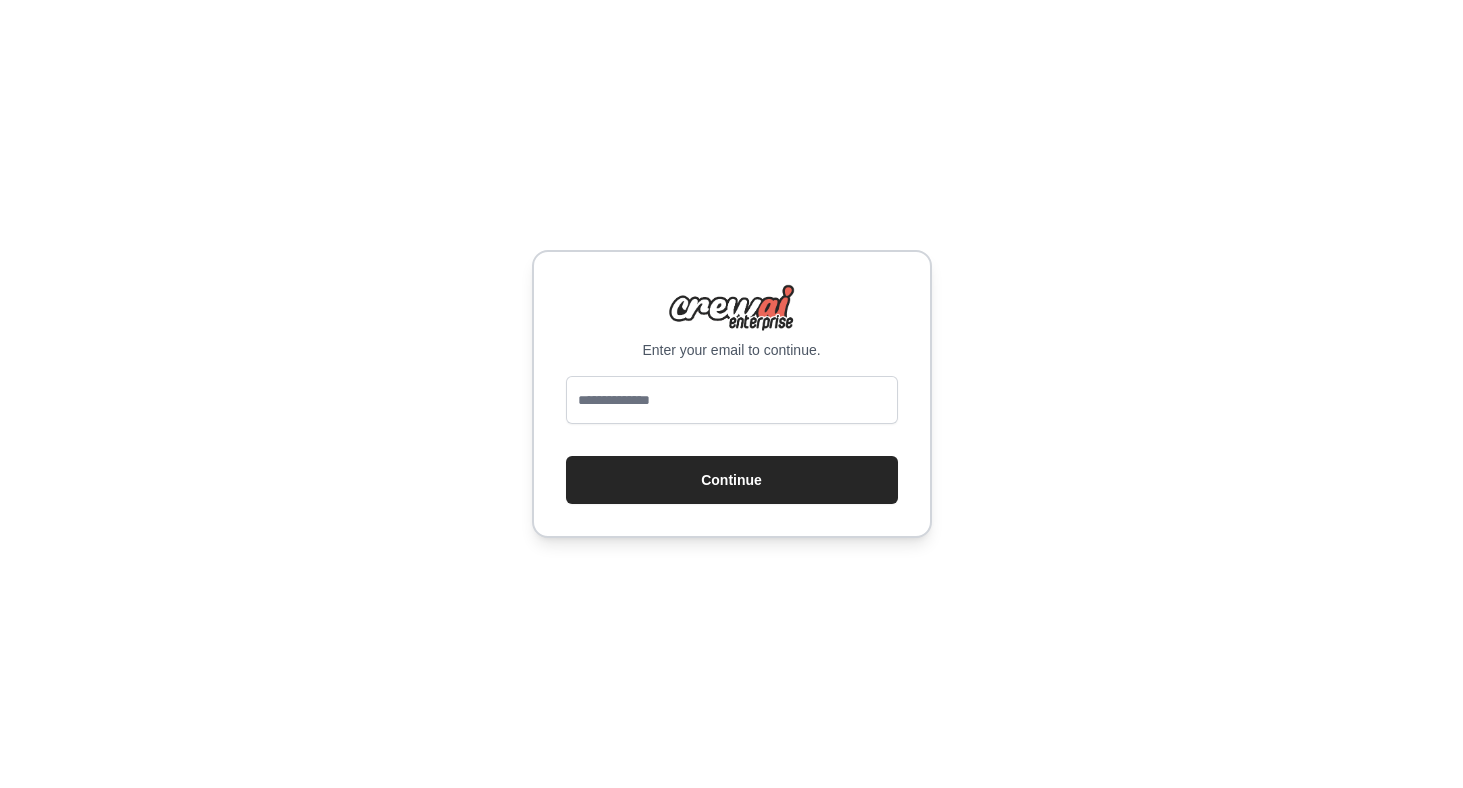 click at bounding box center [732, 400] 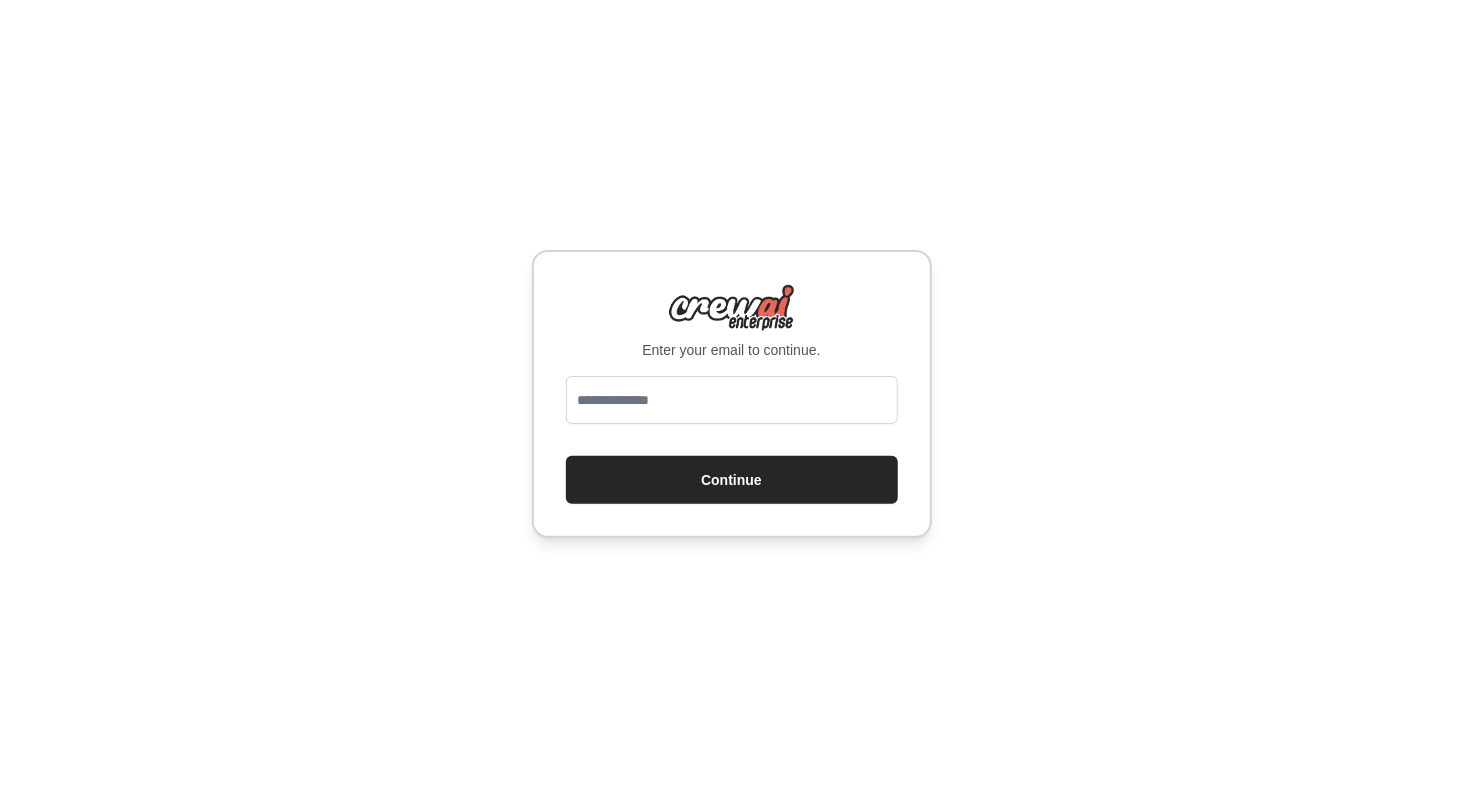 scroll, scrollTop: 0, scrollLeft: 0, axis: both 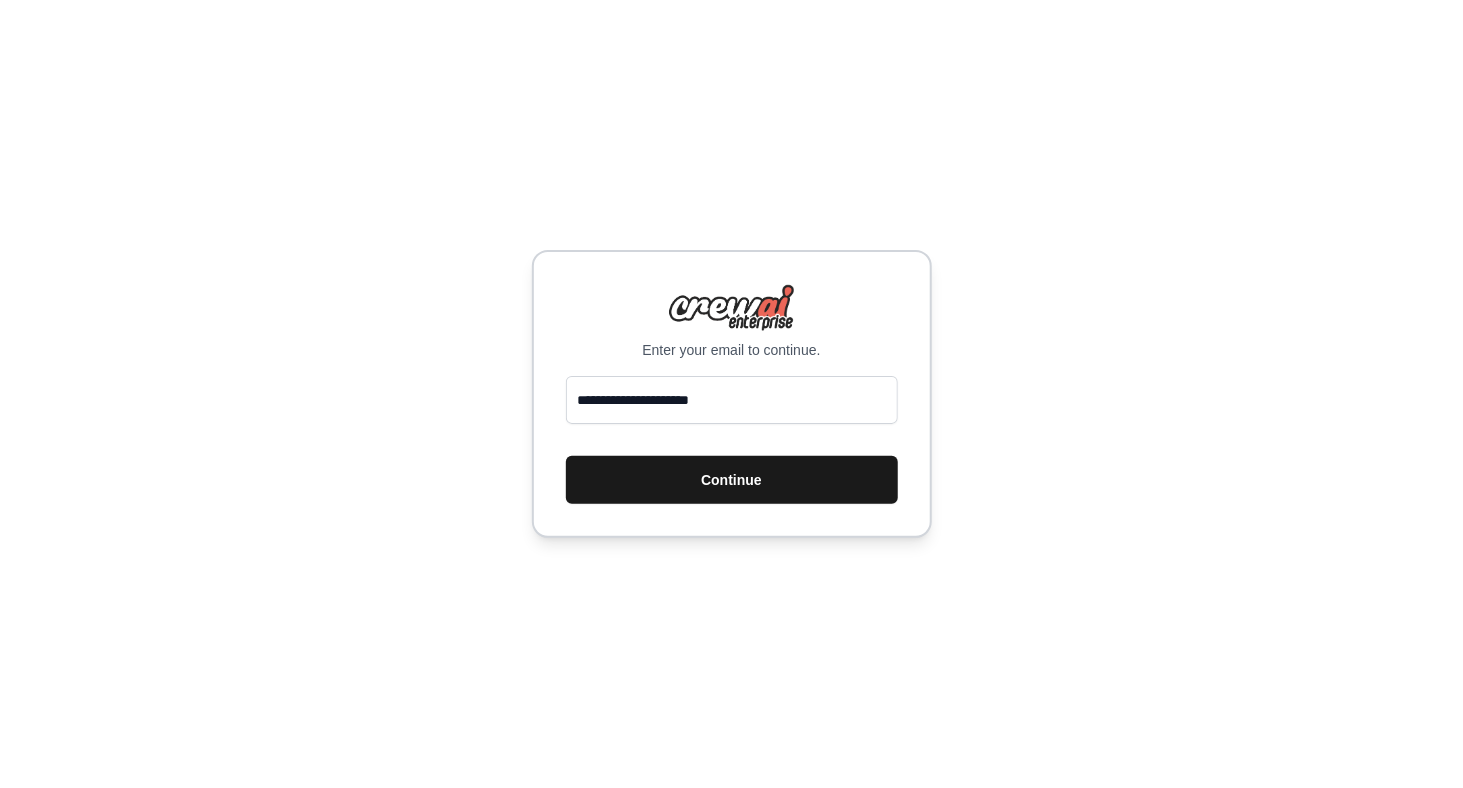 click on "Continue" at bounding box center (732, 480) 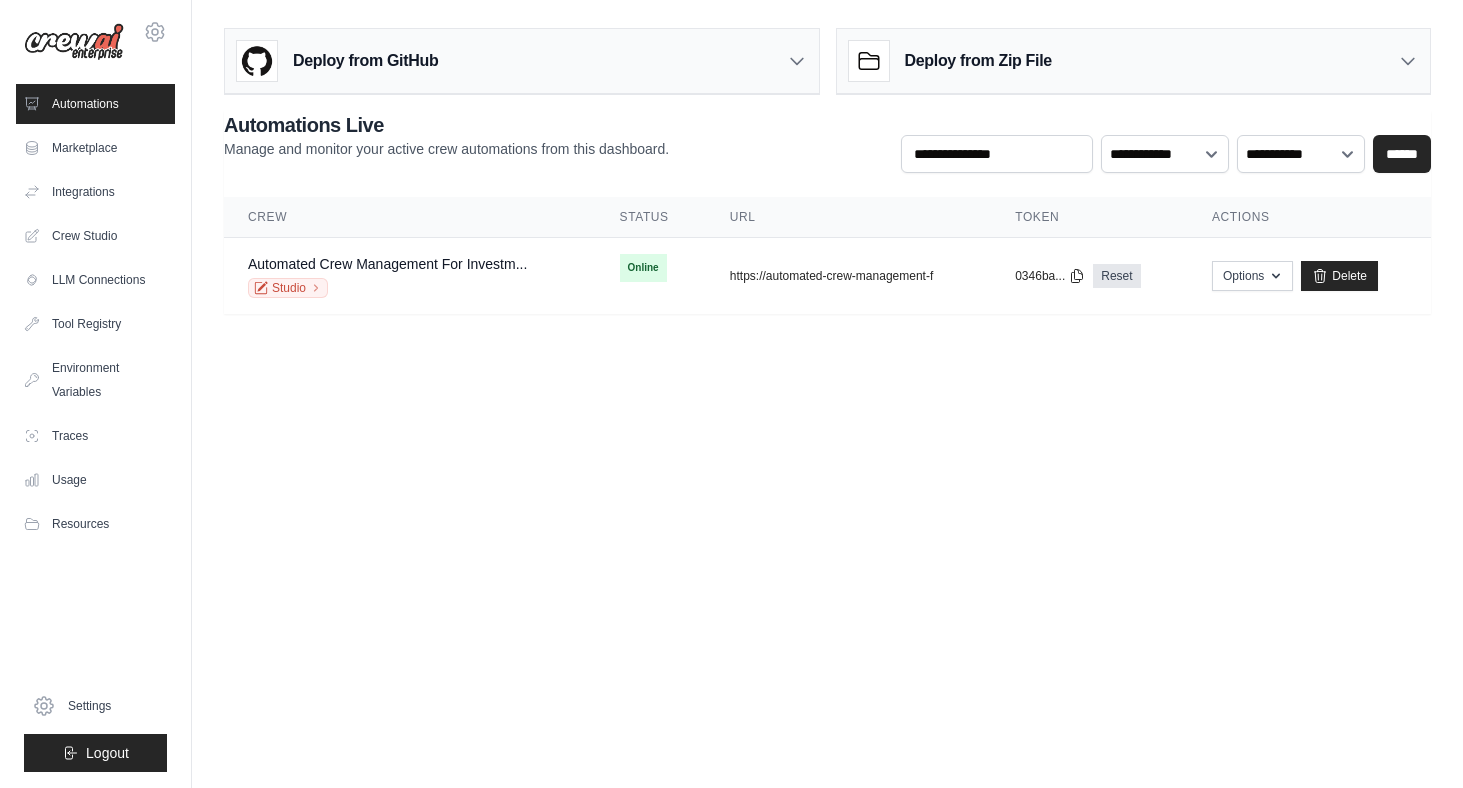 scroll, scrollTop: 0, scrollLeft: 0, axis: both 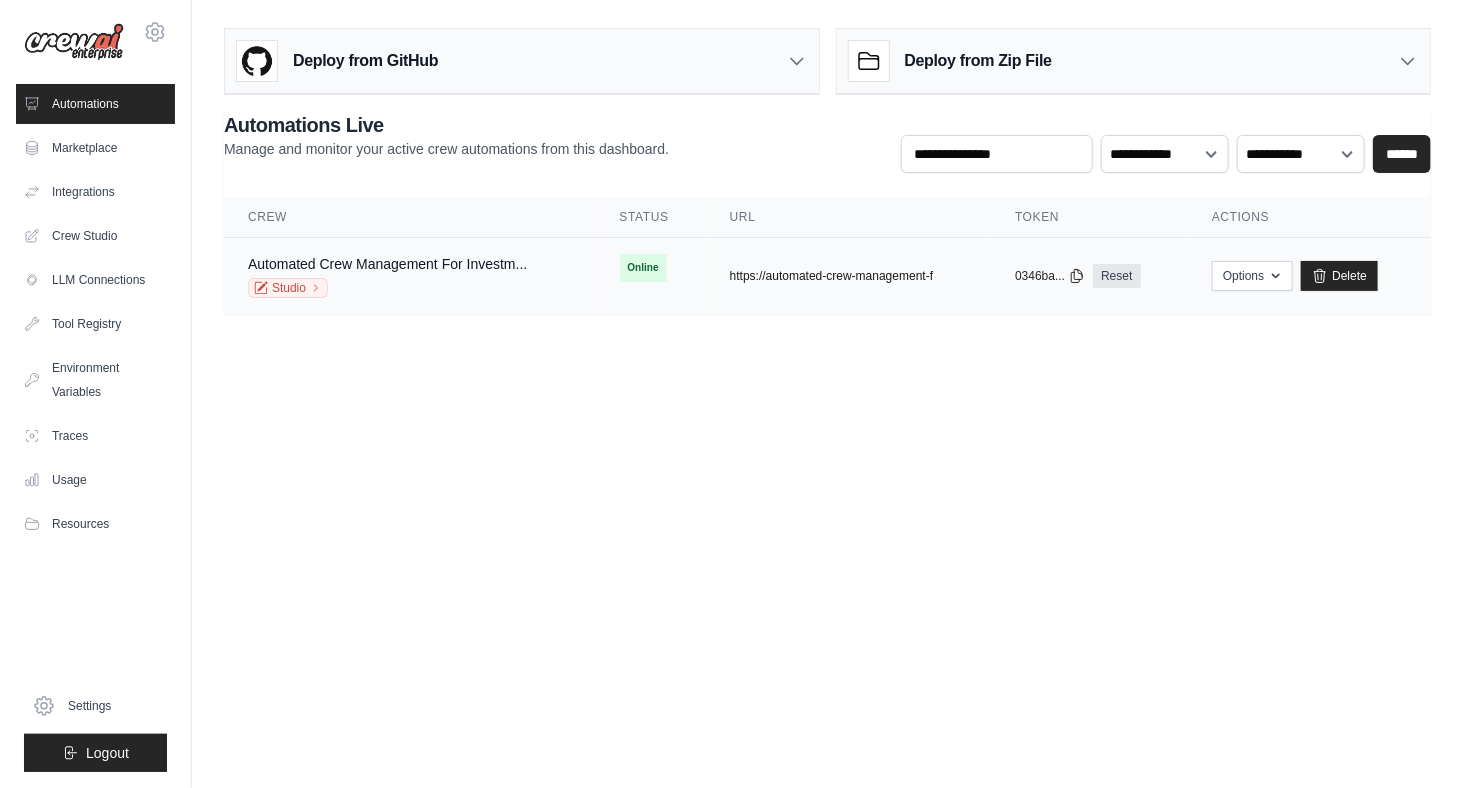 click on "https://automated-crew-management-f" at bounding box center (831, 276) 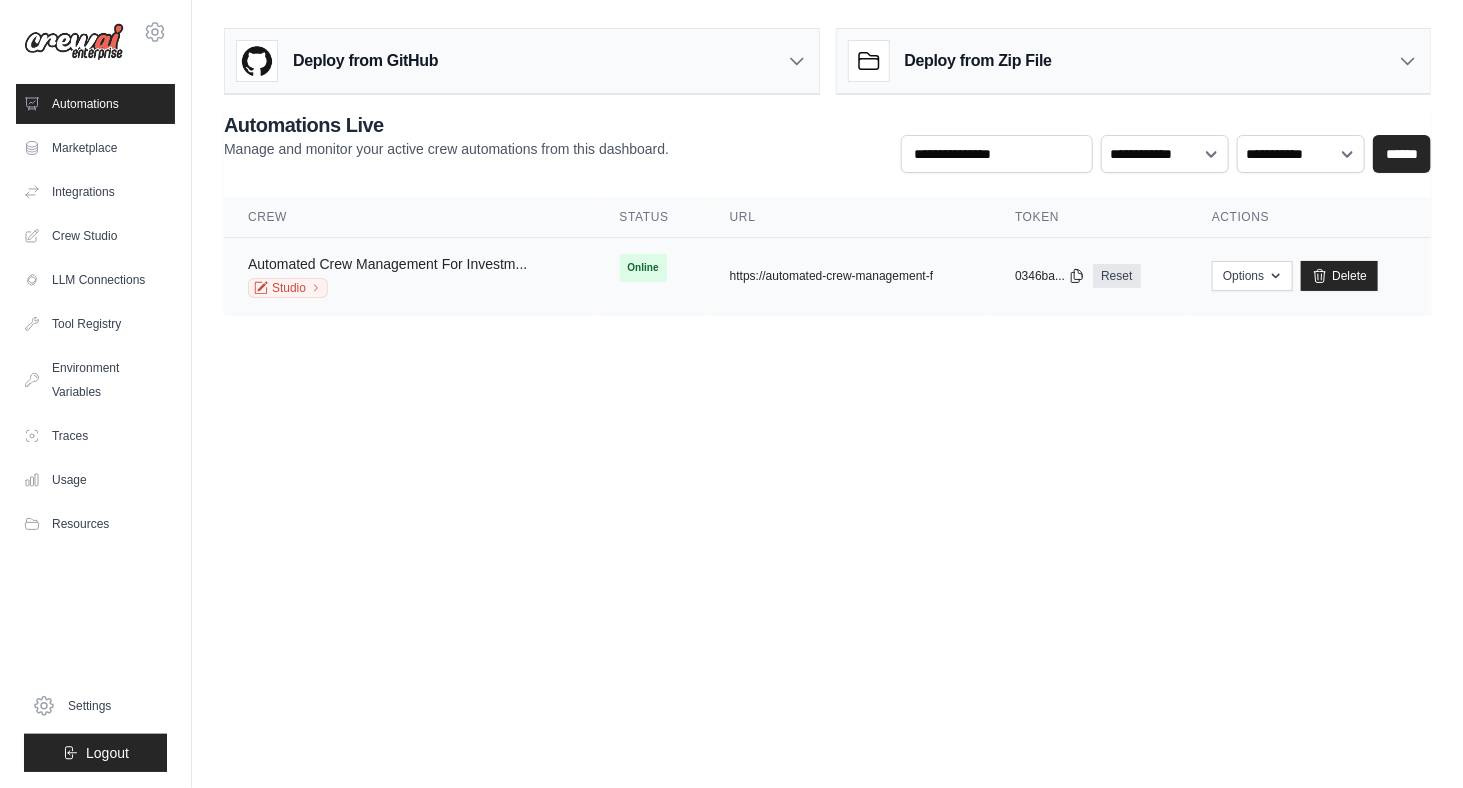 click on "Automated Crew Management For Investm..." at bounding box center (387, 264) 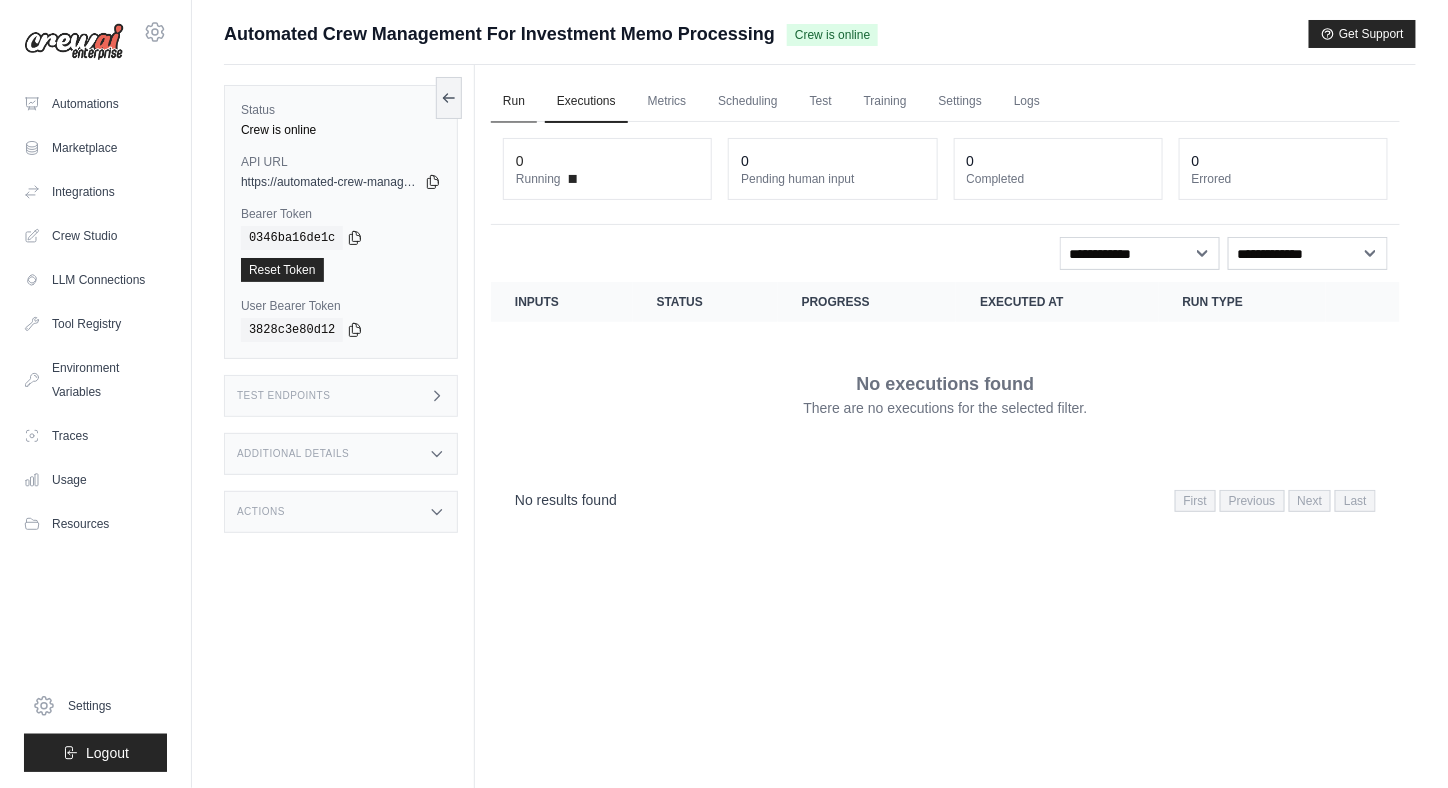 click on "Run" at bounding box center [514, 102] 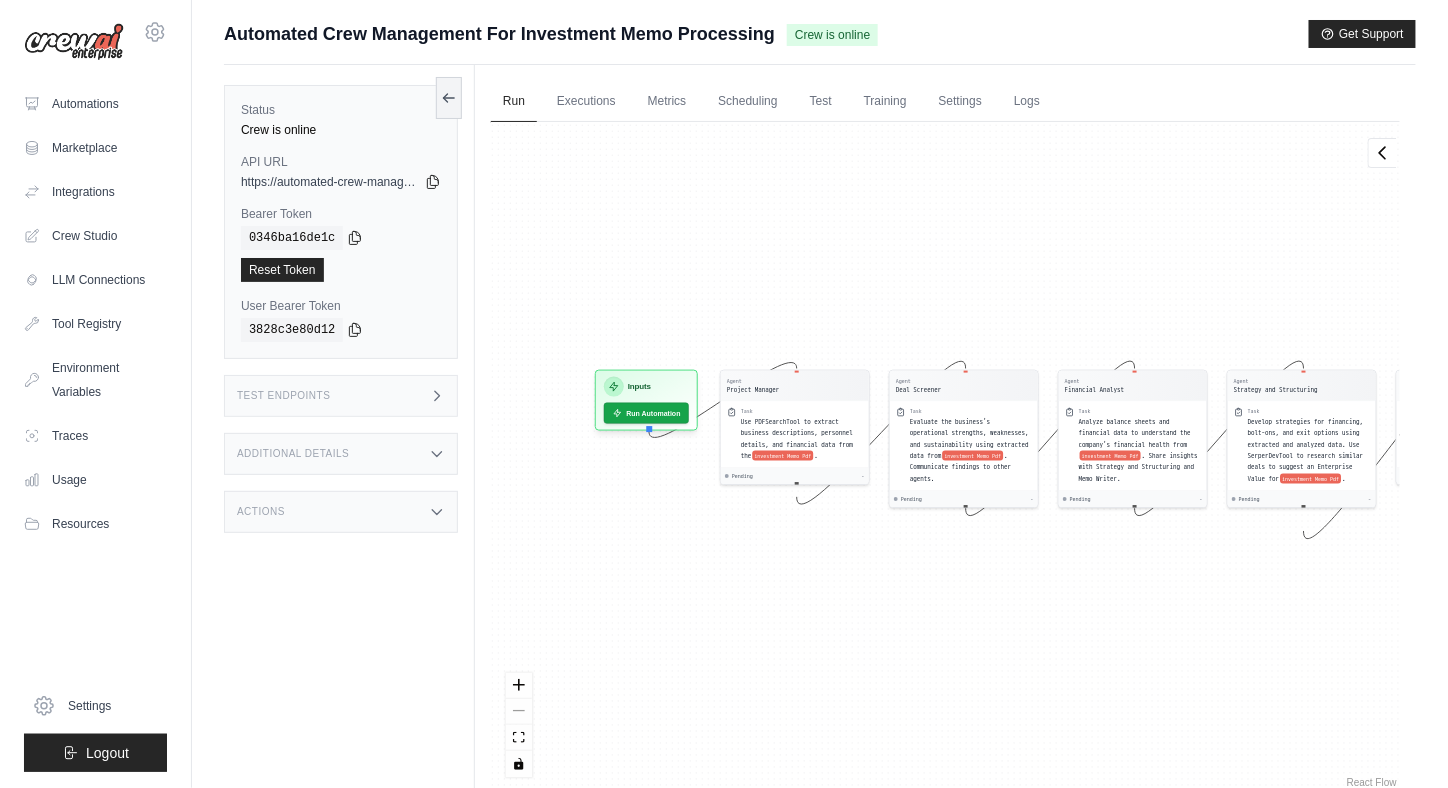 drag, startPoint x: 588, startPoint y: 228, endPoint x: 864, endPoint y: 221, distance: 276.08875 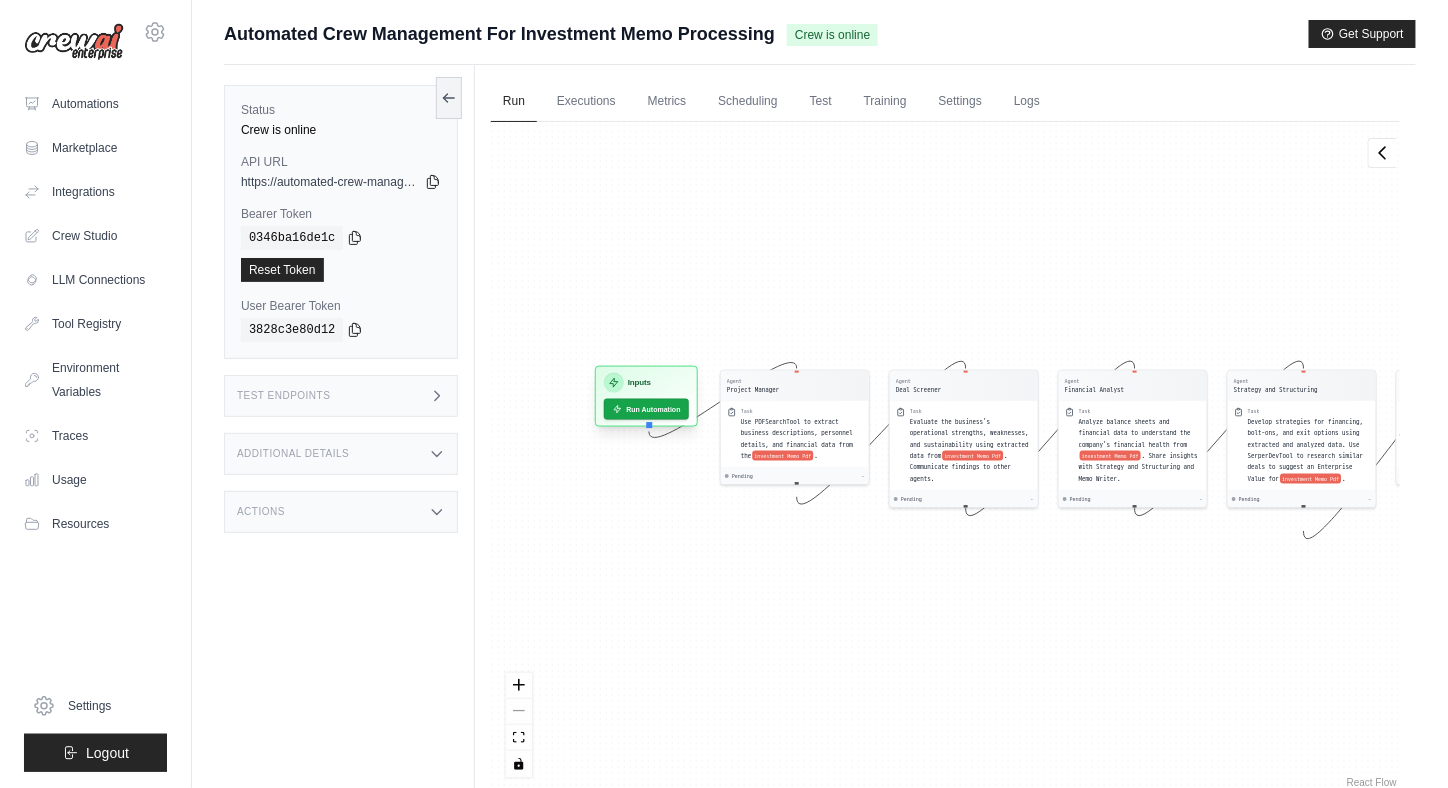 click 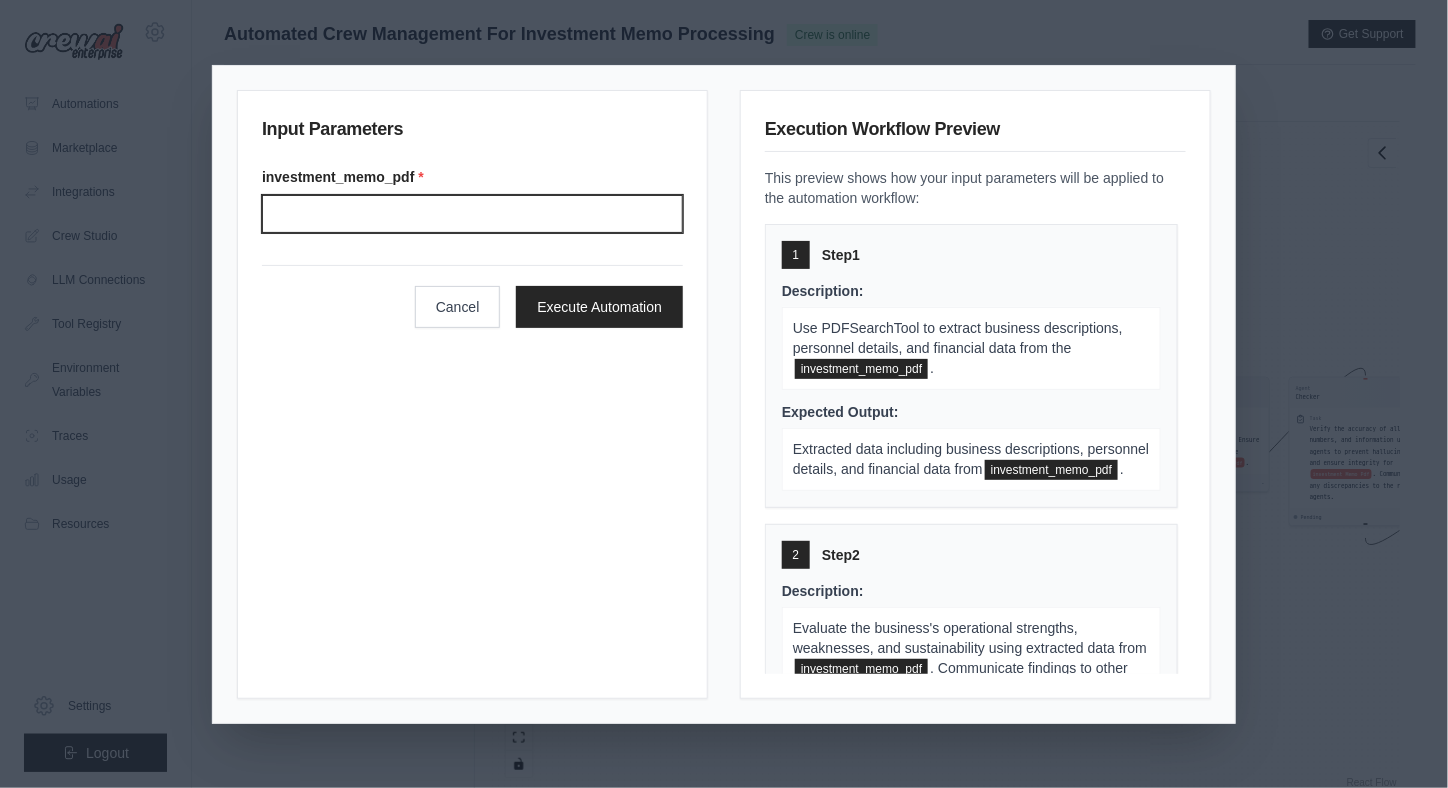 click on "Investment memo pdf" at bounding box center (472, 214) 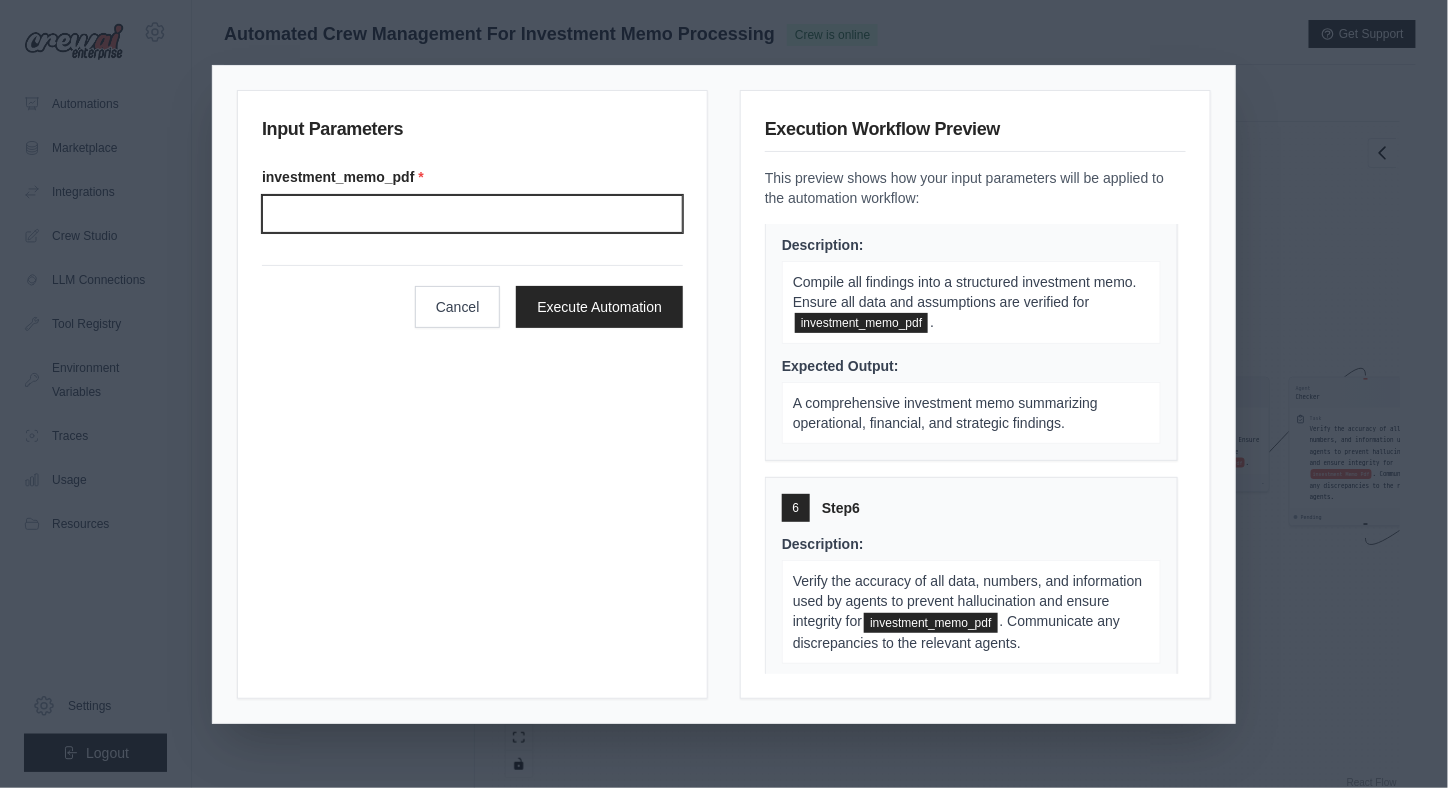 scroll, scrollTop: 1394, scrollLeft: 0, axis: vertical 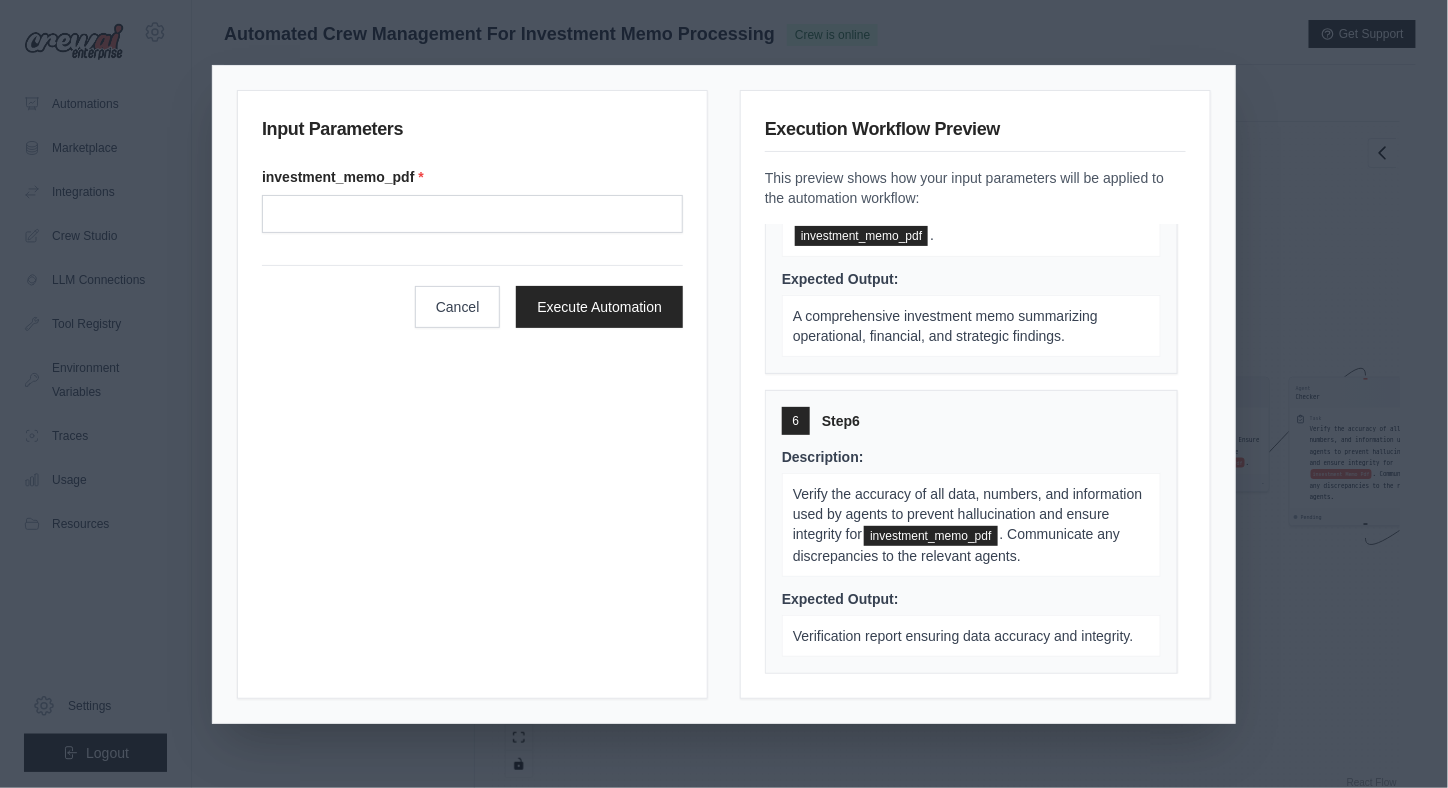 click on "Input Parameters investment_memo_pdf   * Cancel Execute Automation Execution Workflow Preview This preview shows how your input parameters will be applied to the automation workflow: 1 Step  1 Description: Use PDFSearchTool to extract business descriptions, personnel details, and financial data from the  investment_memo_pdf . Expected Output: Extracted data including business descriptions, personnel details, and financial data from  investment_memo_pdf . 2 Step  2 Description: Evaluate the business's operational strengths, weaknesses, and sustainability using extracted data from  investment_memo_pdf . Communicate findings to other agents. Expected Output: Detailed analysis of the business's operational strengths, weaknesses, and sustainability. 3 Step  3 Description: Analyze balance sheets and financial data to understand the company's financial health from  investment_memo_pdf . Share insights with Strategy and Structuring and Memo Writer. Expected Output: 4 Step  4 Description: investment_memo_pdf . 5 Step" at bounding box center [724, 394] 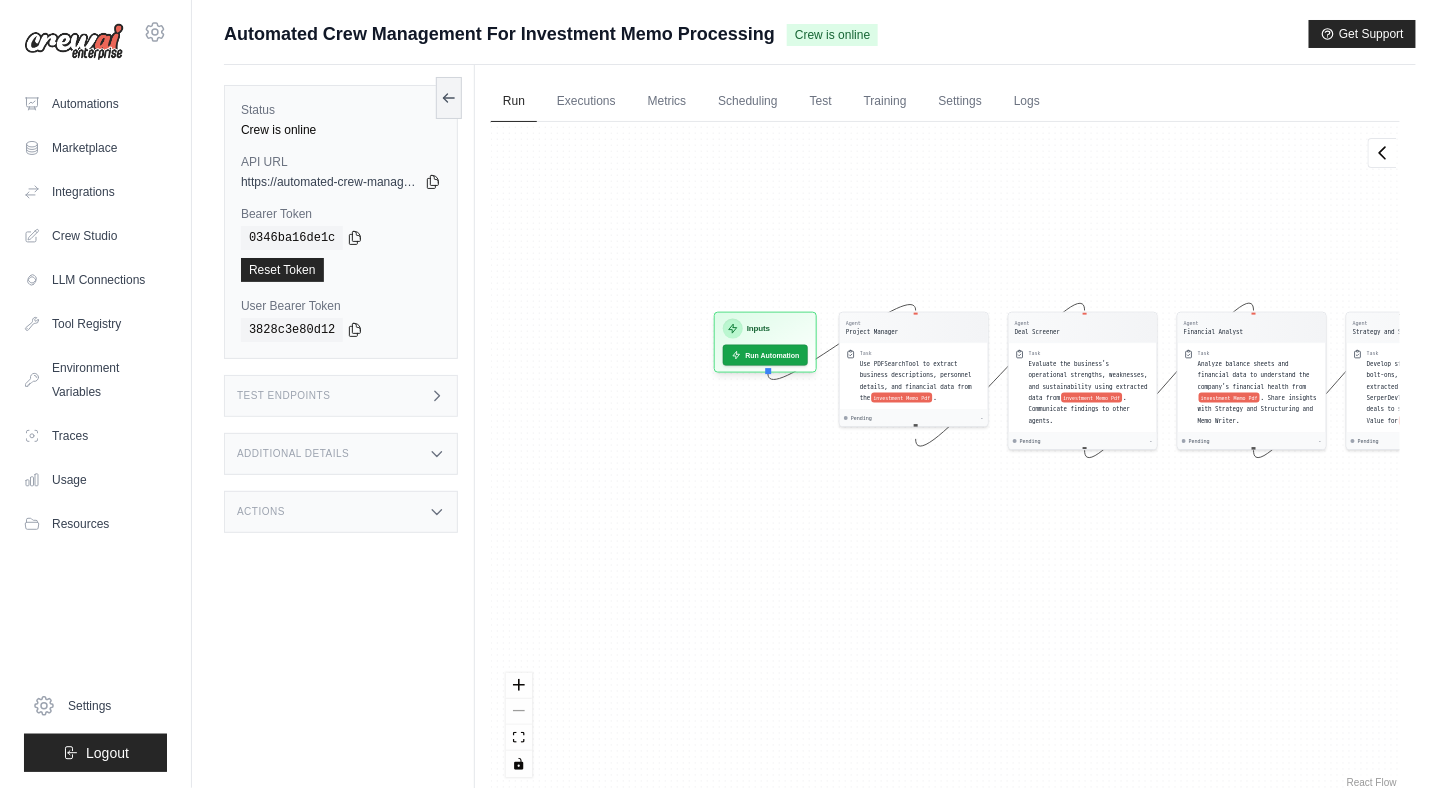 drag, startPoint x: 584, startPoint y: 283, endPoint x: 964, endPoint y: 219, distance: 385.35178 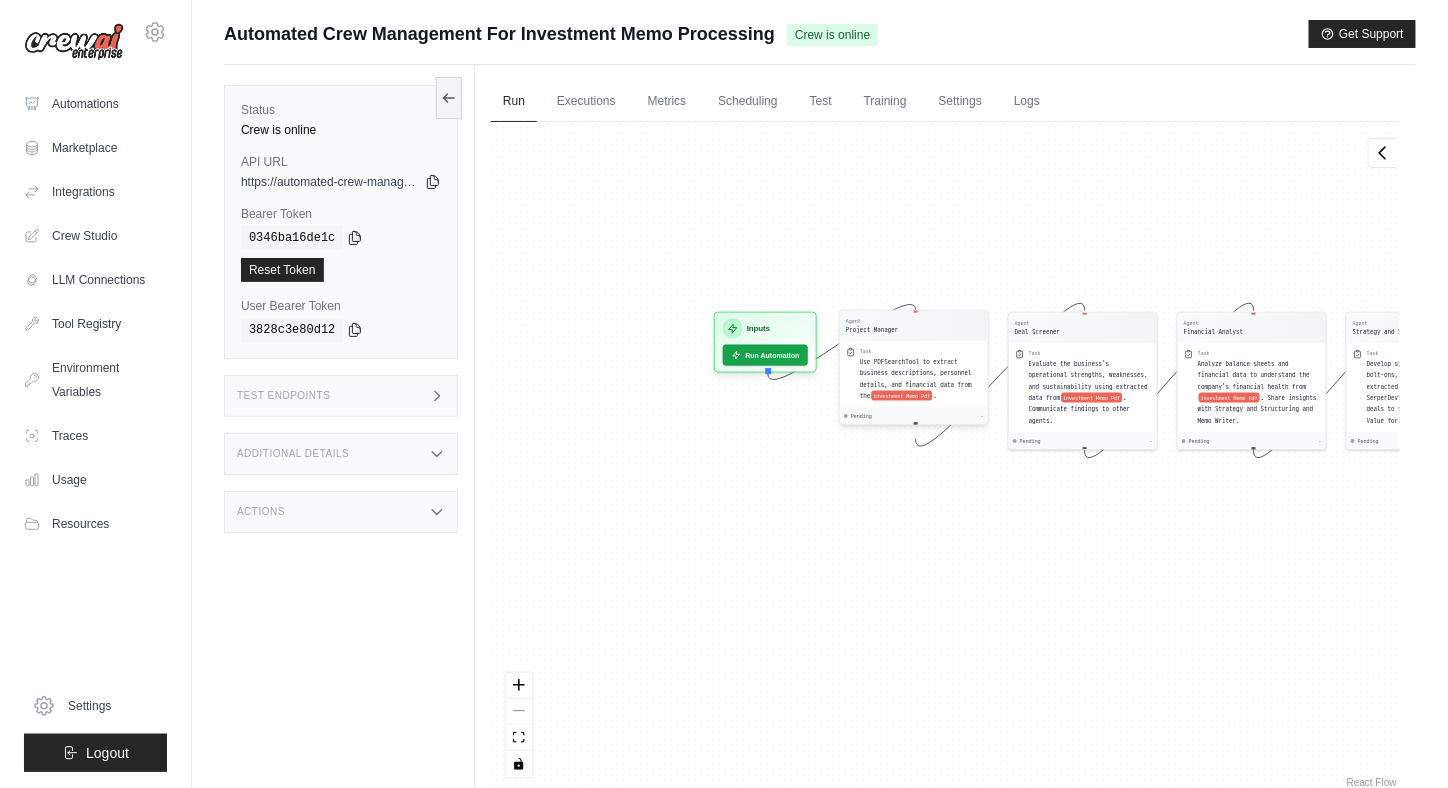 click on "Project Manager" at bounding box center (872, 330) 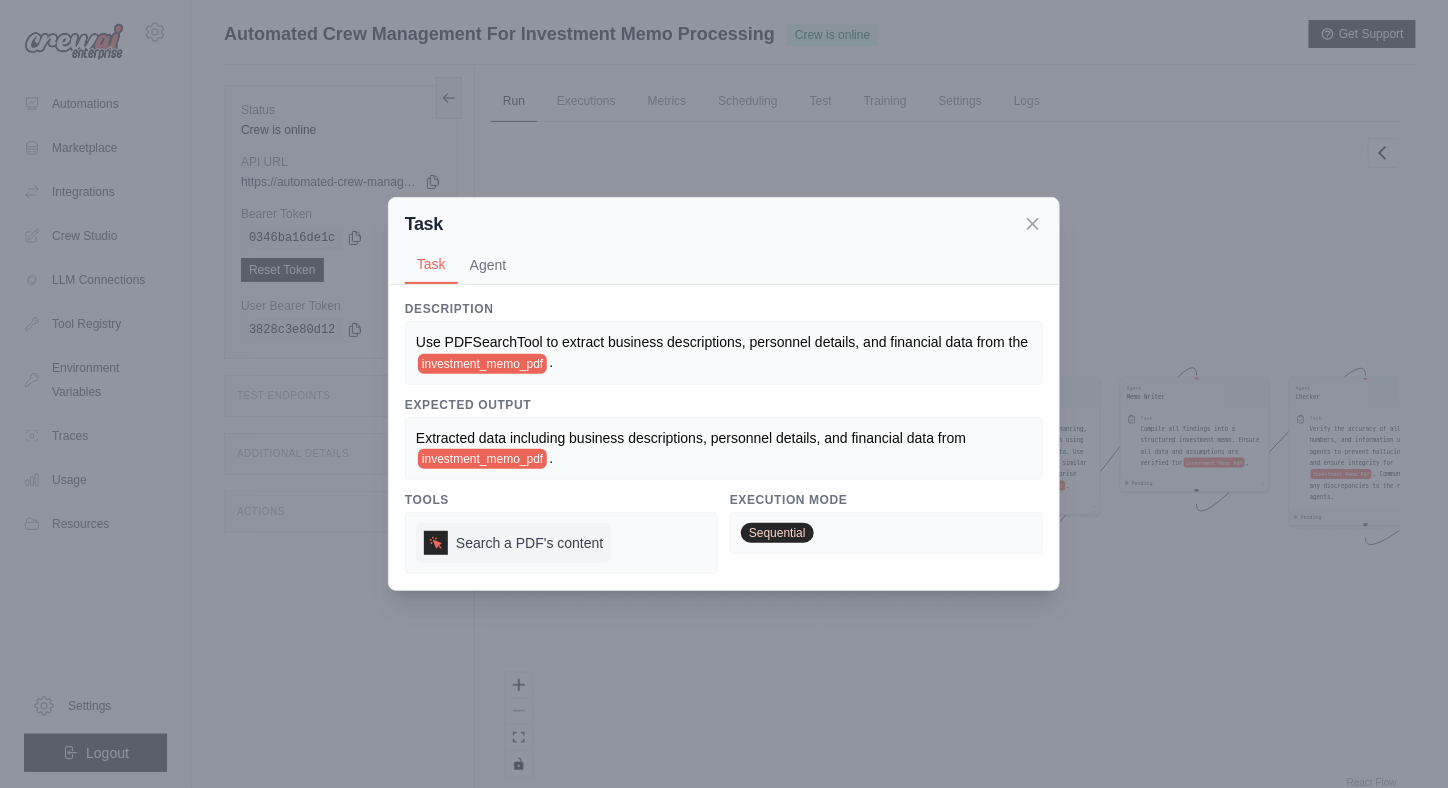 click 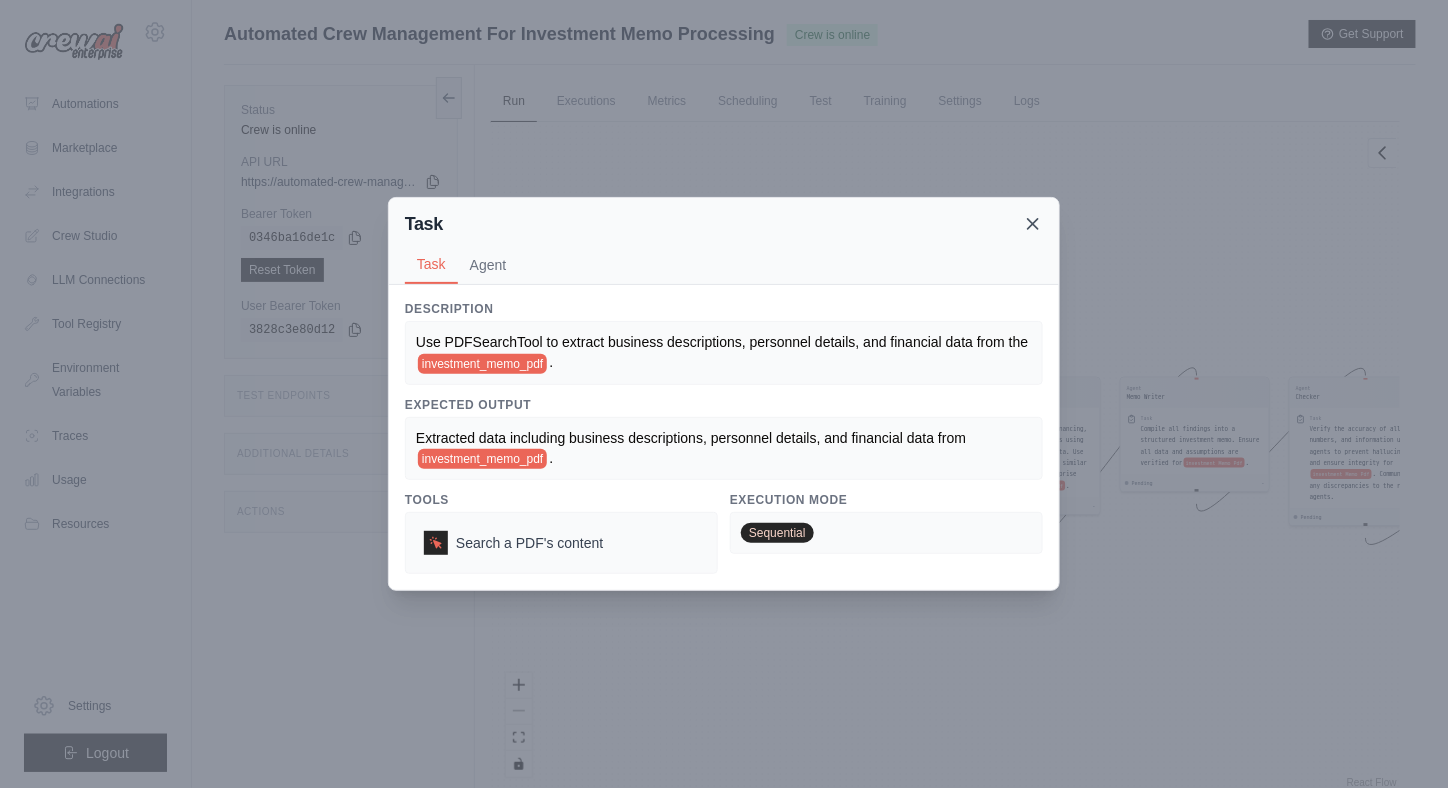 click 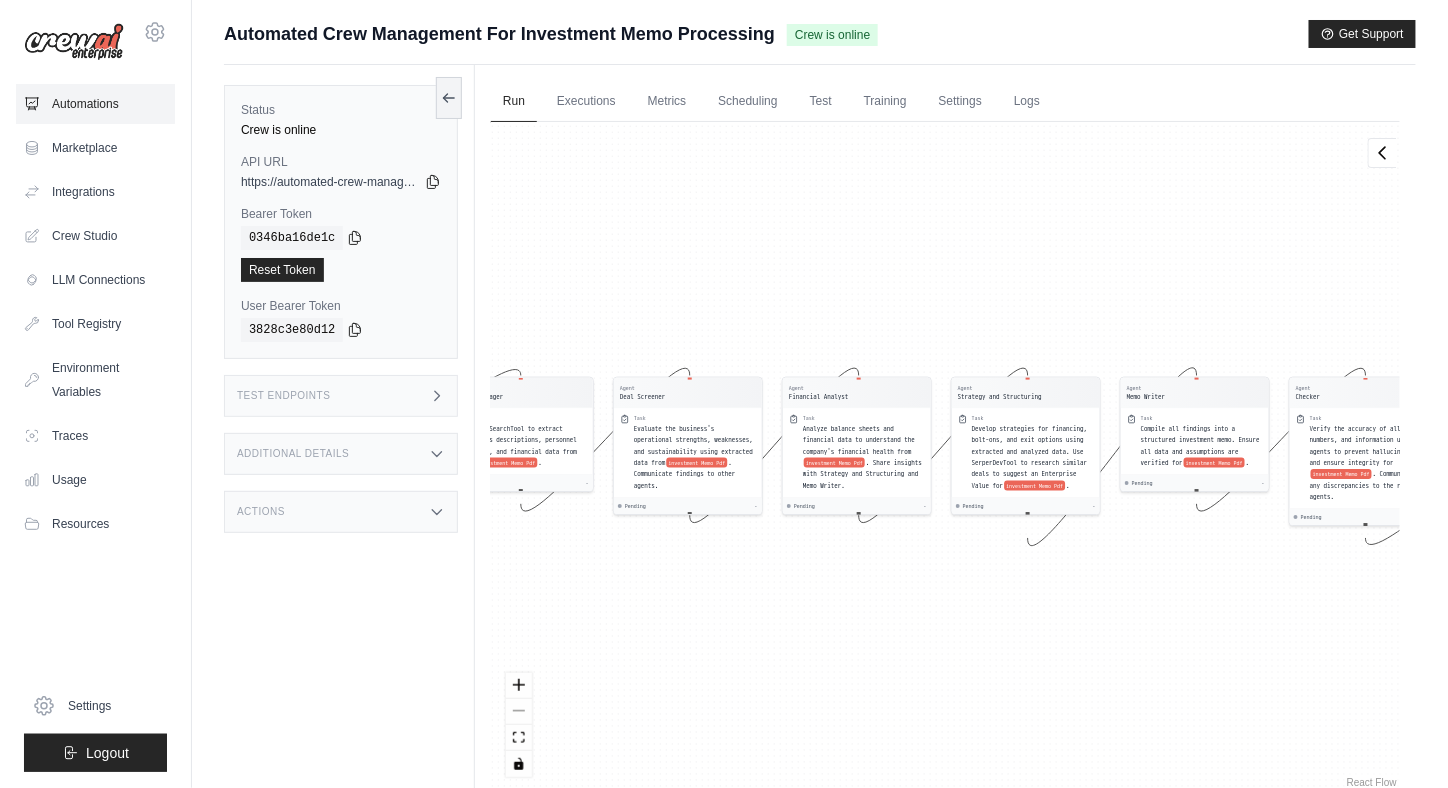 click on "Automations" at bounding box center [95, 104] 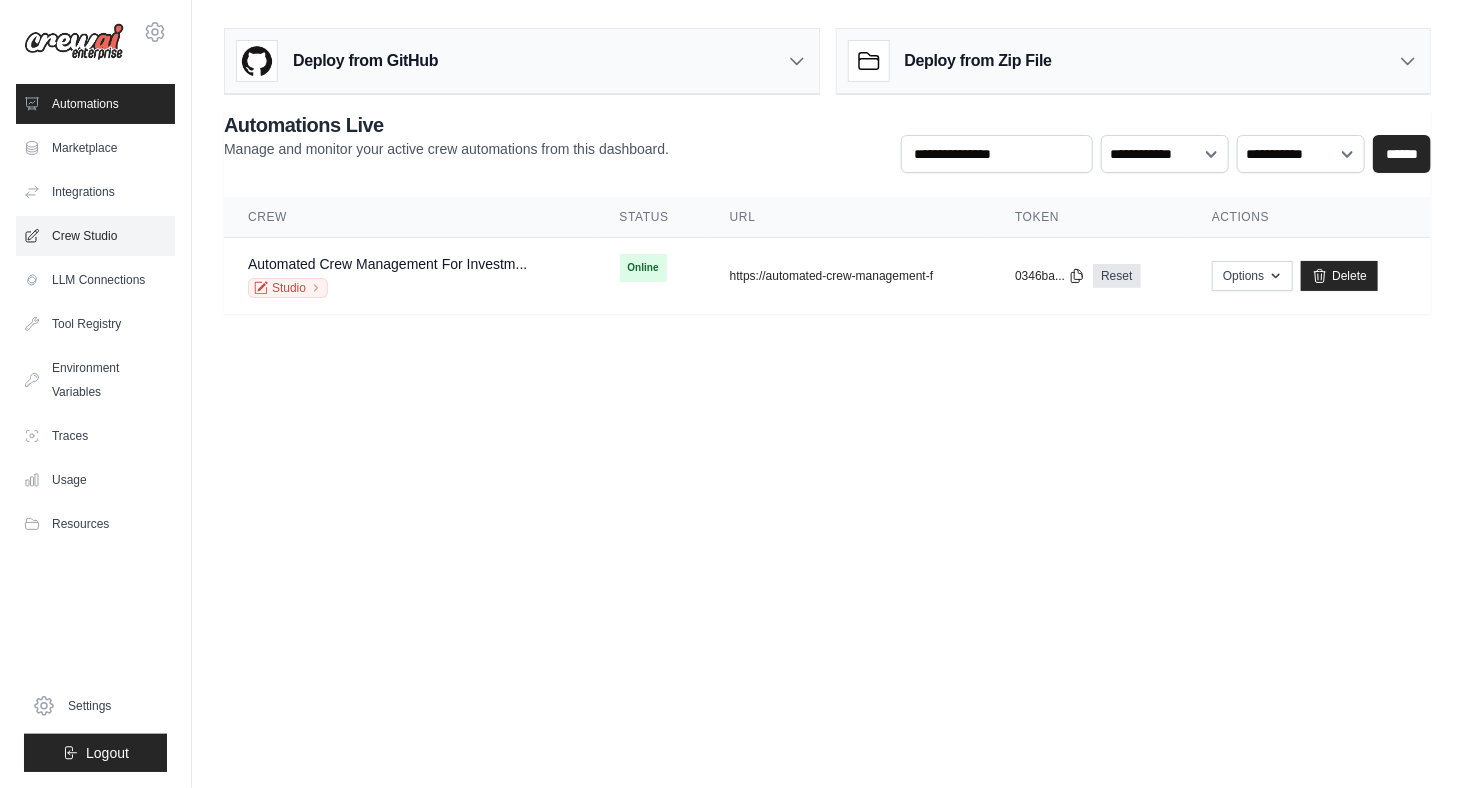 click on "Crew Studio" at bounding box center (95, 236) 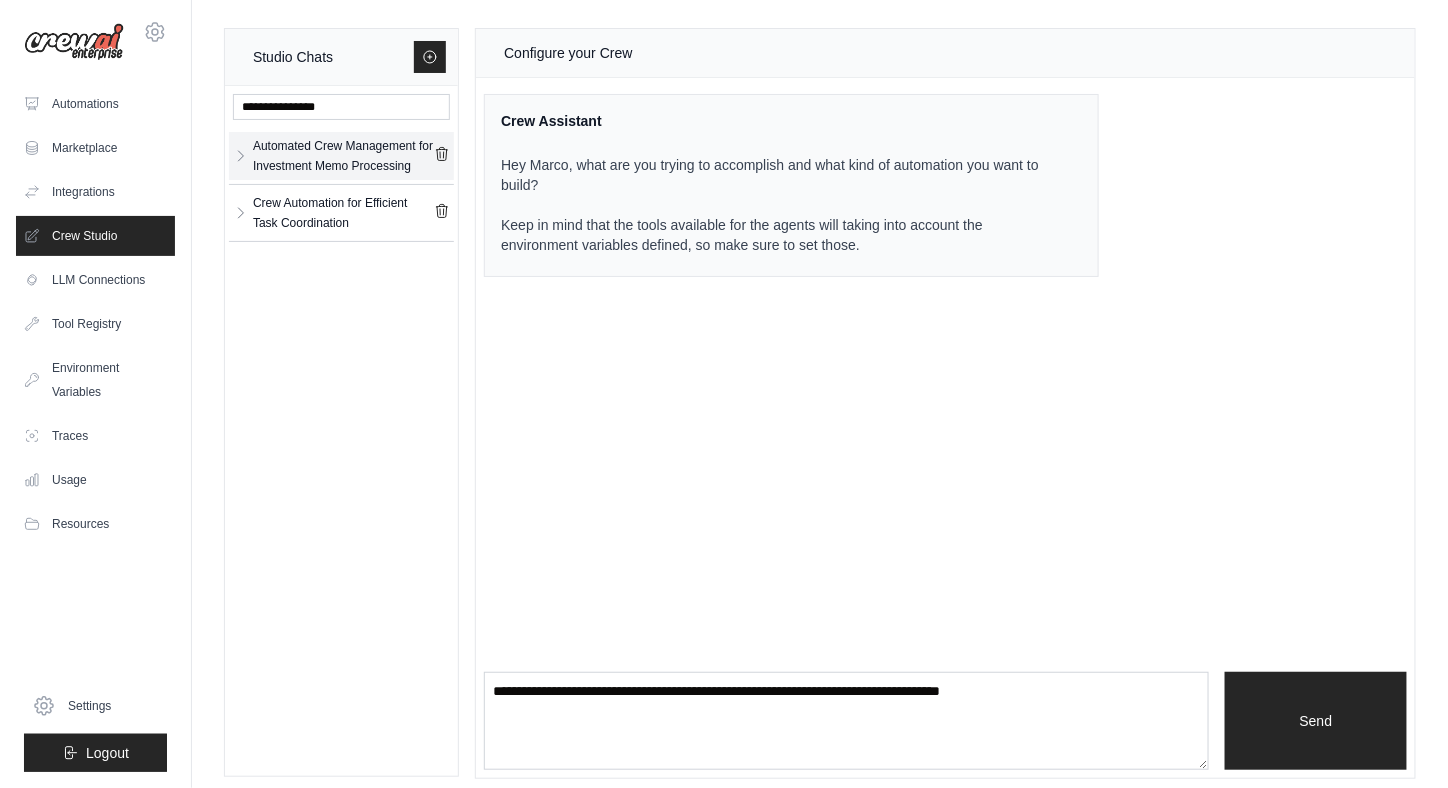 click on "Automated Crew Management for Investment Memo Processing" at bounding box center (343, 156) 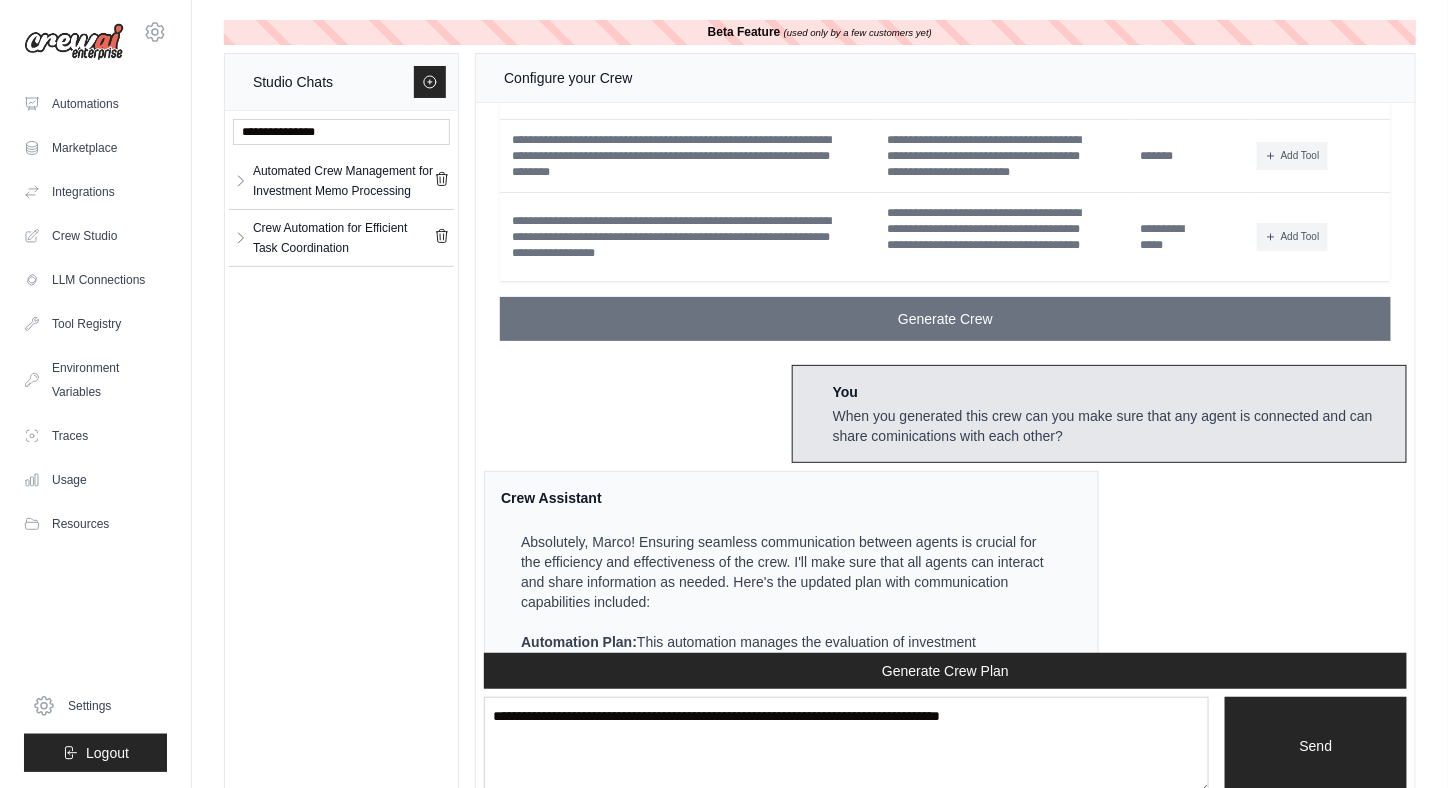 scroll, scrollTop: 4625, scrollLeft: 0, axis: vertical 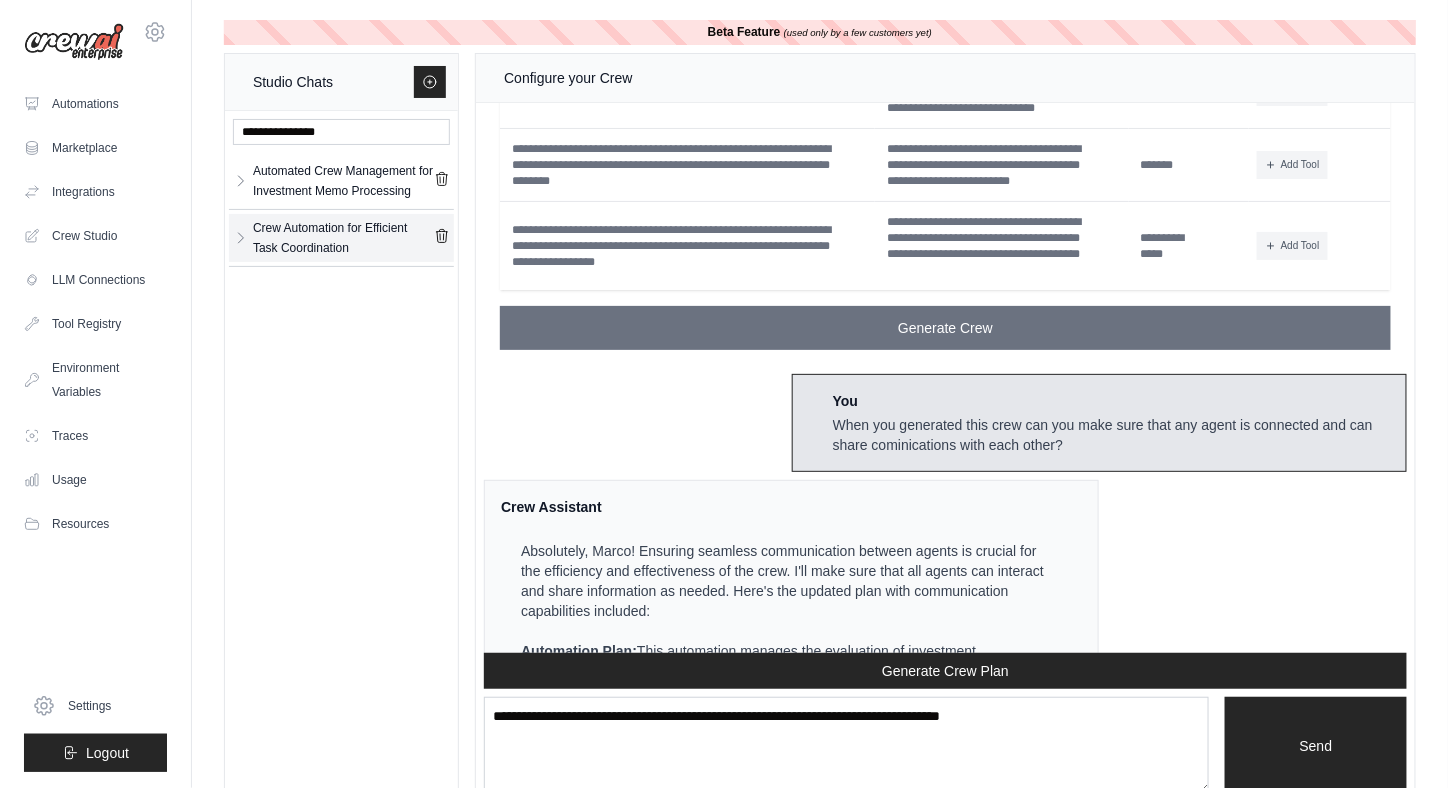 click 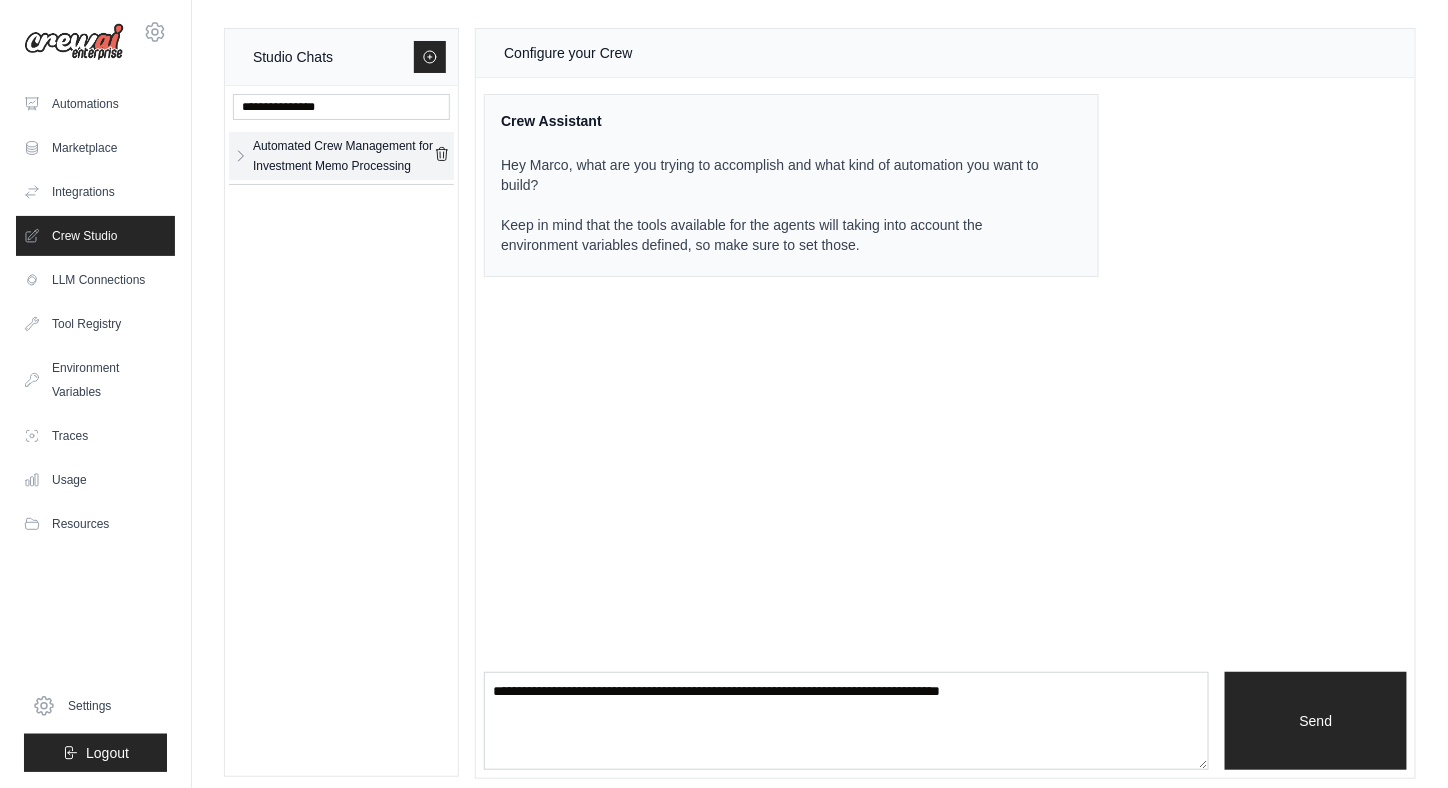 click on "Automated Crew Management for Investment Memo Processing" at bounding box center [343, 156] 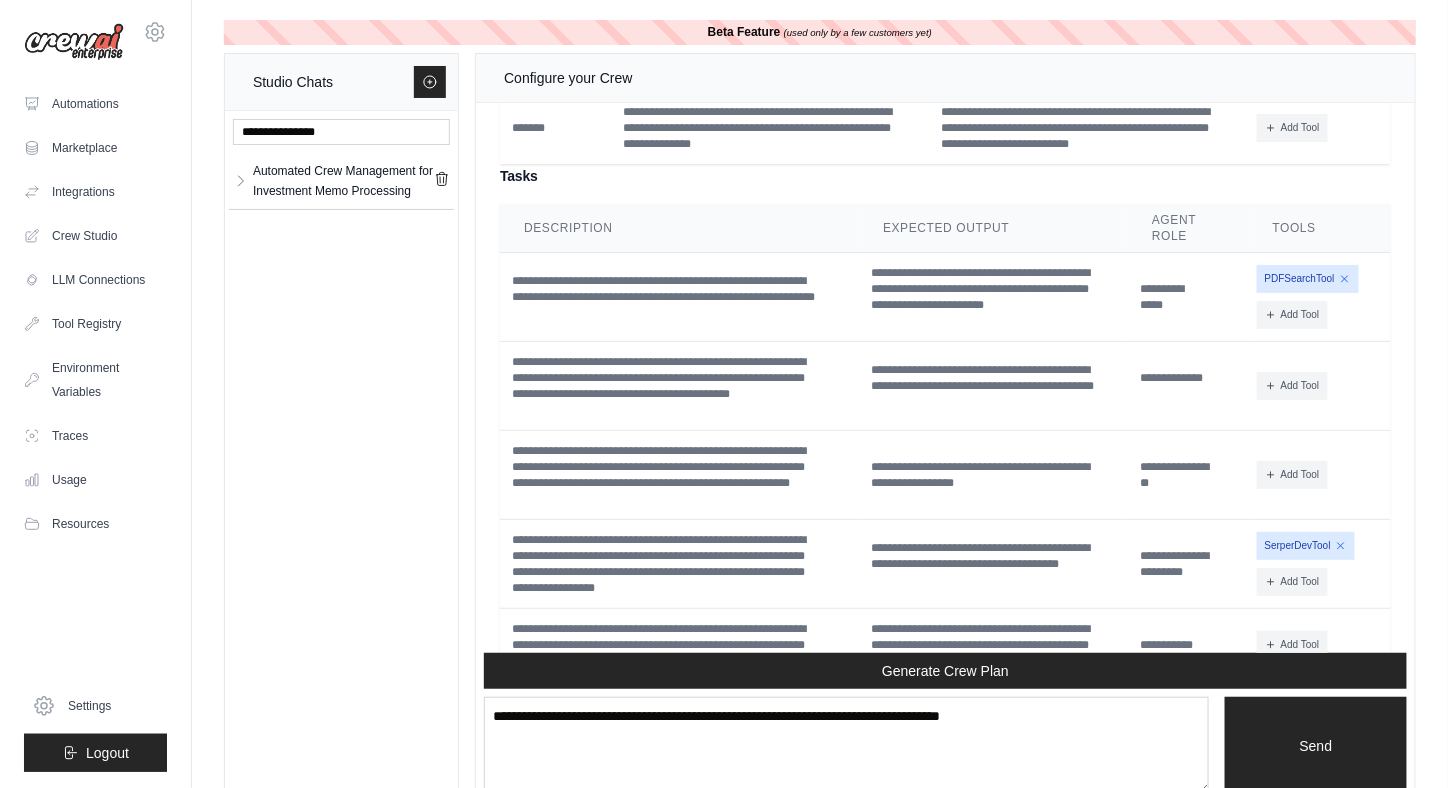 scroll, scrollTop: 7425, scrollLeft: 0, axis: vertical 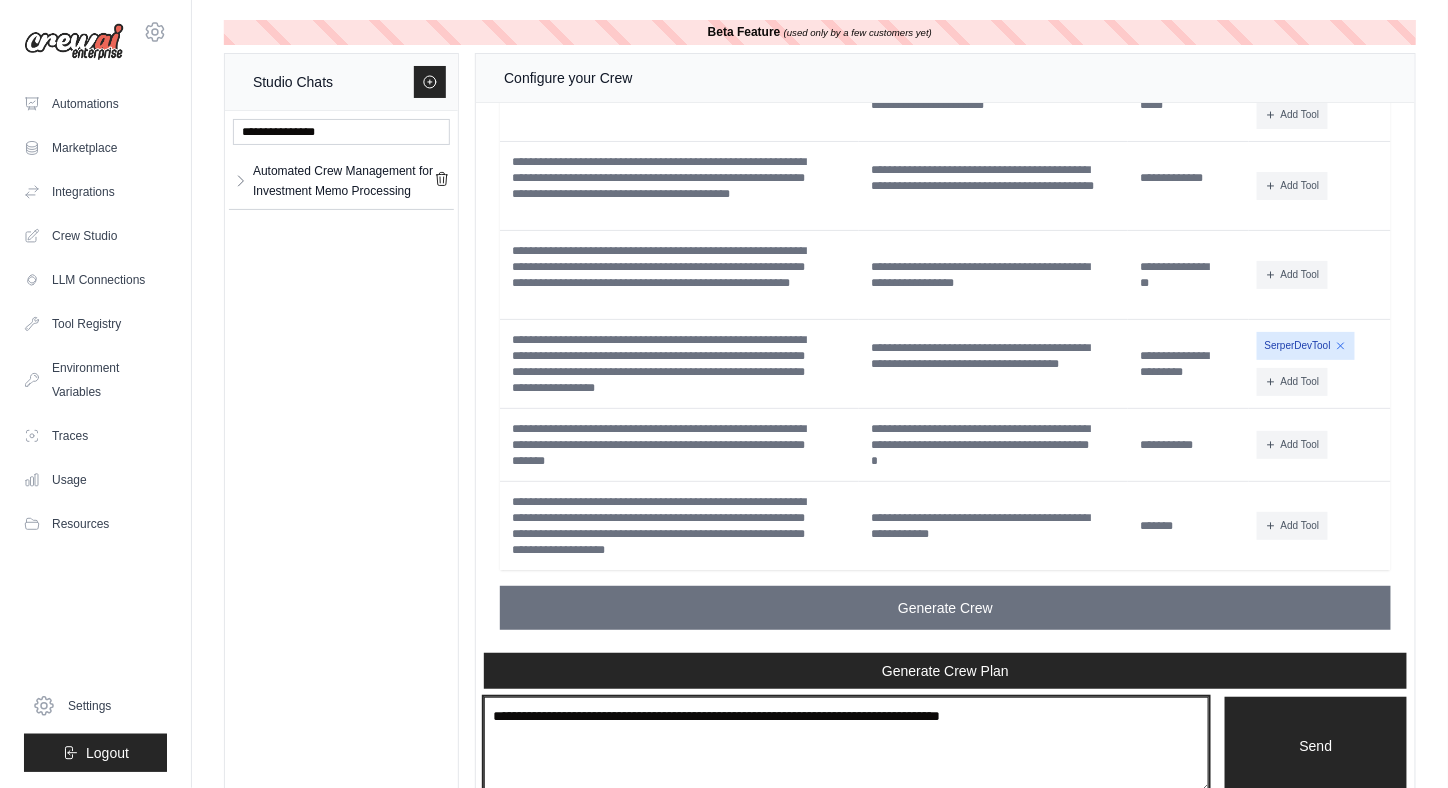 click at bounding box center (846, 746) 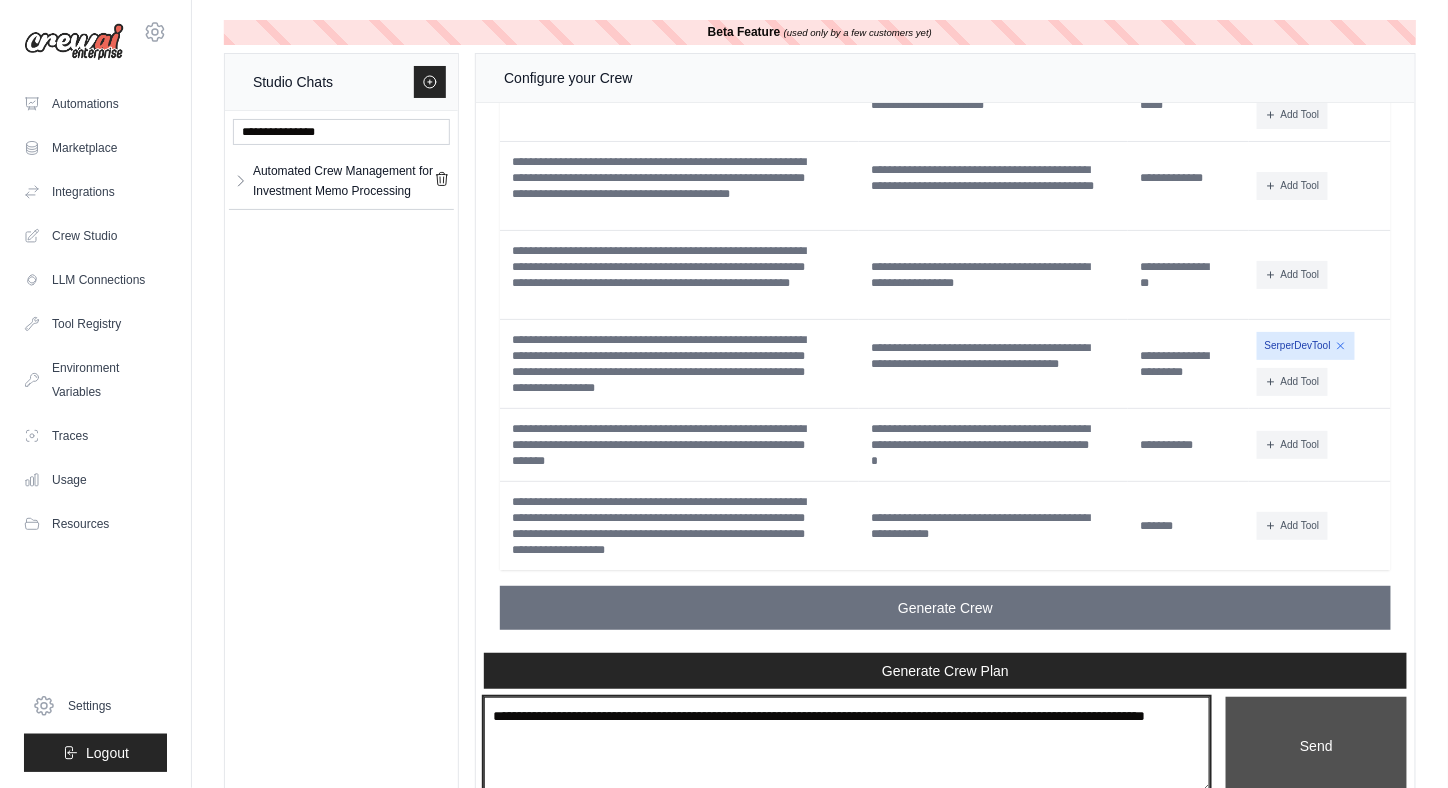 type on "**********" 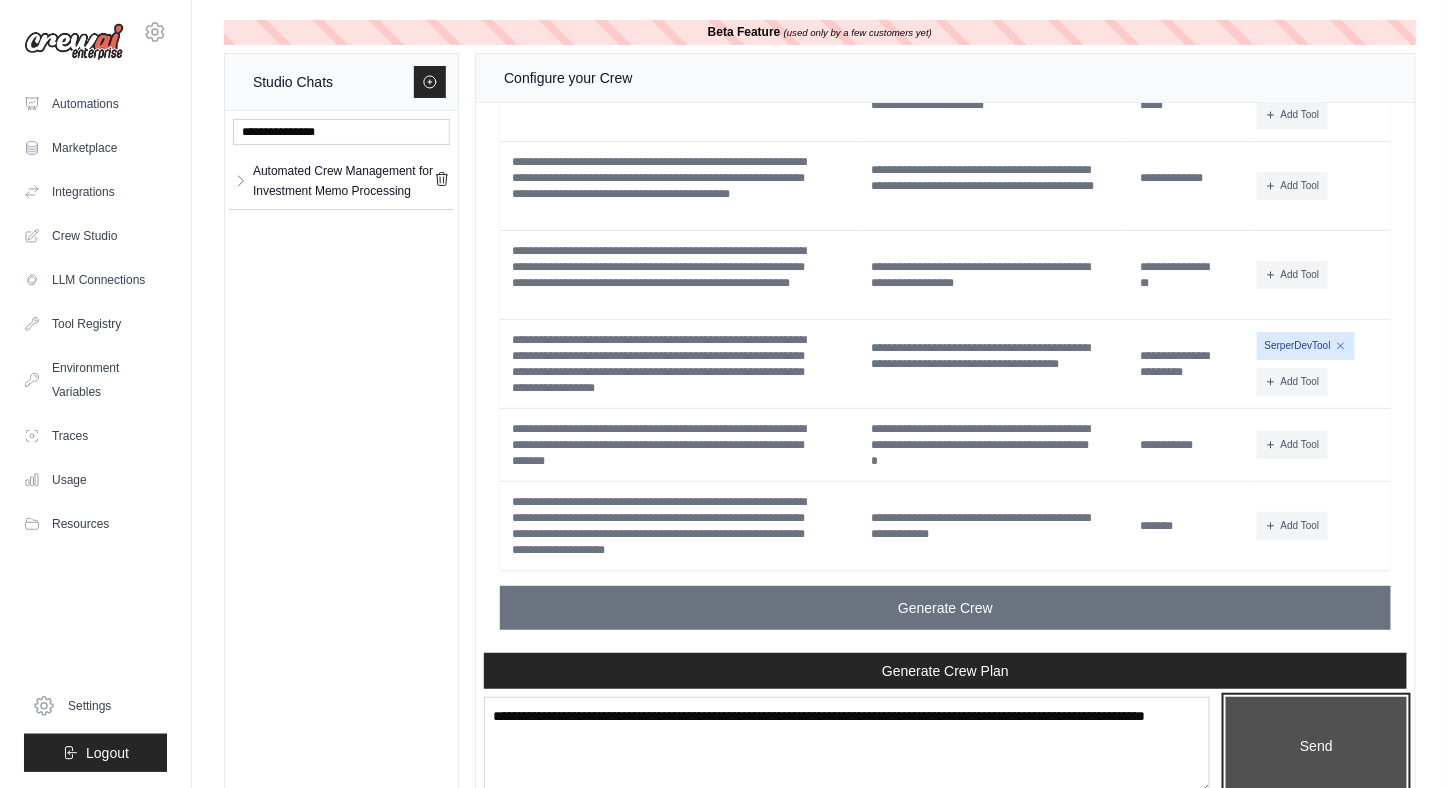 click on "Send" at bounding box center [1316, 745] 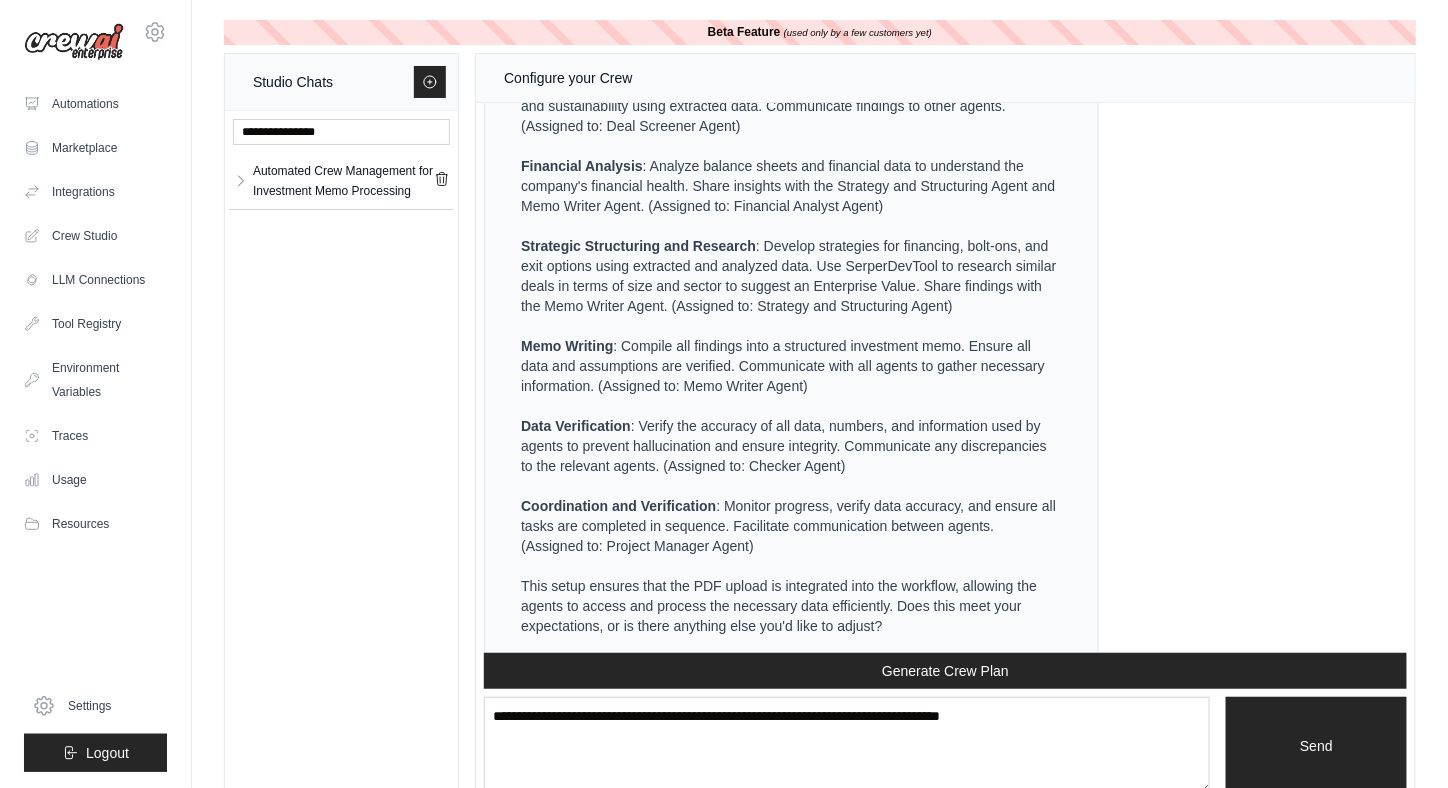 scroll, scrollTop: 9044, scrollLeft: 0, axis: vertical 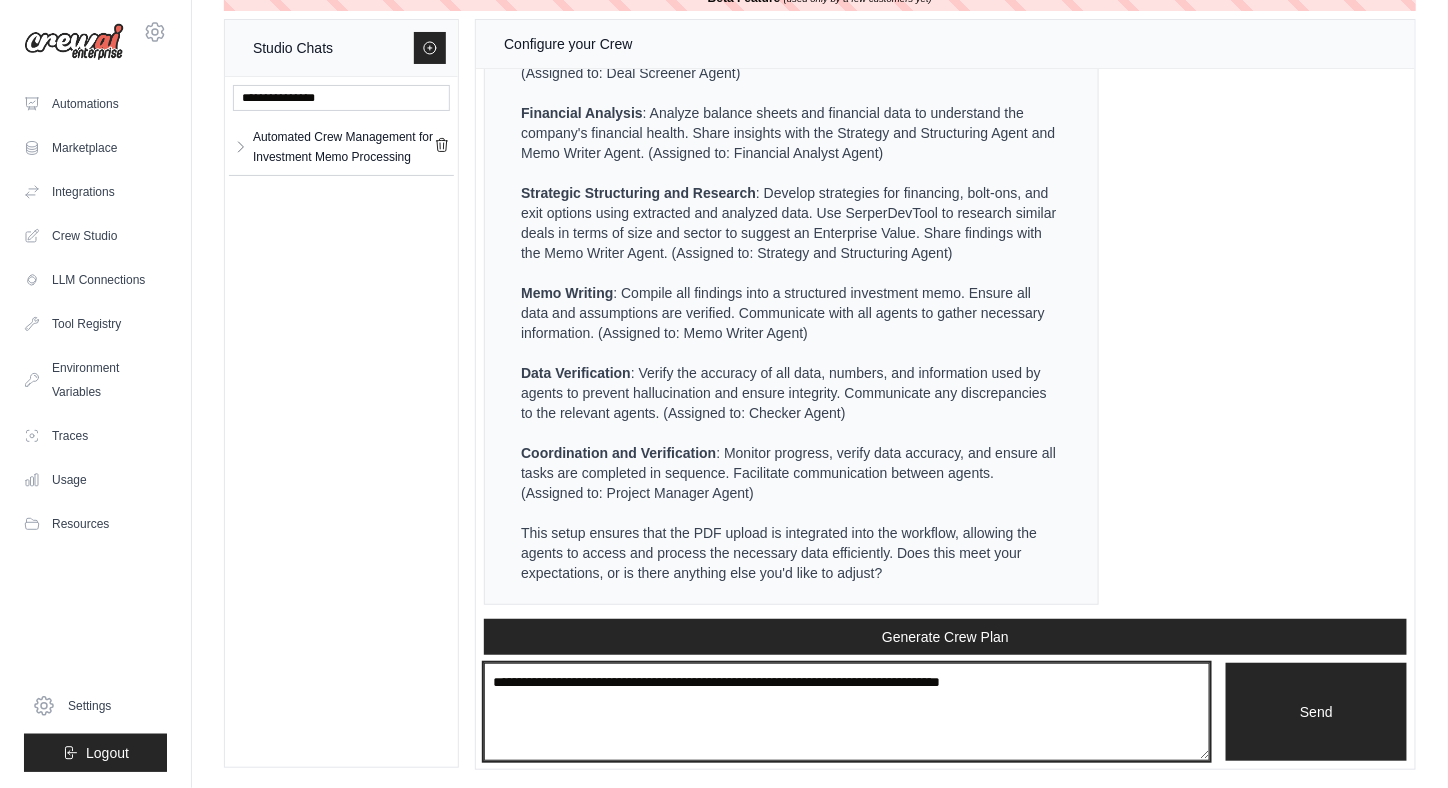click at bounding box center (847, 711) 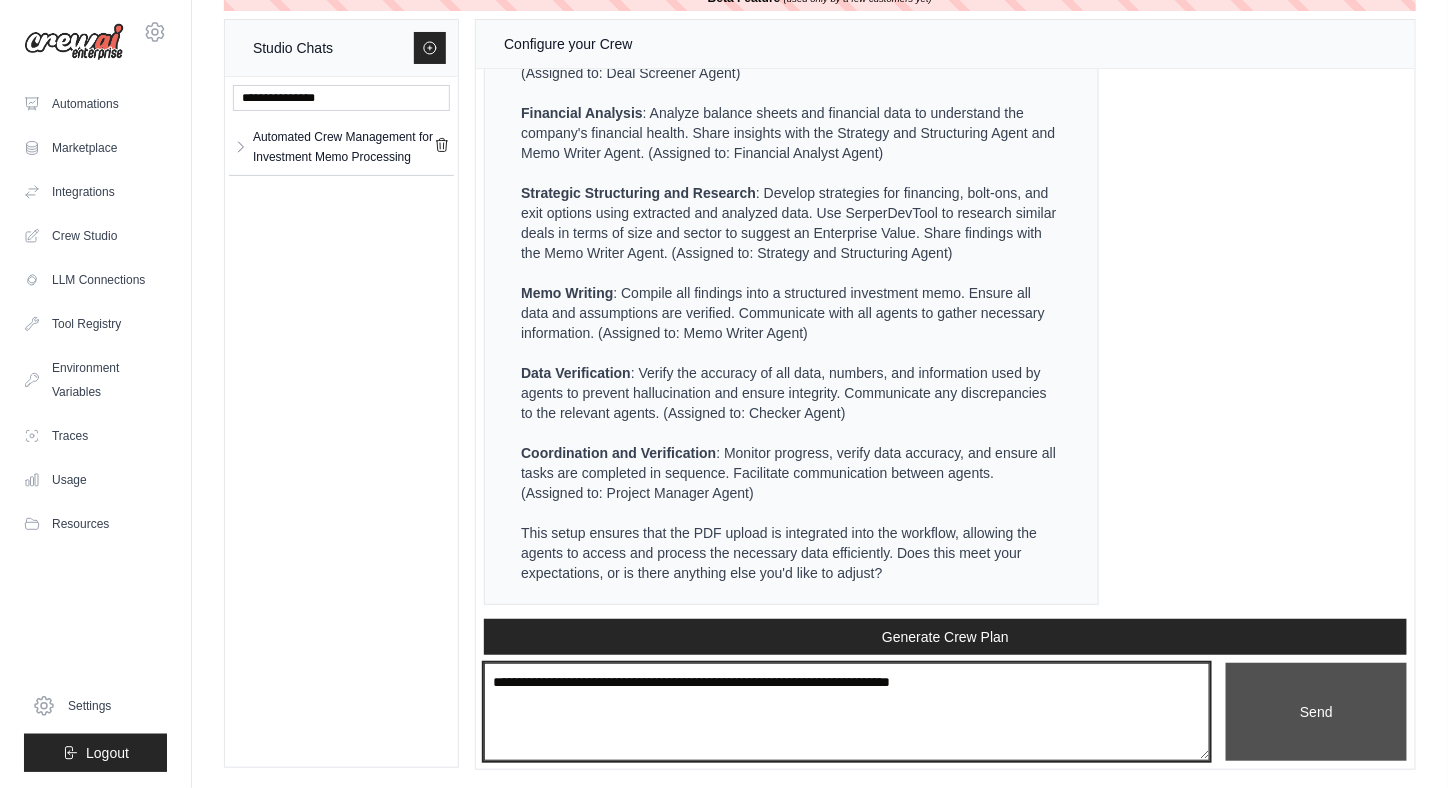 type on "**********" 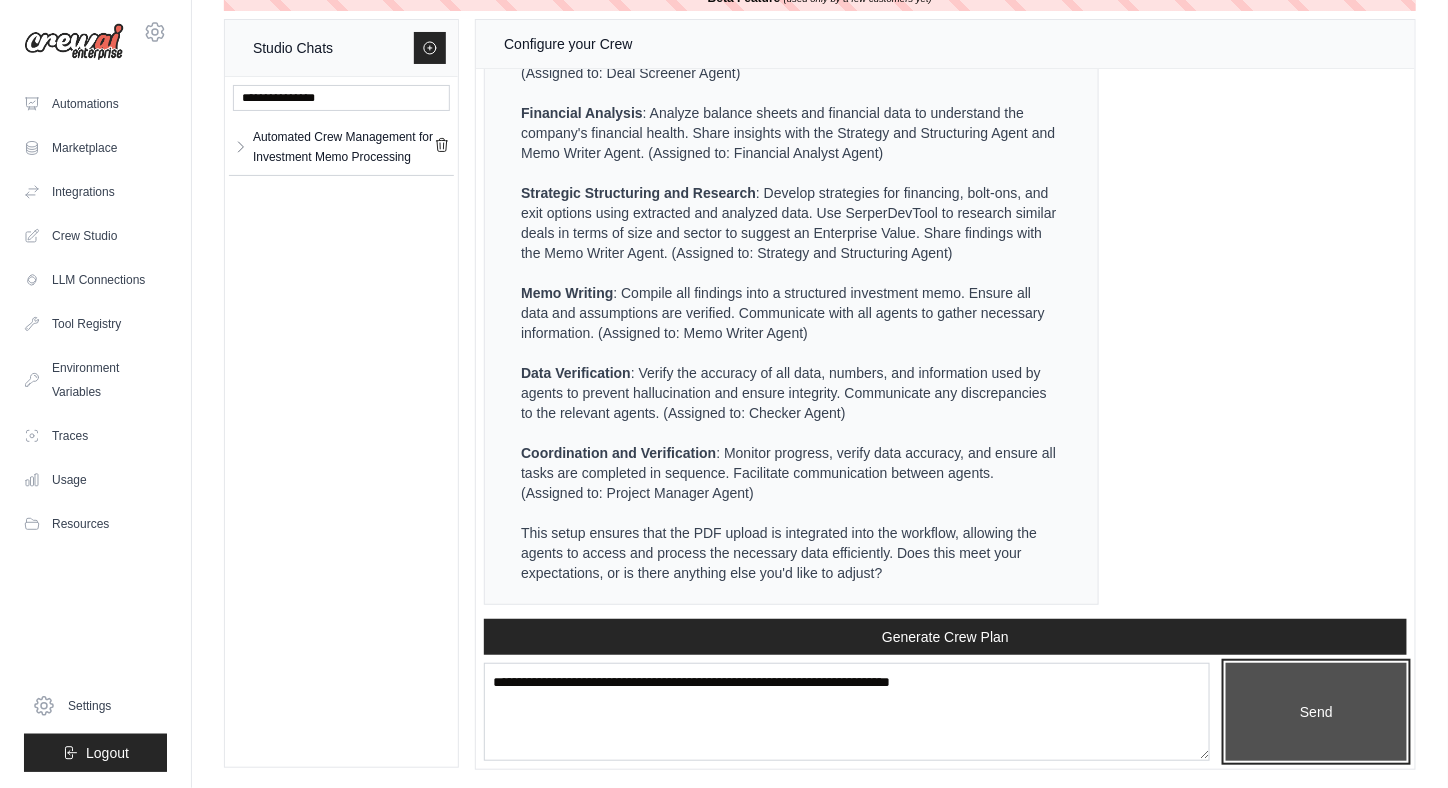 click on "Send" at bounding box center [1316, 711] 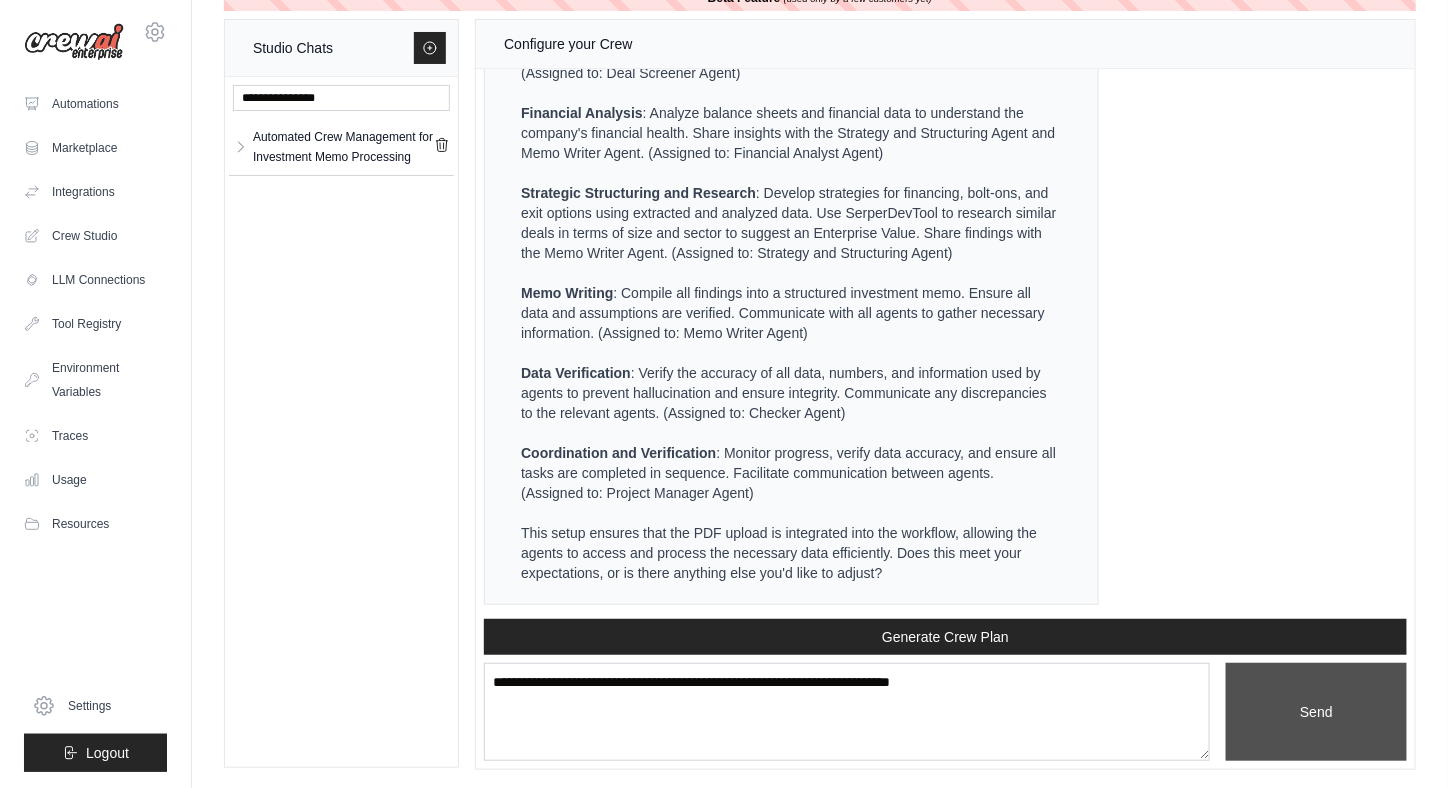 type 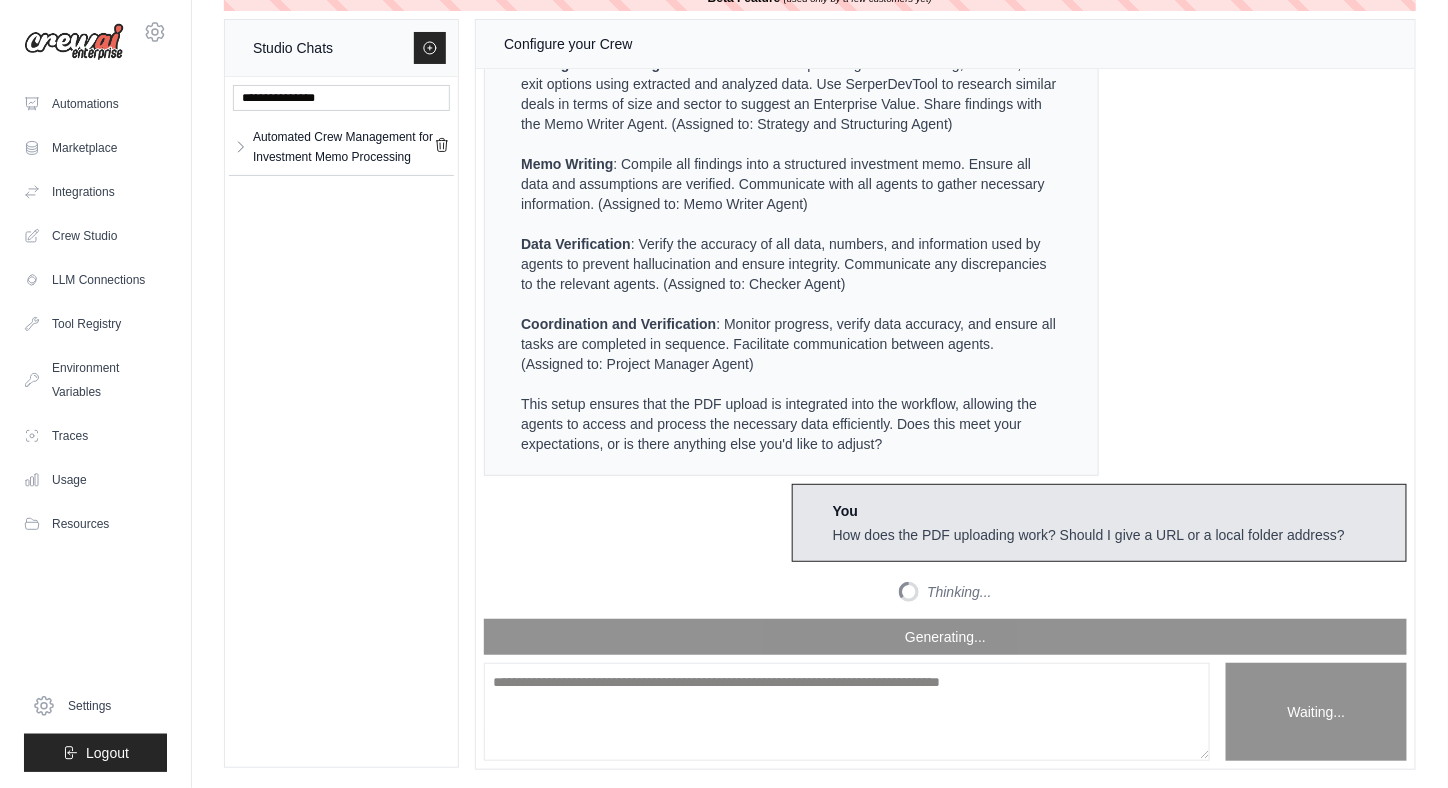 scroll, scrollTop: 9599, scrollLeft: 0, axis: vertical 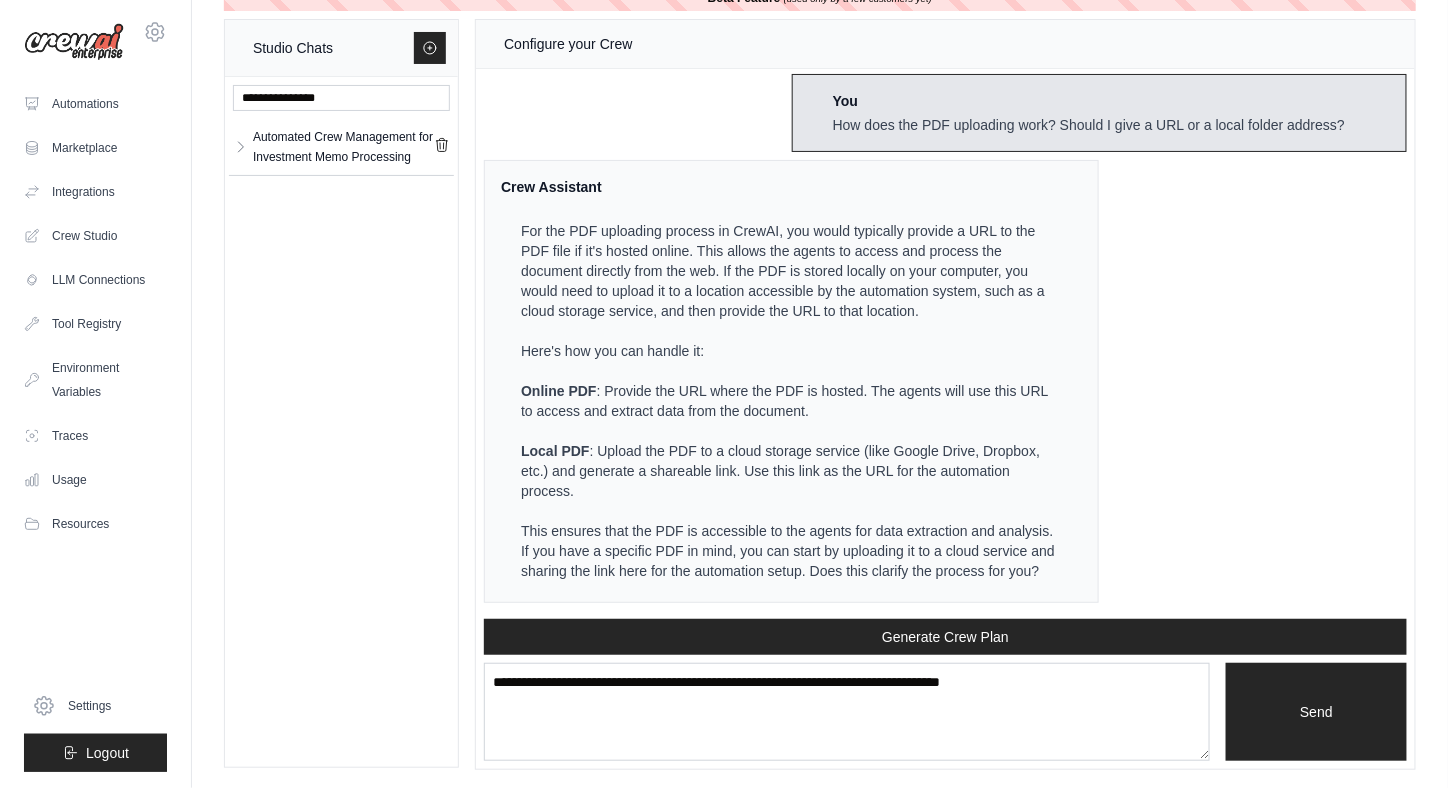 click on "Crew Assistant Hey Marco, what are you trying to accomplish and what kind of automation you want to build?
You Crew Assistant Great, Marco! Let's create a comprehensive automation plan for your crew using CrewAI. This plan will involve several specialized agents working together to efficiently process and analyze the investment memo PDF, ensuring a thorough evaluation and structured output.
Automation Plan:
The automation will manage the evaluation of investment opportunities by analyzing a PDF investment memo, performing strategic and financial analysis, and producing a structured investment memo.
Output:
A comprehensive investment memo summarizing the operational, financial, and strategic aspects of the company, ready for decision-making.
Inputs:
Investment Memo PDF file
Tools Selected:
PDFSearchTool: To extract and analyze data from the PDF document
Agents:
Project Manager Agent : Oversees and coordinates all tasks, ensuring timely completion and accuracy. Memo Writer Agent" at bounding box center (945, 344) 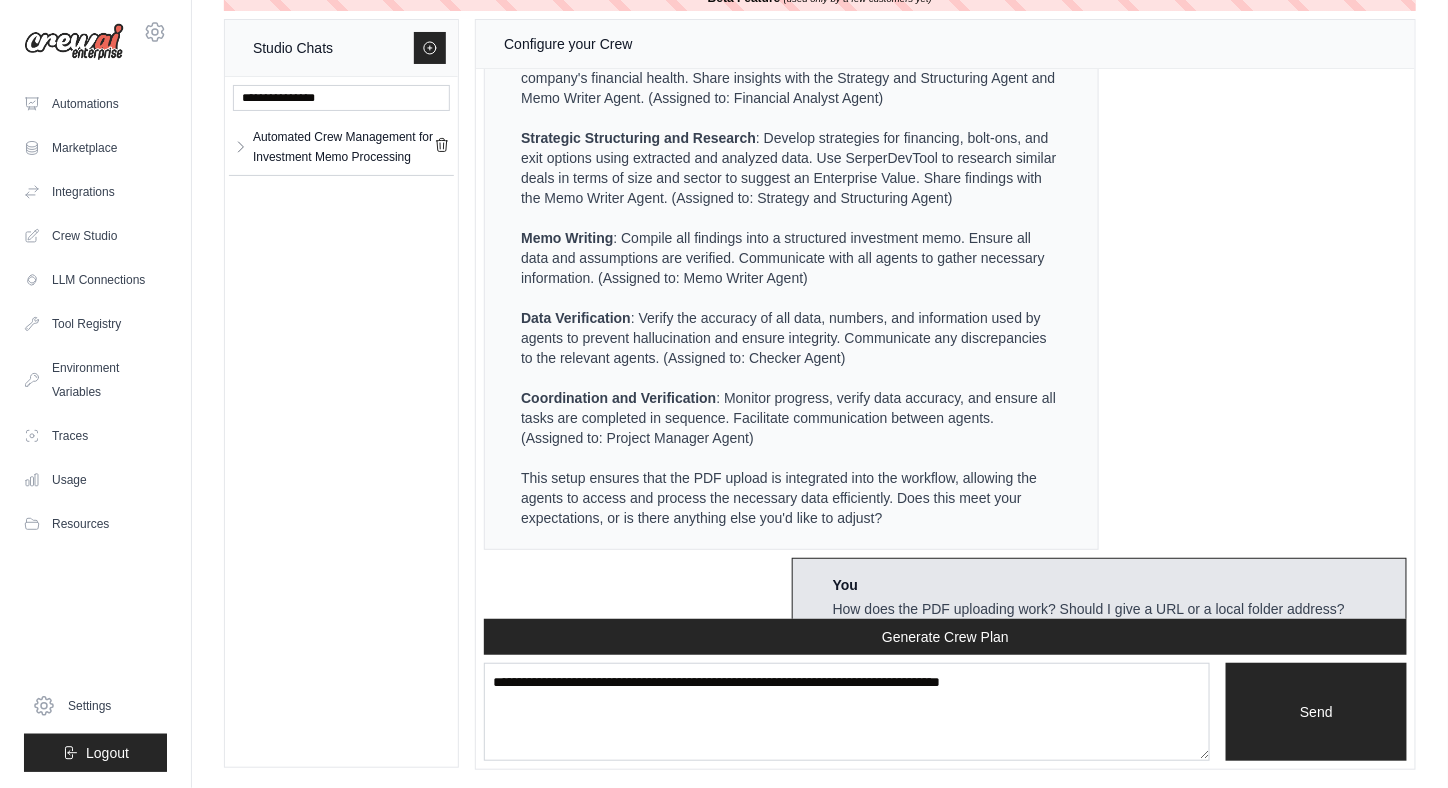 scroll, scrollTop: 9599, scrollLeft: 0, axis: vertical 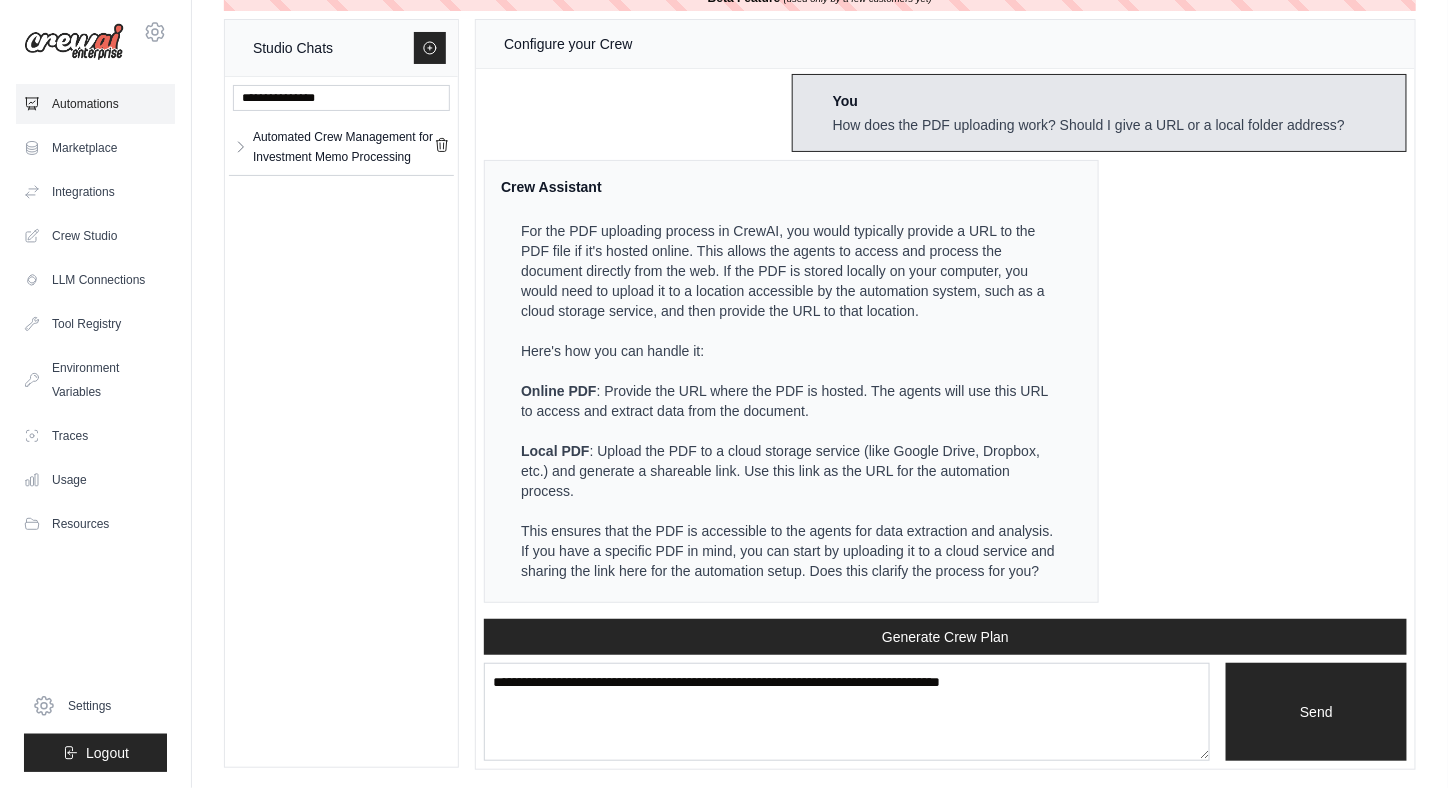 click on "Automations" at bounding box center (95, 104) 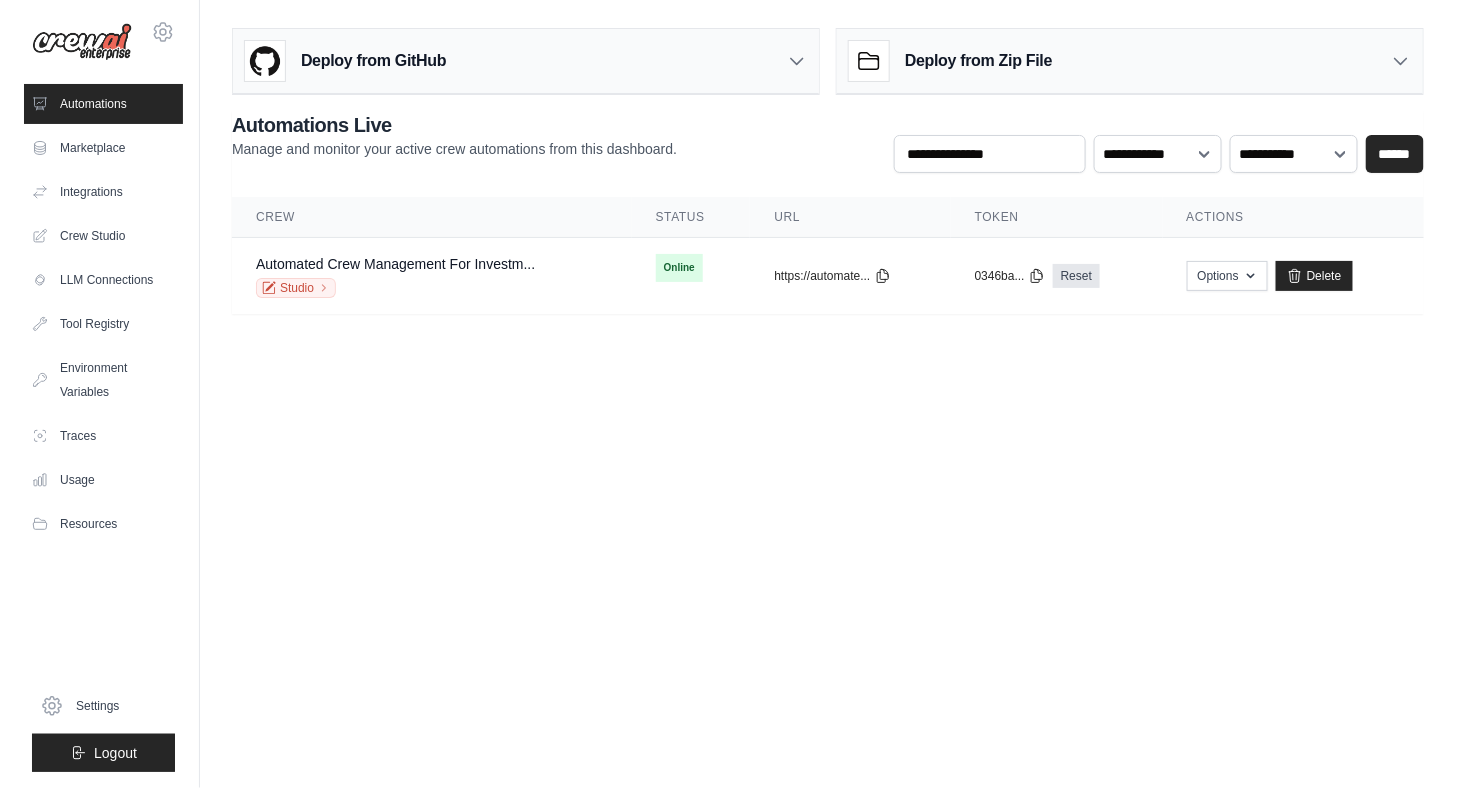 scroll, scrollTop: 0, scrollLeft: 0, axis: both 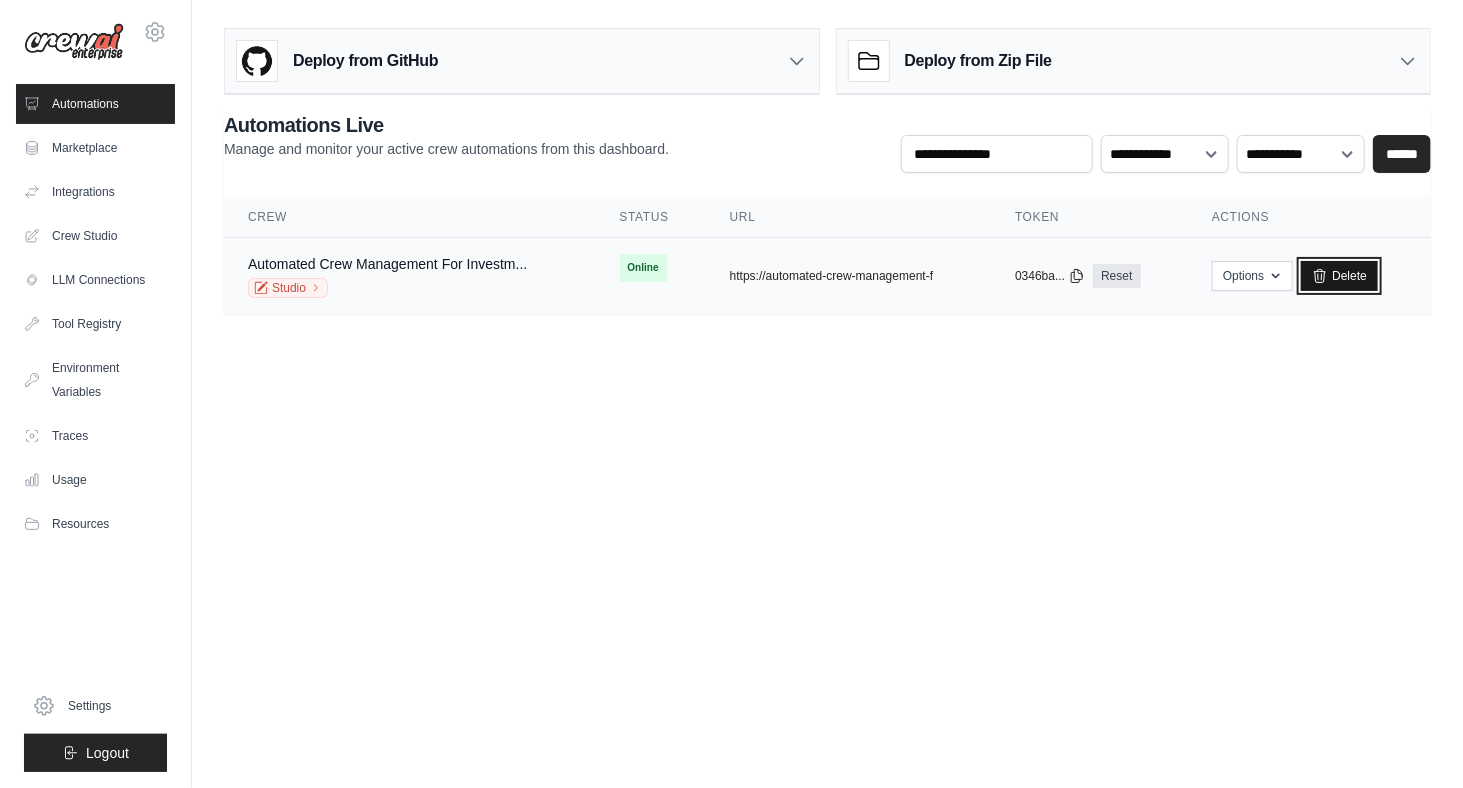 click on "Delete" at bounding box center (1339, 276) 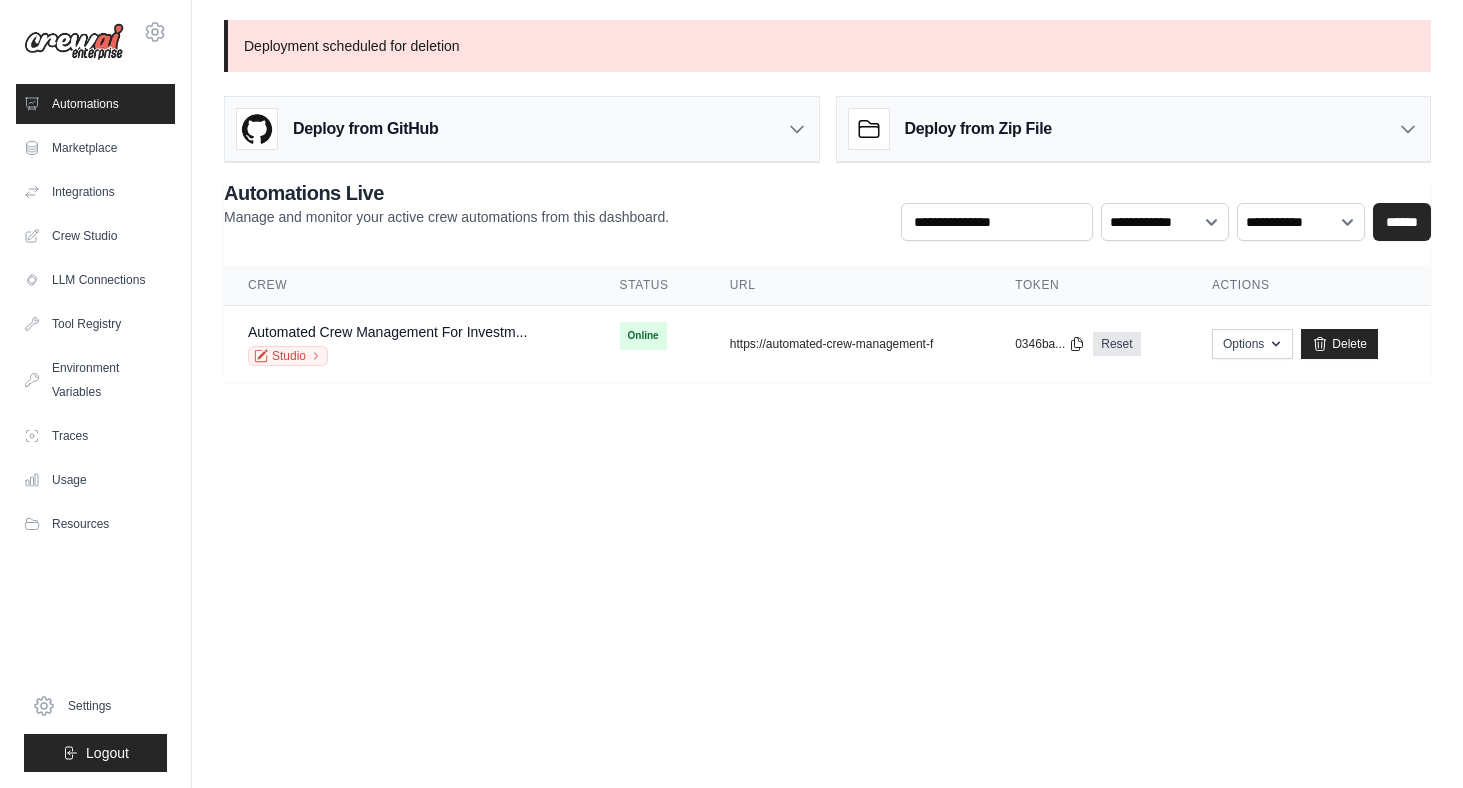scroll, scrollTop: 0, scrollLeft: 0, axis: both 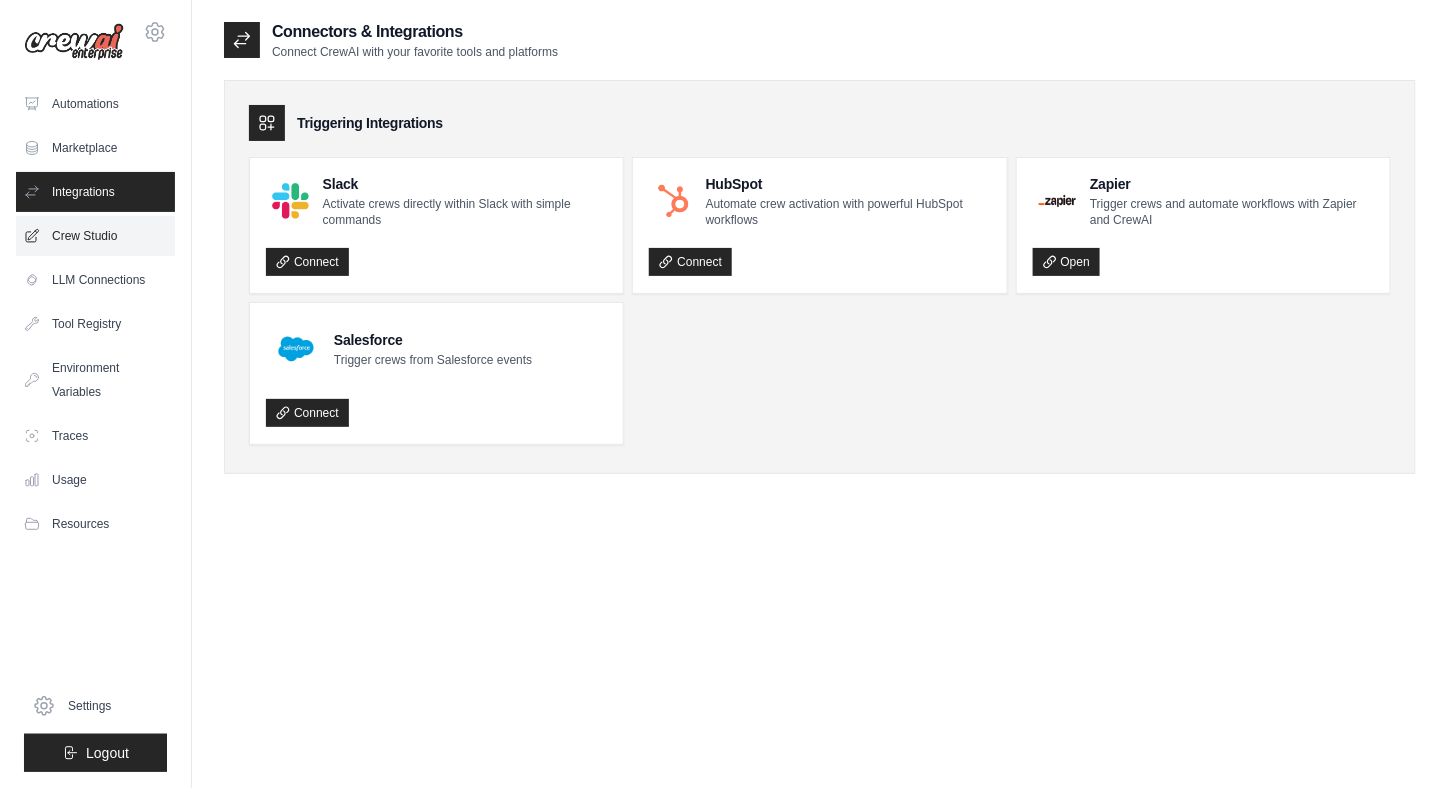 click on "Crew Studio" at bounding box center [95, 236] 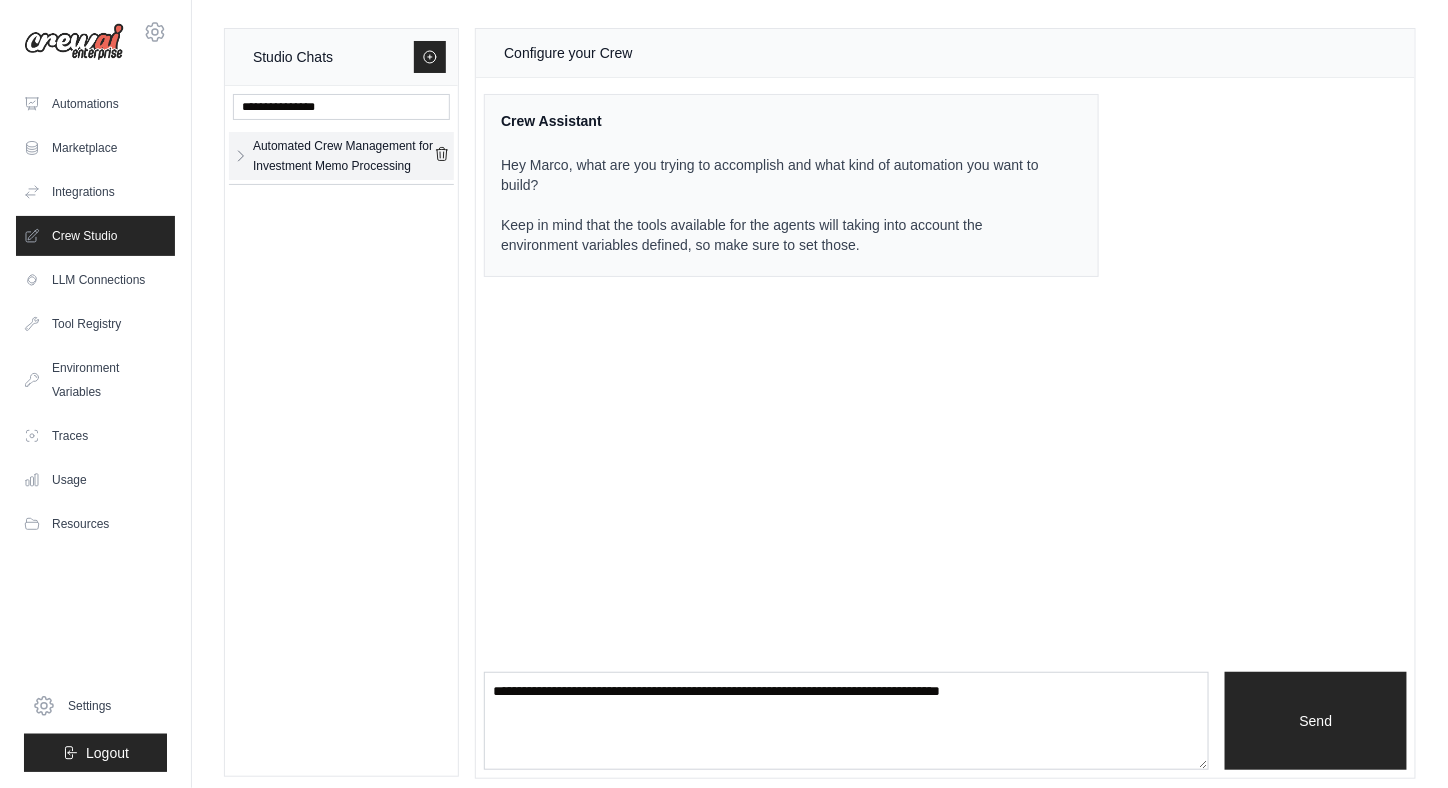 click on "Automated Crew Management for Investment Memo Processing" at bounding box center (343, 156) 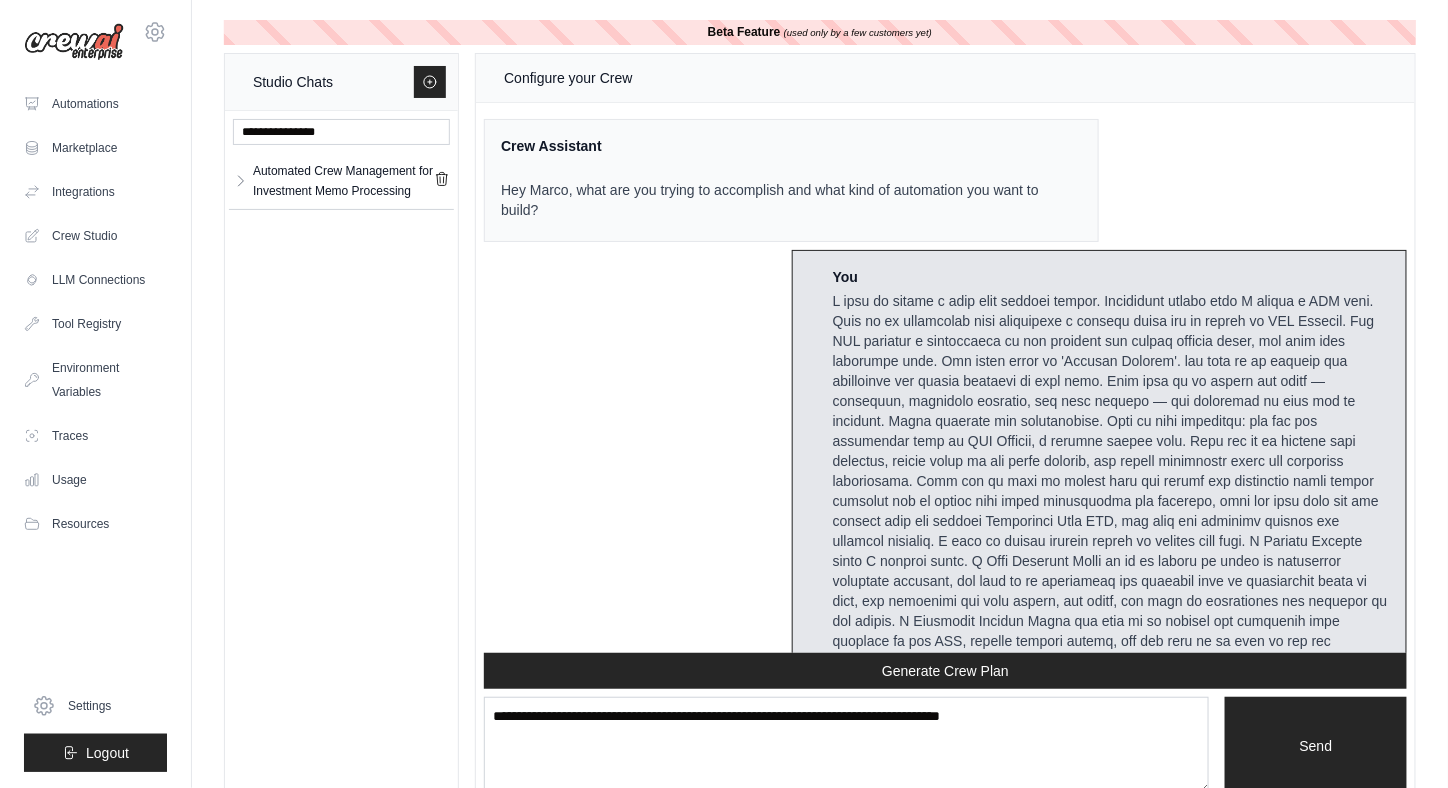 scroll, scrollTop: 9599, scrollLeft: 0, axis: vertical 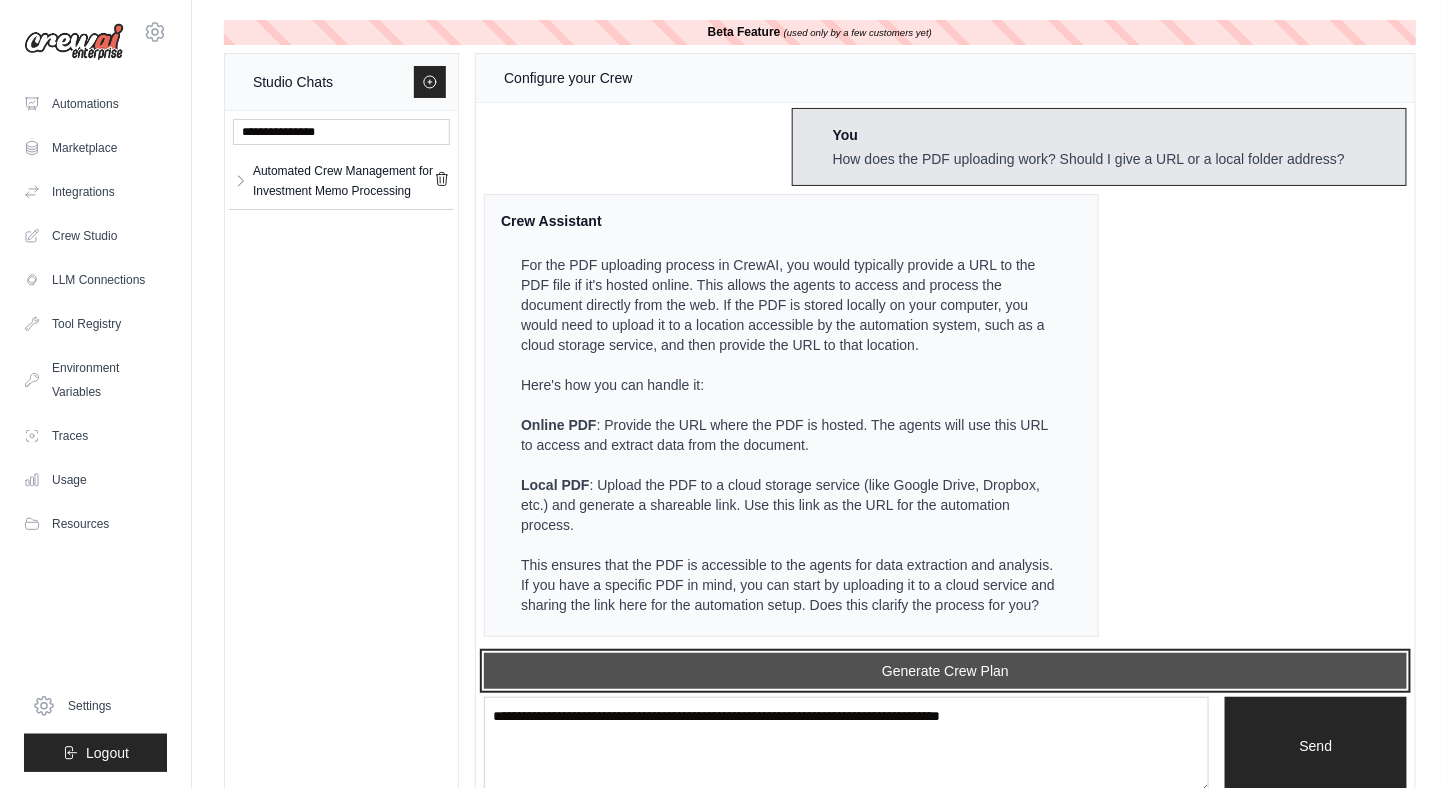 click on "Generate Crew Plan" at bounding box center (945, 671) 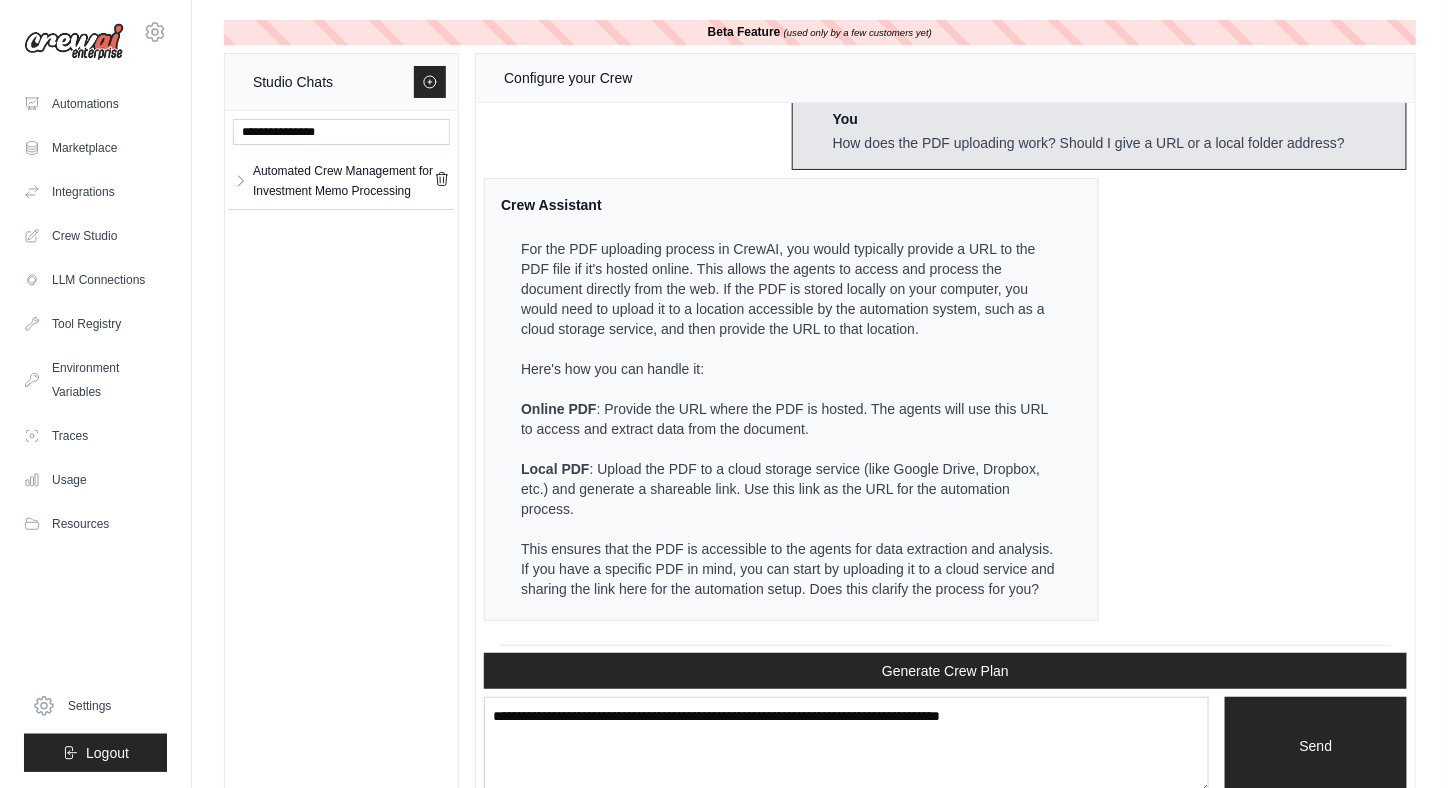 scroll, scrollTop: 10965, scrollLeft: 0, axis: vertical 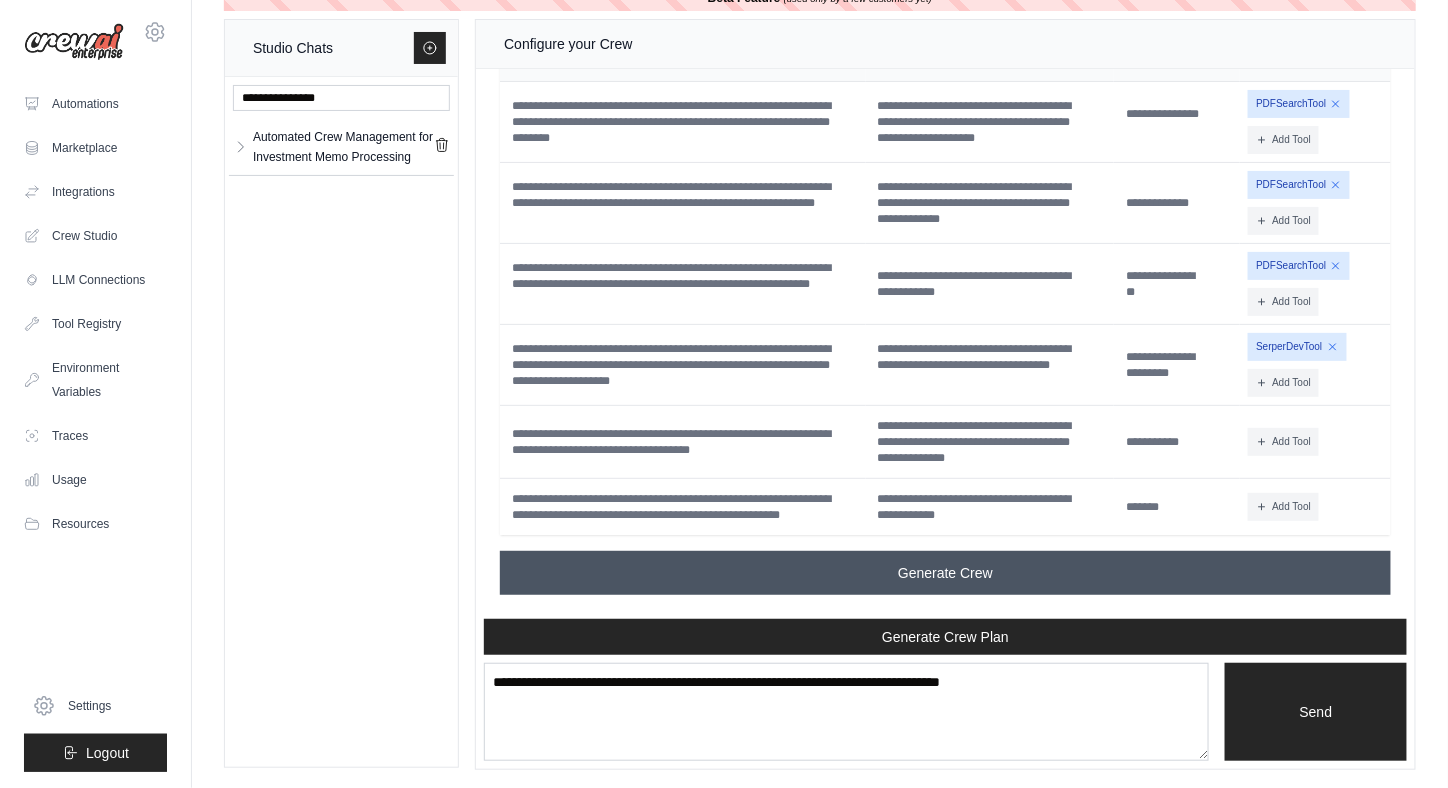 click on "Generate Crew" at bounding box center (945, 573) 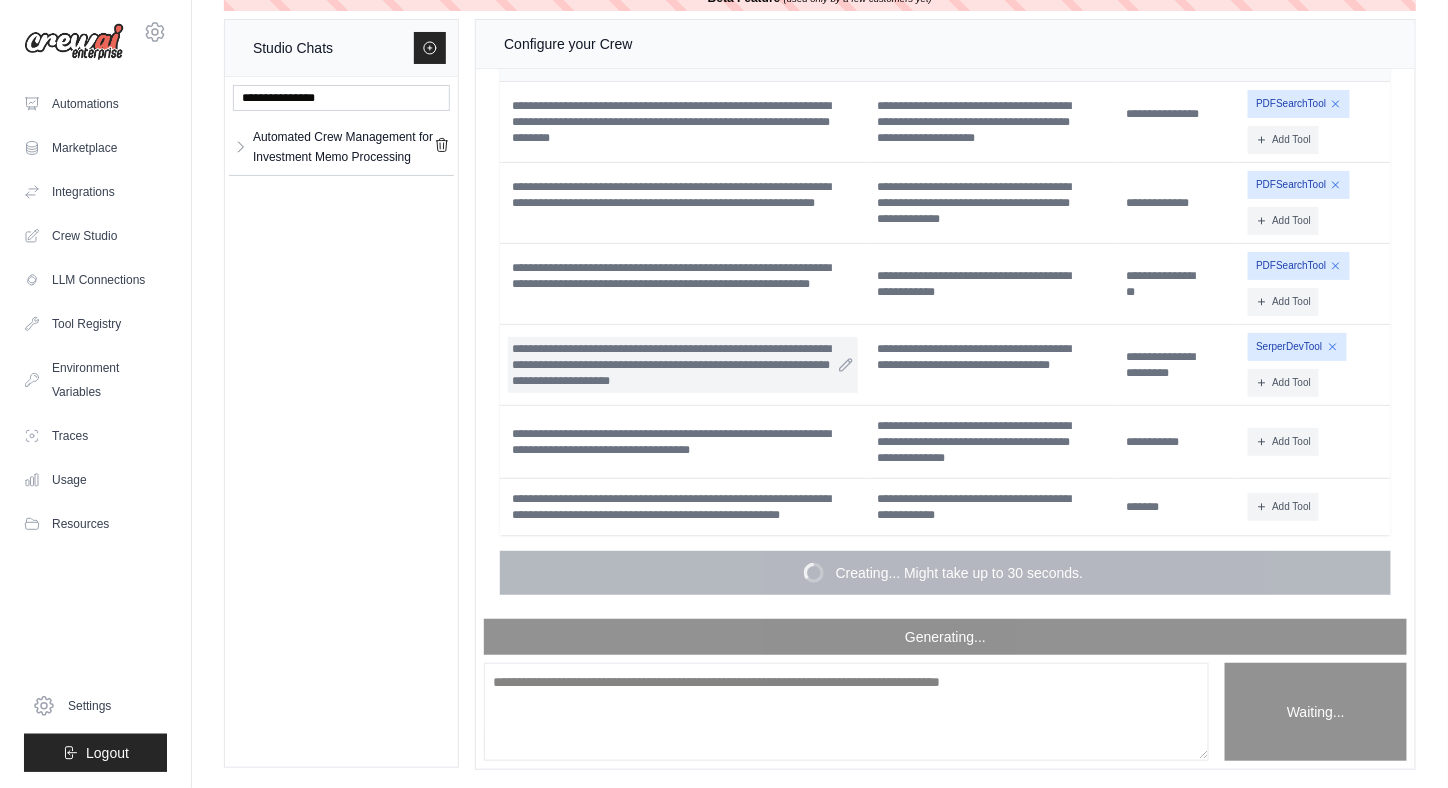 scroll, scrollTop: 10765, scrollLeft: 0, axis: vertical 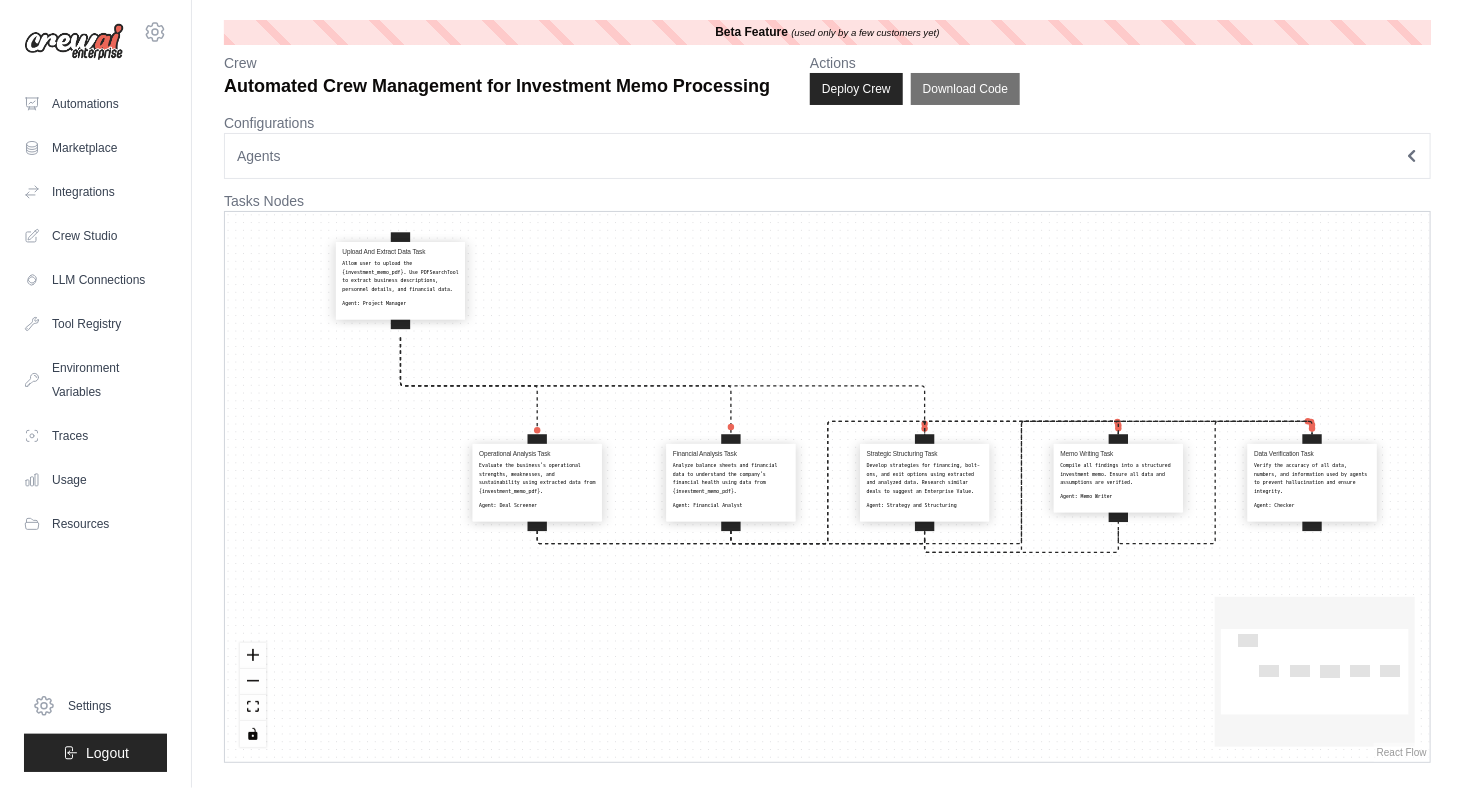 drag, startPoint x: 360, startPoint y: 484, endPoint x: 408, endPoint y: 279, distance: 210.54453 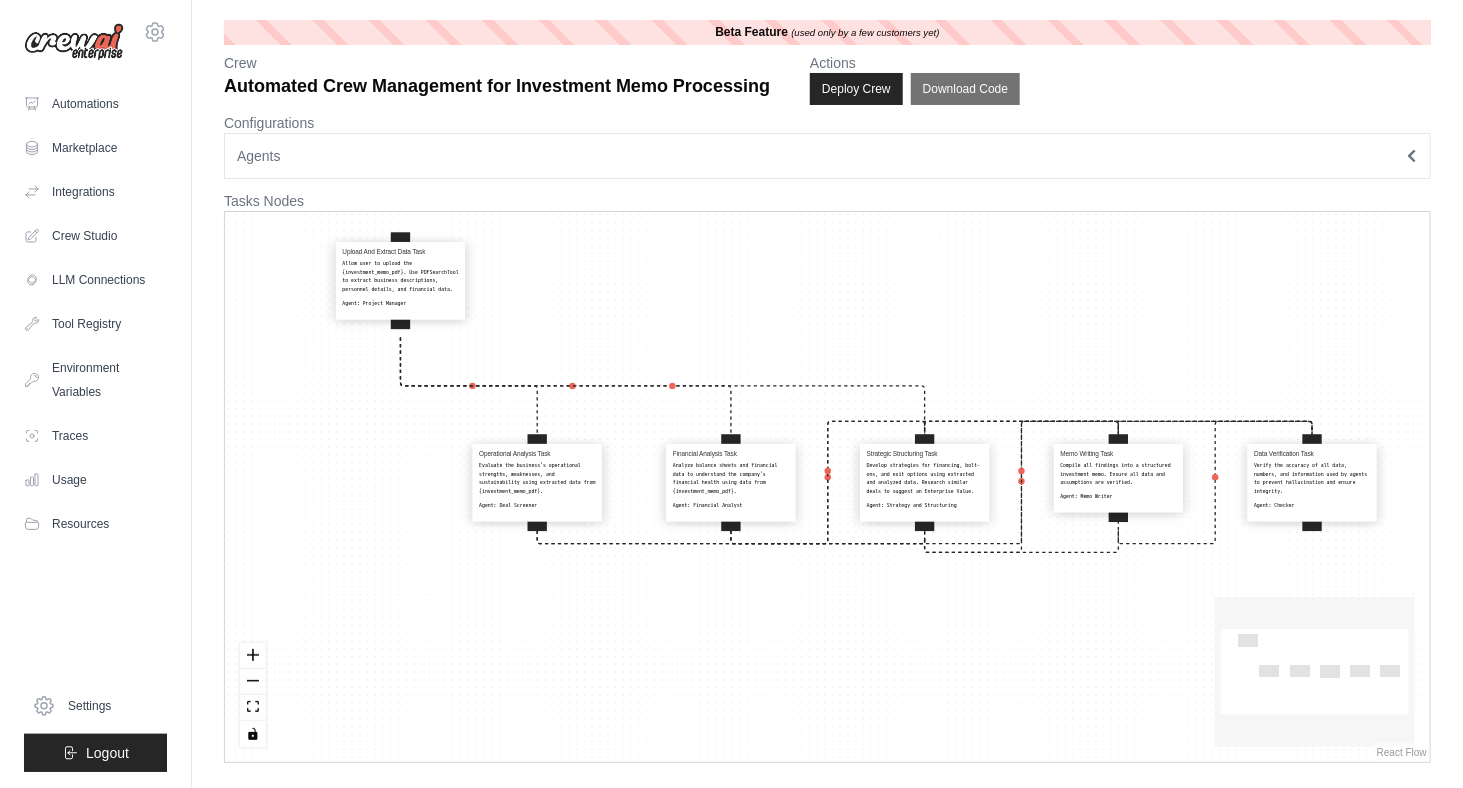 click on "Allow user to upload the {investment_memo_pdf}. Use PDFSearchTool to extract business descriptions, personnel details, and financial data." at bounding box center [400, 276] 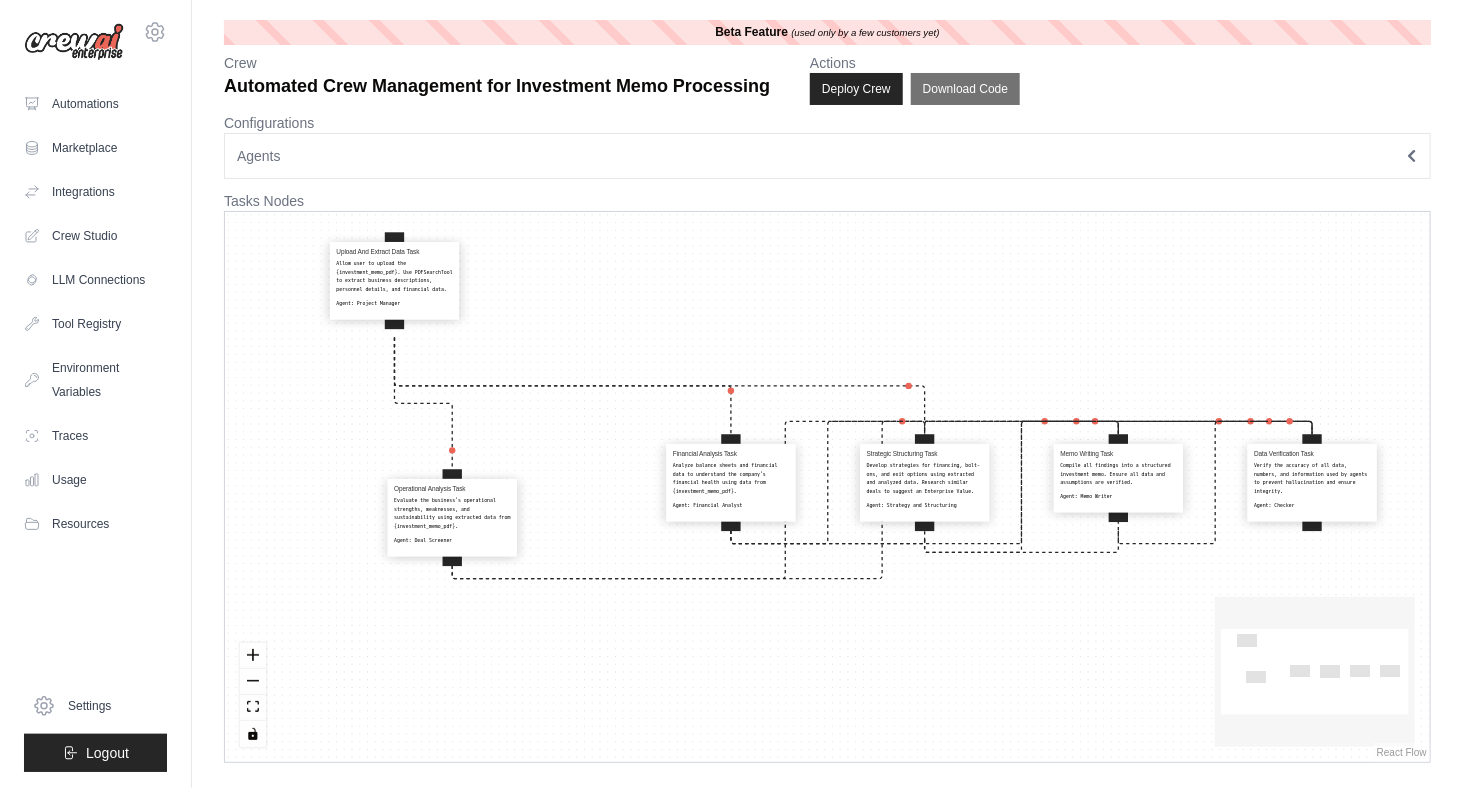 drag, startPoint x: 530, startPoint y: 496, endPoint x: 444, endPoint y: 531, distance: 92.84934 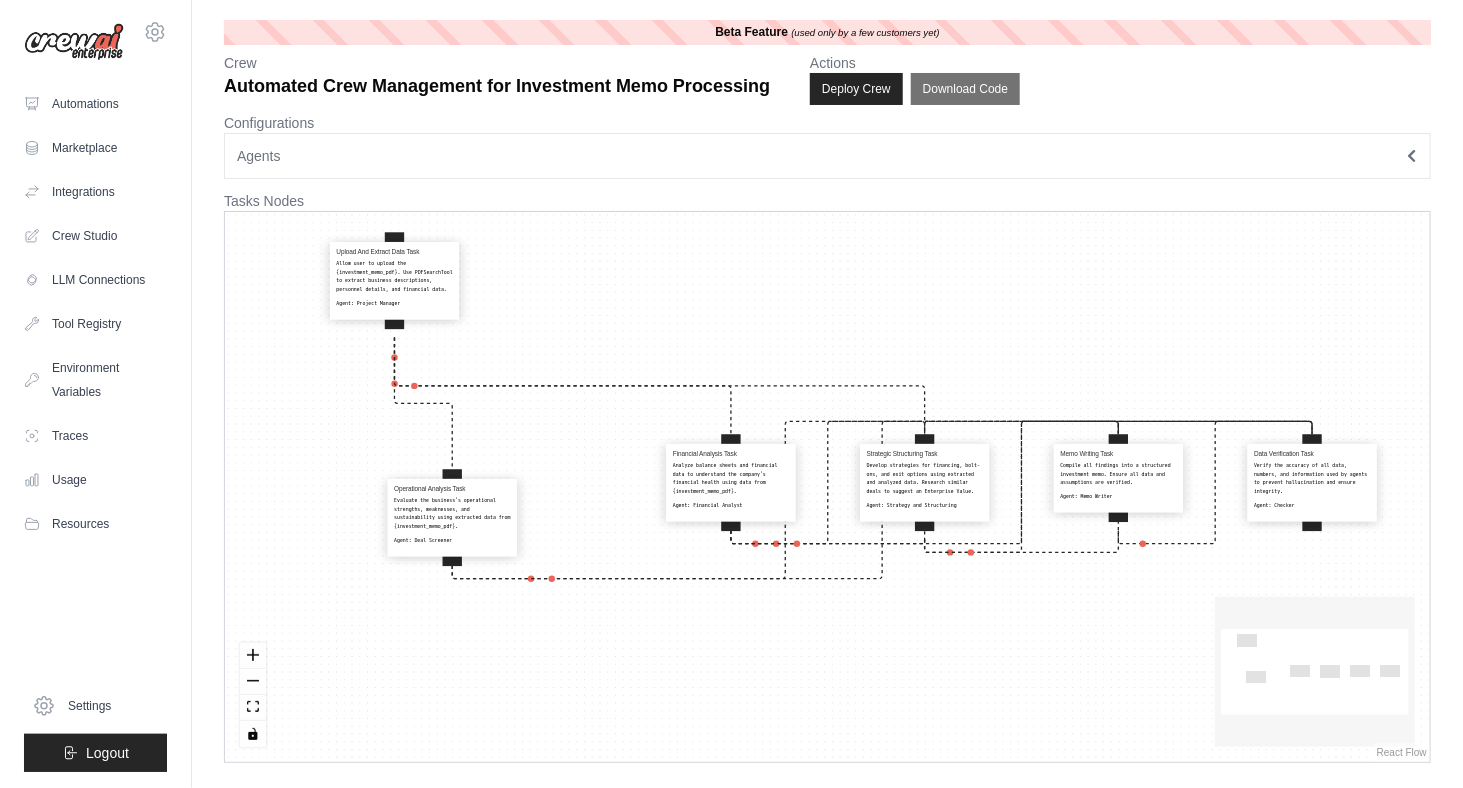 click on "Operational Analysis Task Evaluate the business's operational strengths, weaknesses, and sustainability using extracted data from {investment_memo_pdf}. Agent:   Deal Screener" at bounding box center (452, 515) 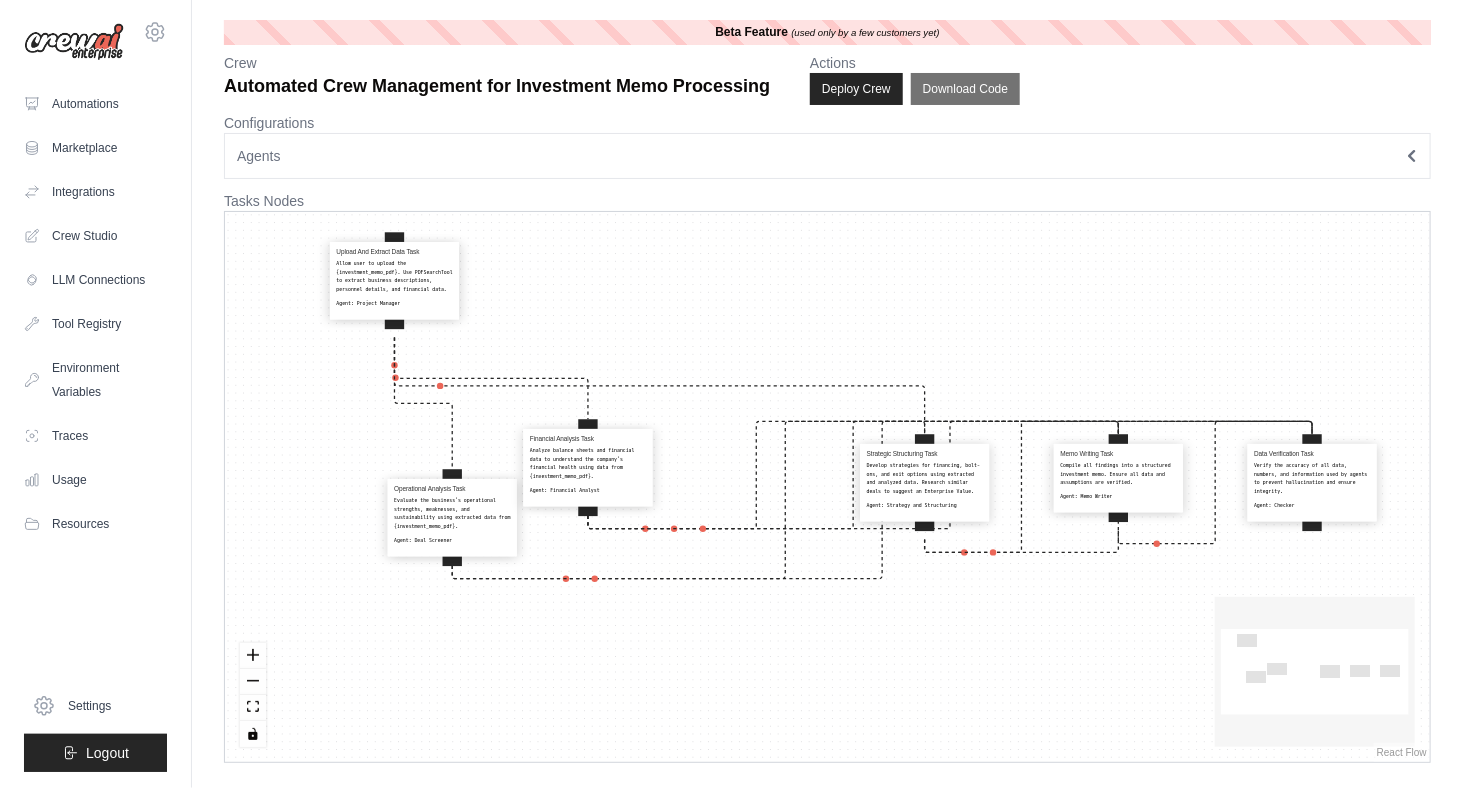 drag, startPoint x: 690, startPoint y: 501, endPoint x: 546, endPoint y: 486, distance: 144.77914 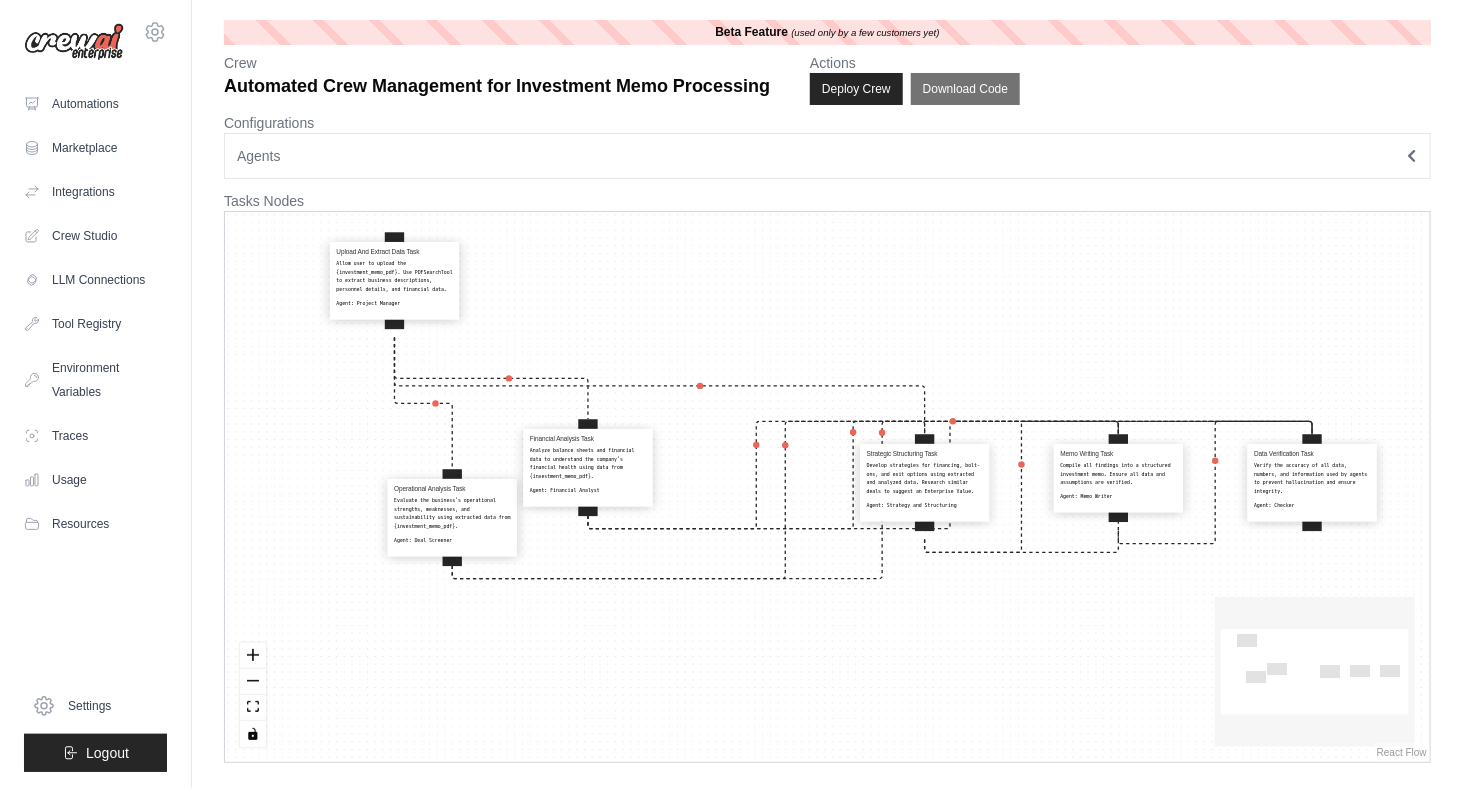 click on "Agent:" at bounding box center [538, 490] 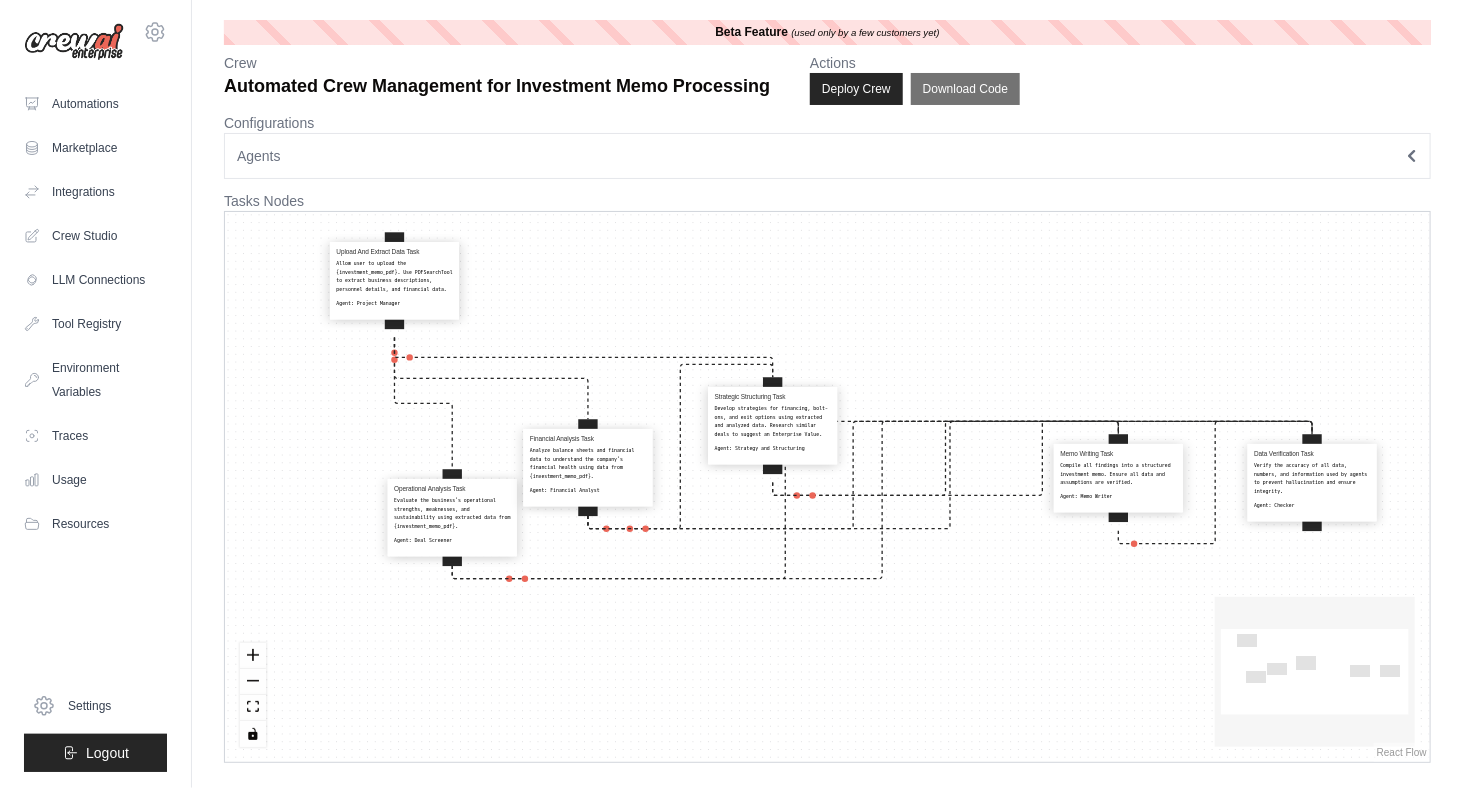 drag, startPoint x: 902, startPoint y: 481, endPoint x: 738, endPoint y: 421, distance: 174.63104 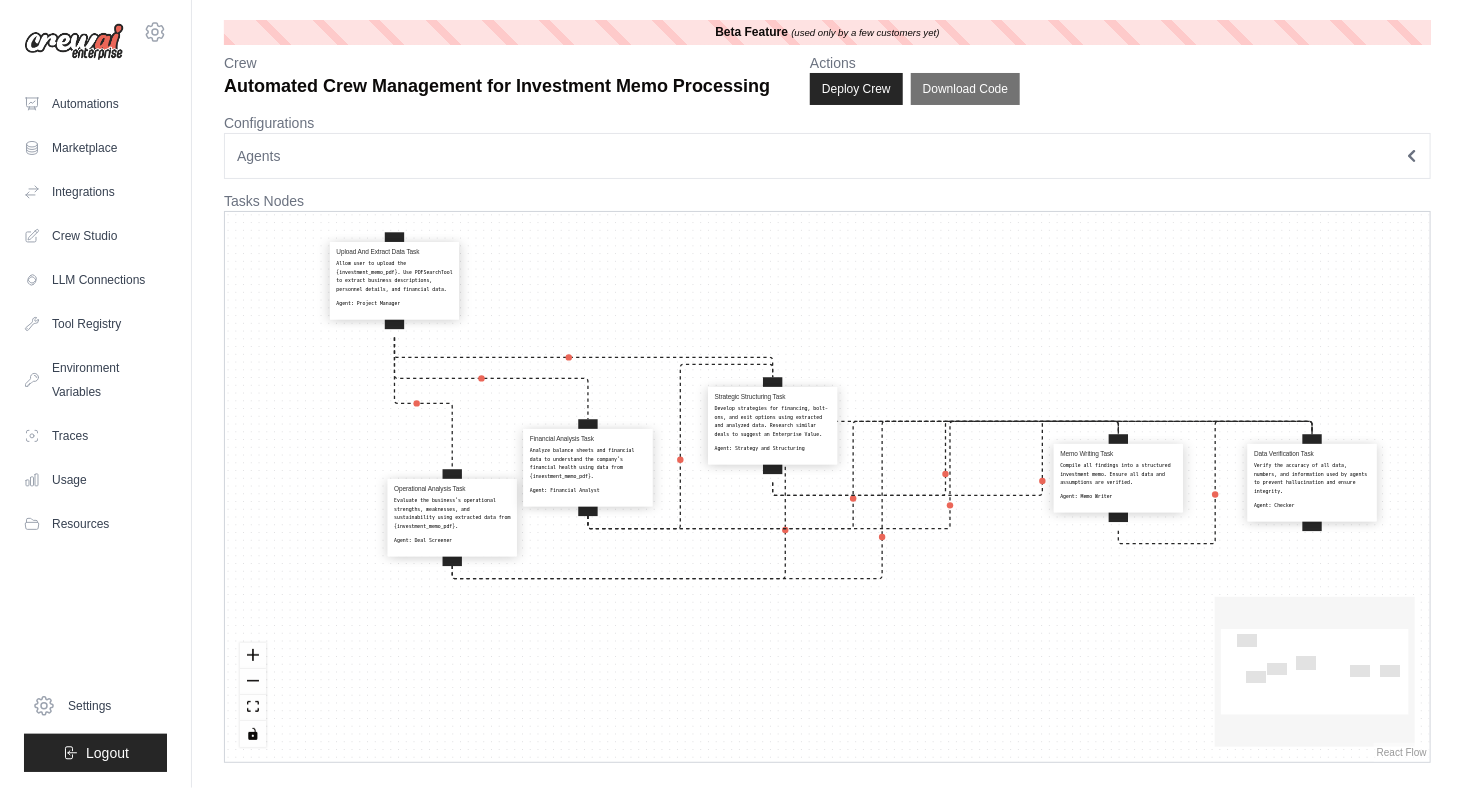 click on "Develop strategies for financing, bolt-ons, and exit options using extracted and analyzed data. Research similar deals to suggest an Enterprise Value." at bounding box center (773, 421) 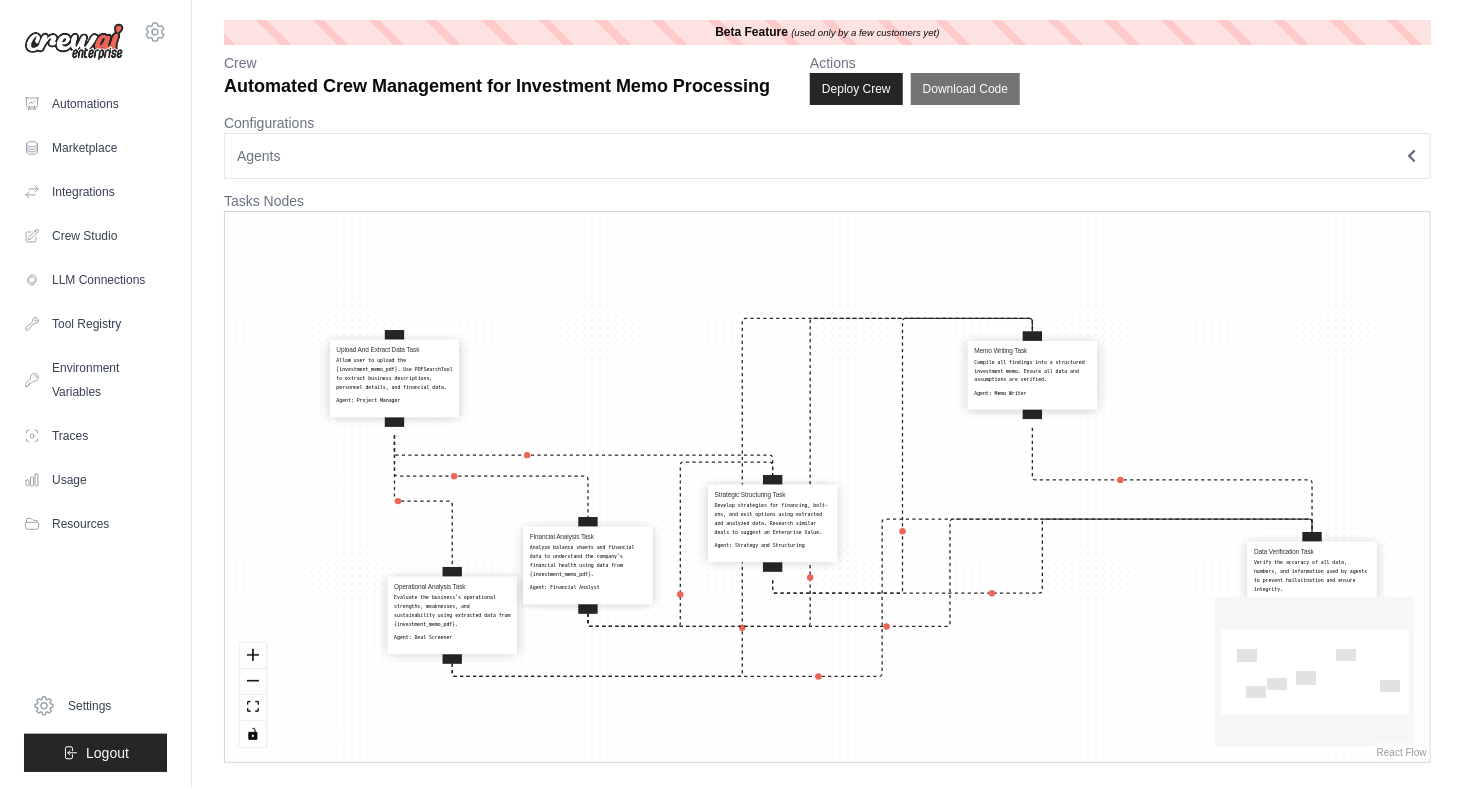 drag, startPoint x: 1091, startPoint y: 469, endPoint x: 1000, endPoint y: 360, distance: 141.99295 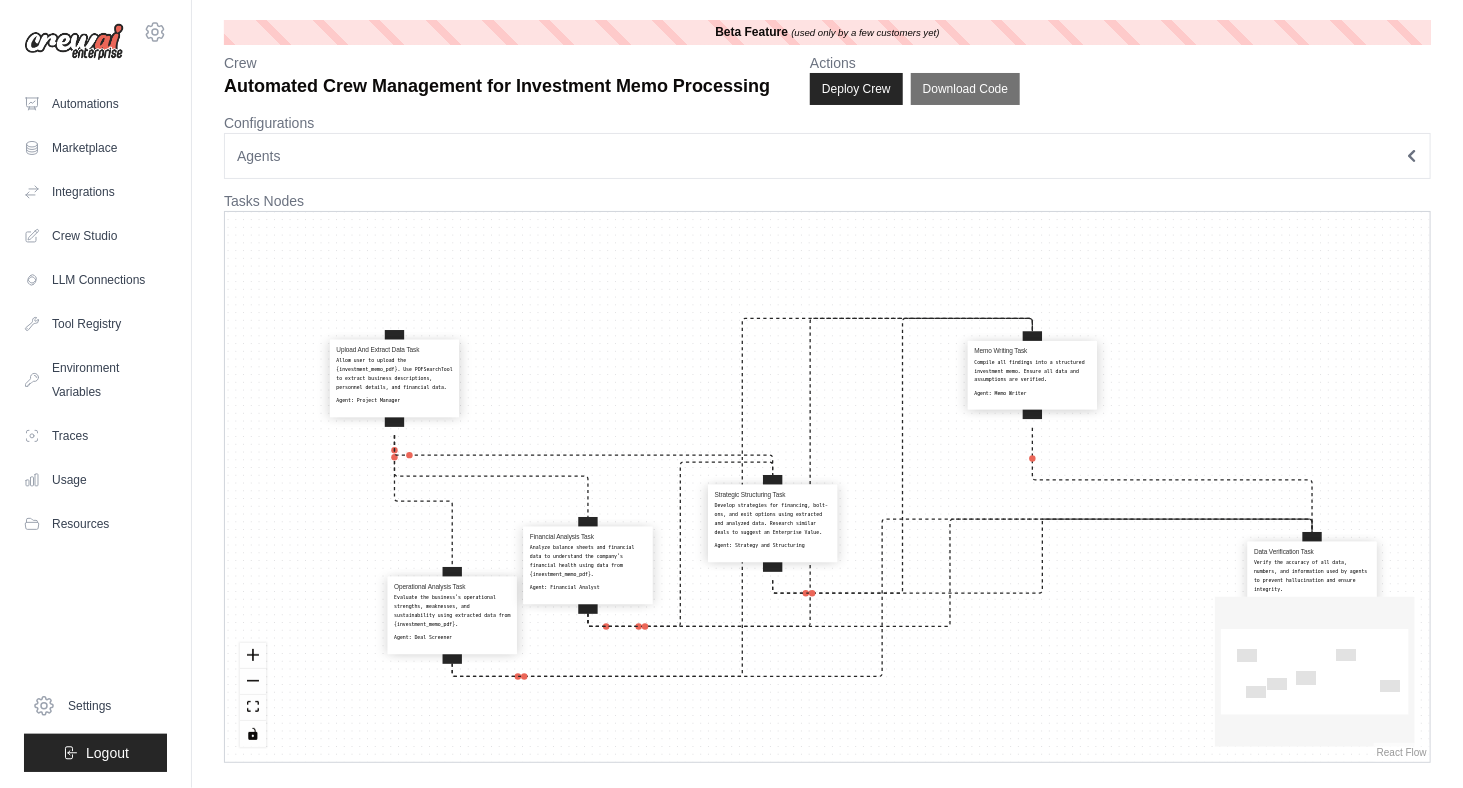 click on "Compile all findings into a structured investment memo. Ensure all data and assumptions are verified." at bounding box center [1033, 371] 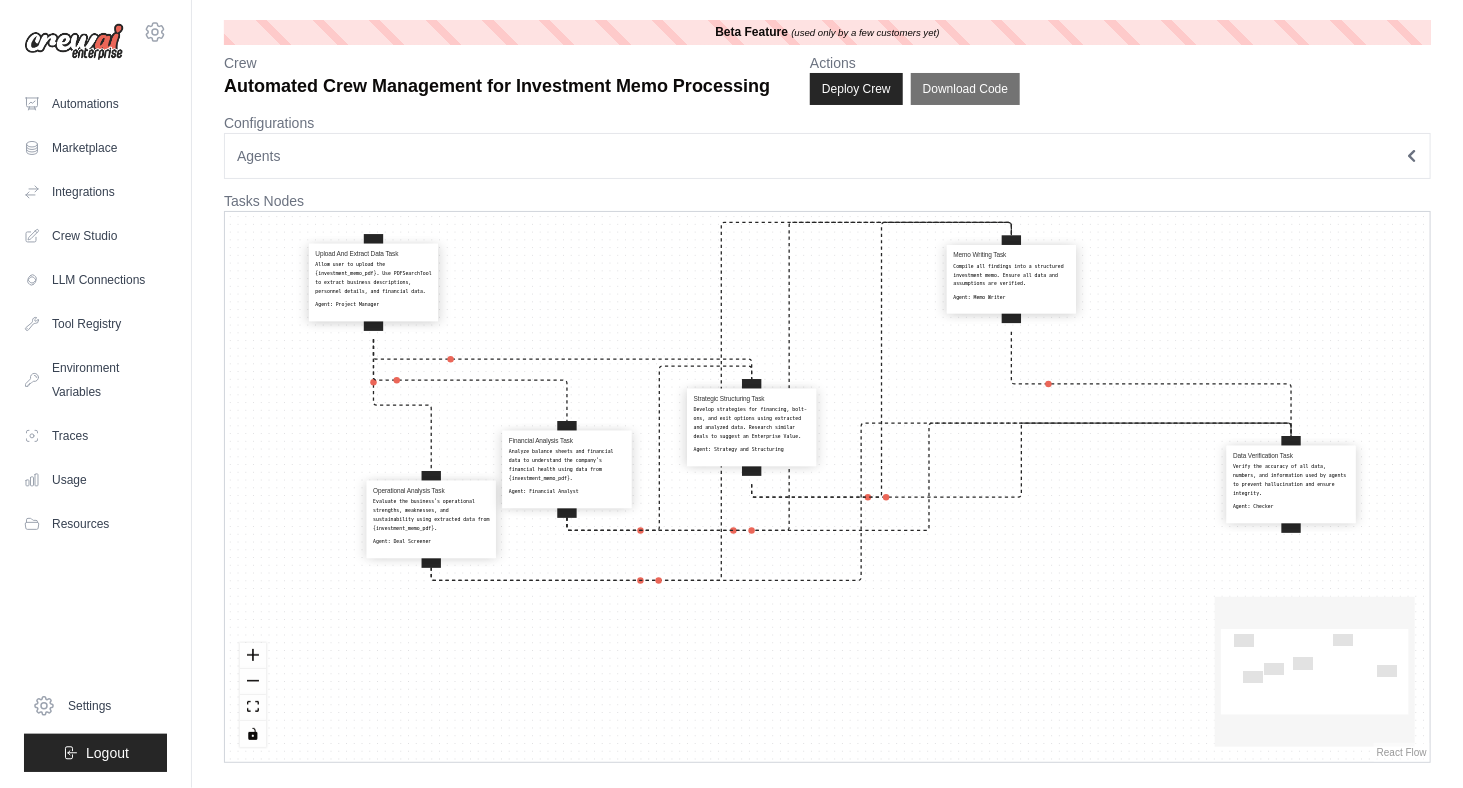 drag, startPoint x: 1233, startPoint y: 393, endPoint x: 1212, endPoint y: 307, distance: 88.52683 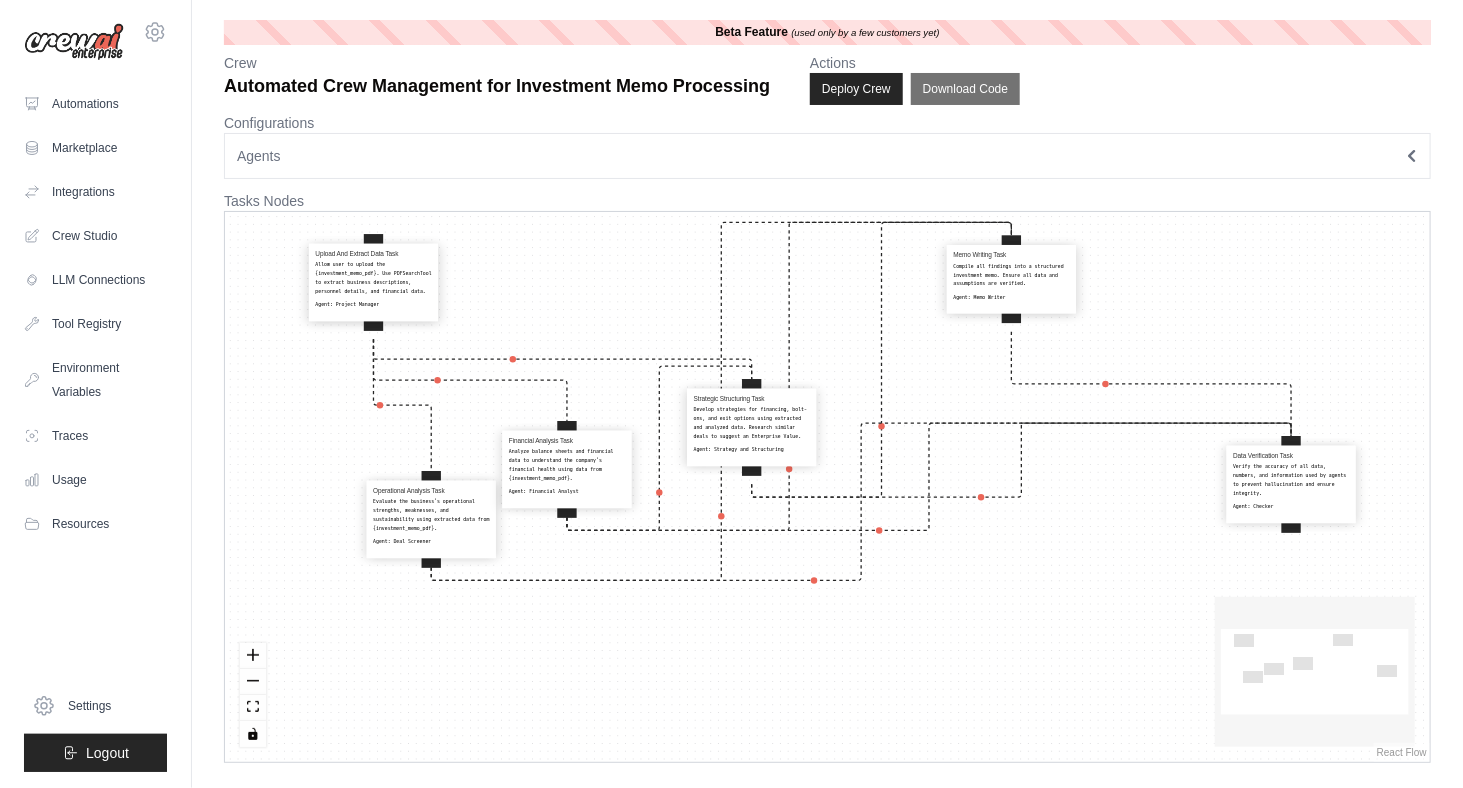 click on "Upload And Extract Data Task Allow user to upload the {investment_memo_pdf}. Use PDFSearchTool to extract business descriptions, personnel details, and financial data. Agent:   Project Manager Operational Analysis Task Evaluate the business's operational strengths, weaknesses, and sustainability using extracted data from {investment_memo_pdf}. Agent:   Deal Screener Financial Analysis Task Analyze balance sheets and financial data to understand the company's financial health using data from {investment_memo_pdf}. Agent:   Financial Analyst Strategic Structuring Task Develop strategies for financing, bolt-ons, and exit options using extracted and analyzed data. Research similar deals to suggest an Enterprise Value. Agent:   Strategy and Structuring Memo Writing Task Compile all findings into a structured investment memo. Ensure all data and assumptions are verified. Agent:   Memo Writer Data Verification Task Agent:   Checker" at bounding box center (827, 487) 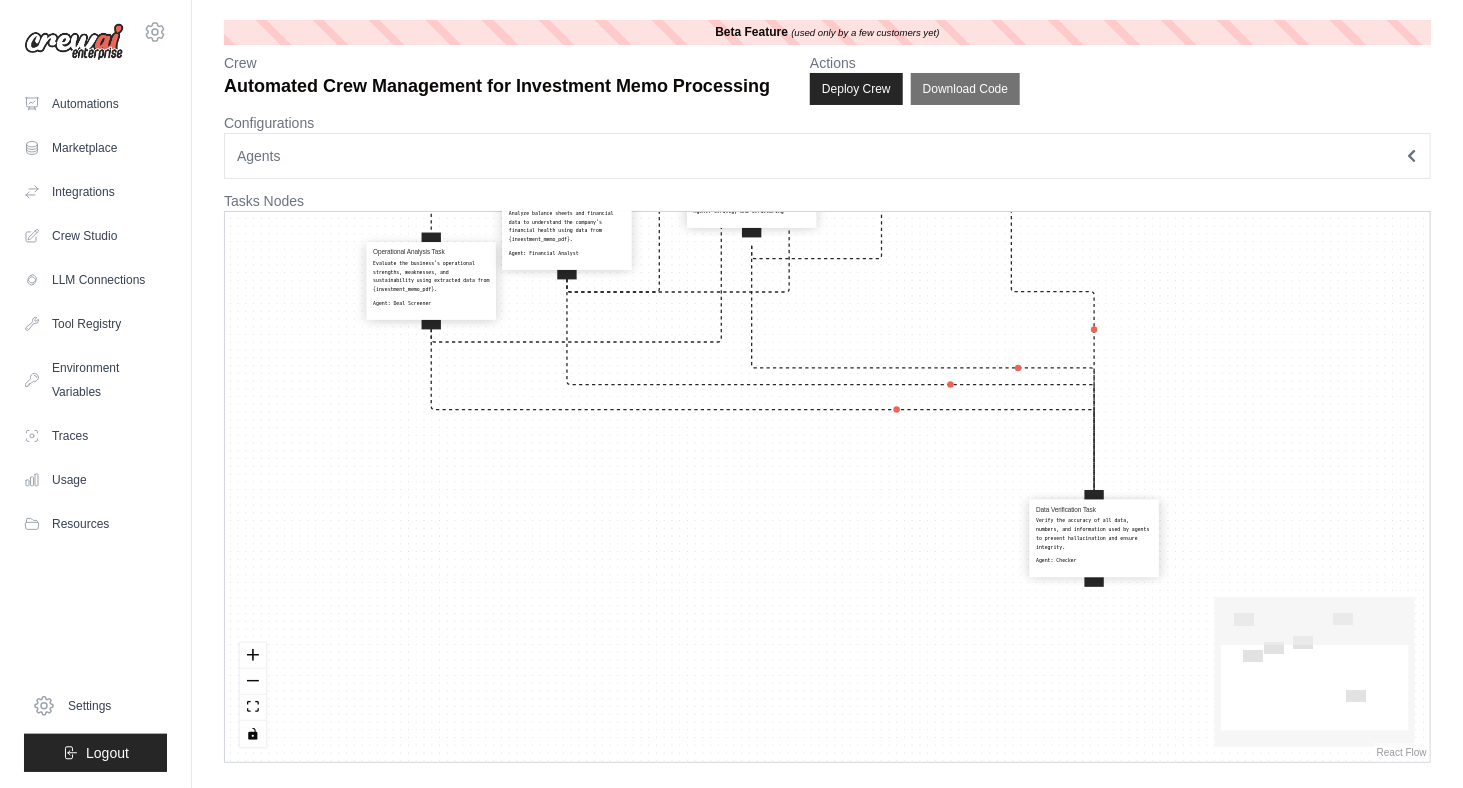 drag, startPoint x: 1326, startPoint y: 499, endPoint x: 1127, endPoint y: 553, distance: 206.1965 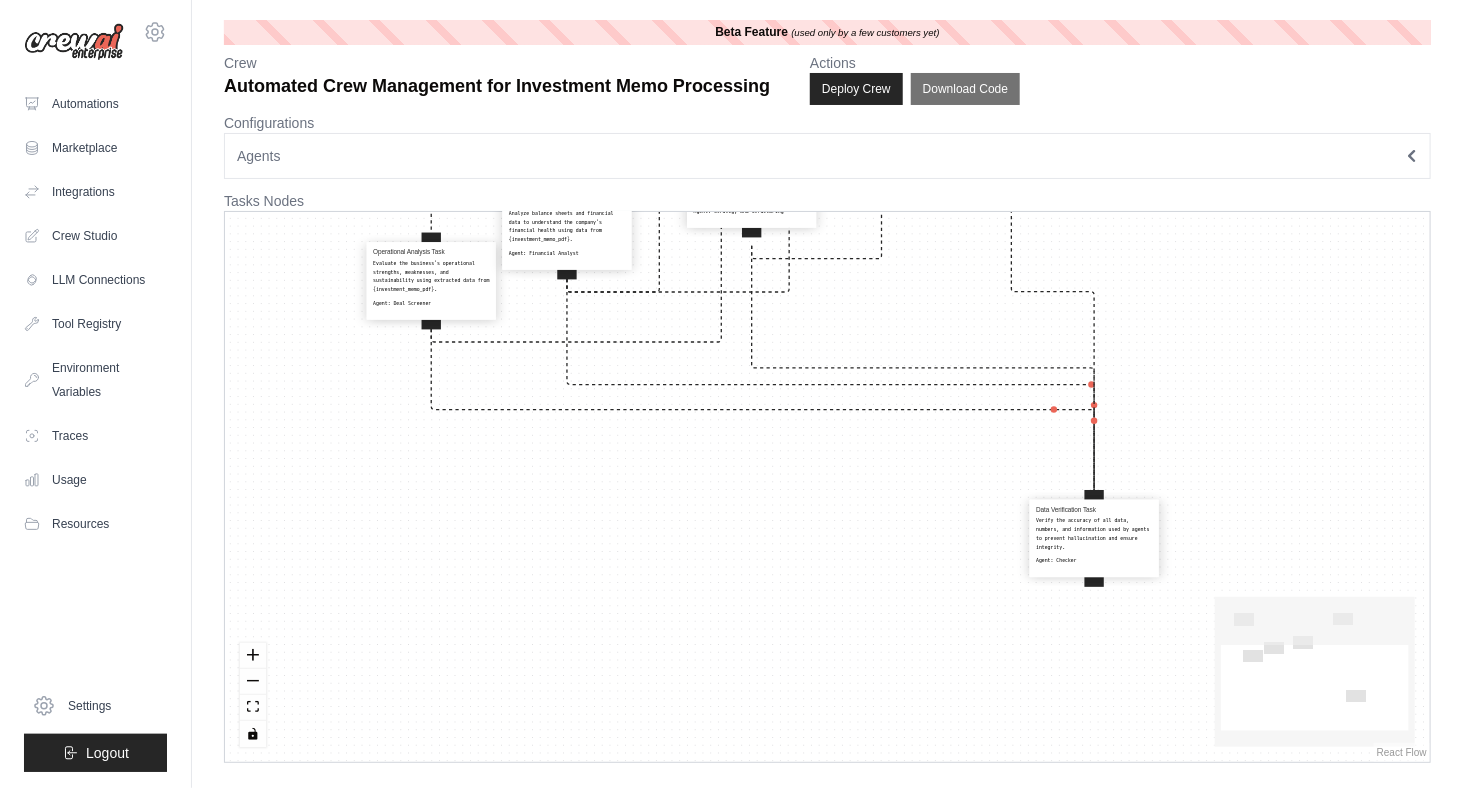 click on "Data Verification Task Verify the accuracy of all data, numbers, and information used by agents to prevent hallucination and ensure integrity. Agent:   Checker" at bounding box center [1094, 535] 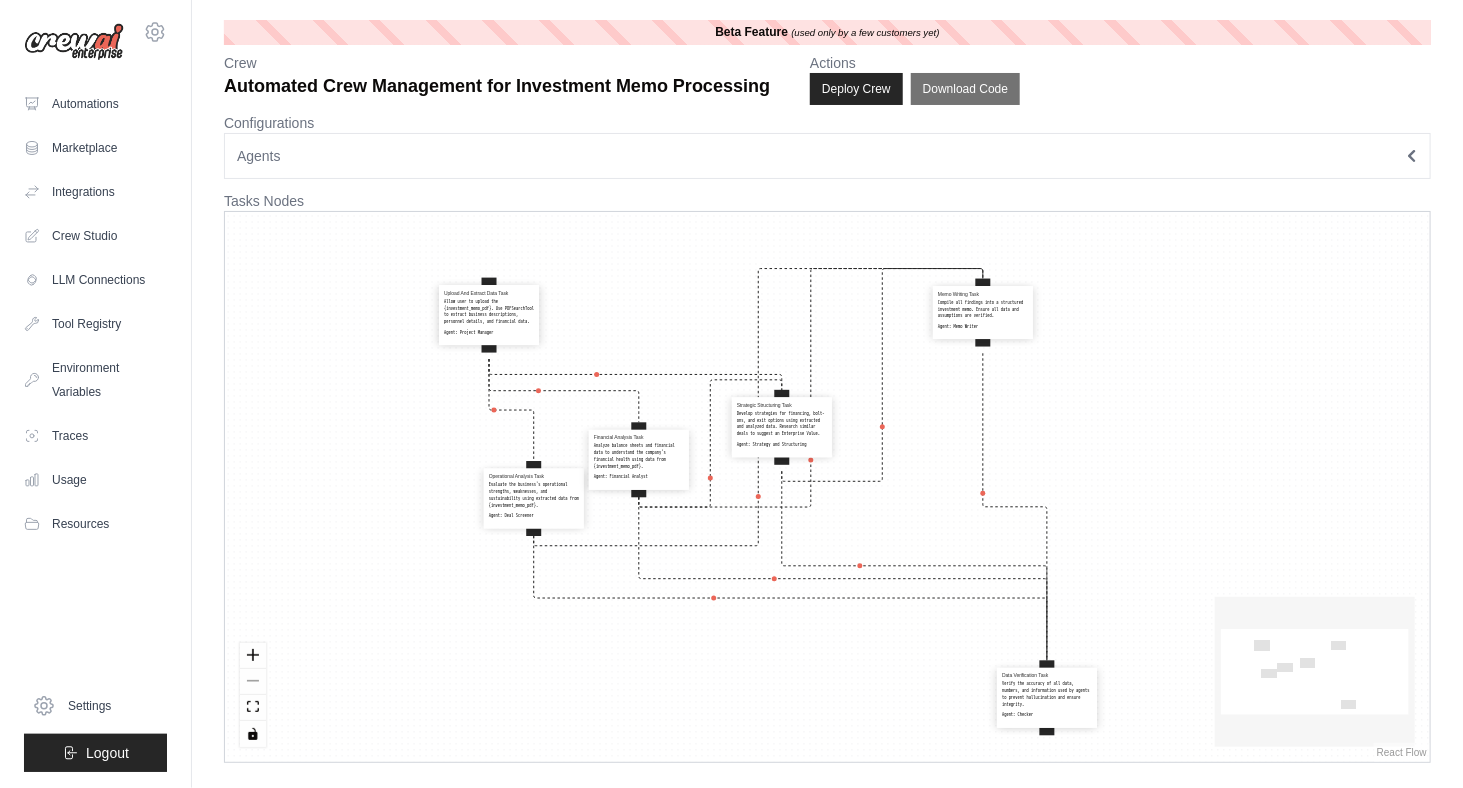 drag, startPoint x: 1298, startPoint y: 386, endPoint x: 1200, endPoint y: 559, distance: 198.82907 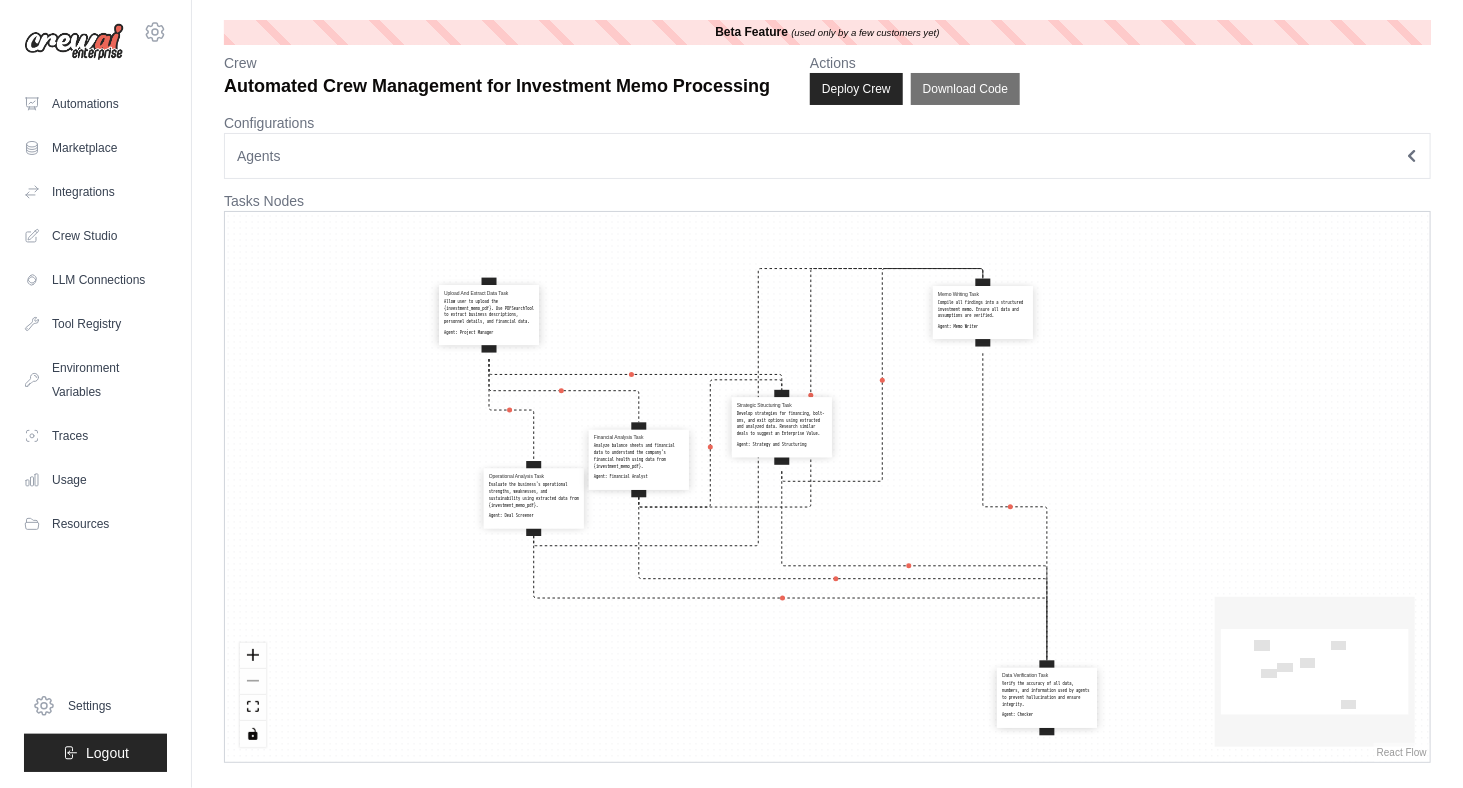 click on "Upload And Extract Data Task Allow user to upload the {investment_memo_pdf}. Use PDFSearchTool to extract business descriptions, personnel details, and financial data. Agent:   Project Manager Operational Analysis Task Evaluate the business's operational strengths, weaknesses, and sustainability using extracted data from {investment_memo_pdf}. Agent:   Deal Screener Financial Analysis Task Analyze balance sheets and financial data to understand the company's financial health using data from {investment_memo_pdf}. Agent:   Financial Analyst Strategic Structuring Task Develop strategies for financing, bolt-ons, and exit options using extracted and analyzed data. Research similar deals to suggest an Enterprise Value. Agent:   Strategy and Structuring Memo Writing Task Compile all findings into a structured investment memo. Ensure all data and assumptions are verified. Agent:   Memo Writer Data Verification Task Agent:   Checker" at bounding box center (827, 487) 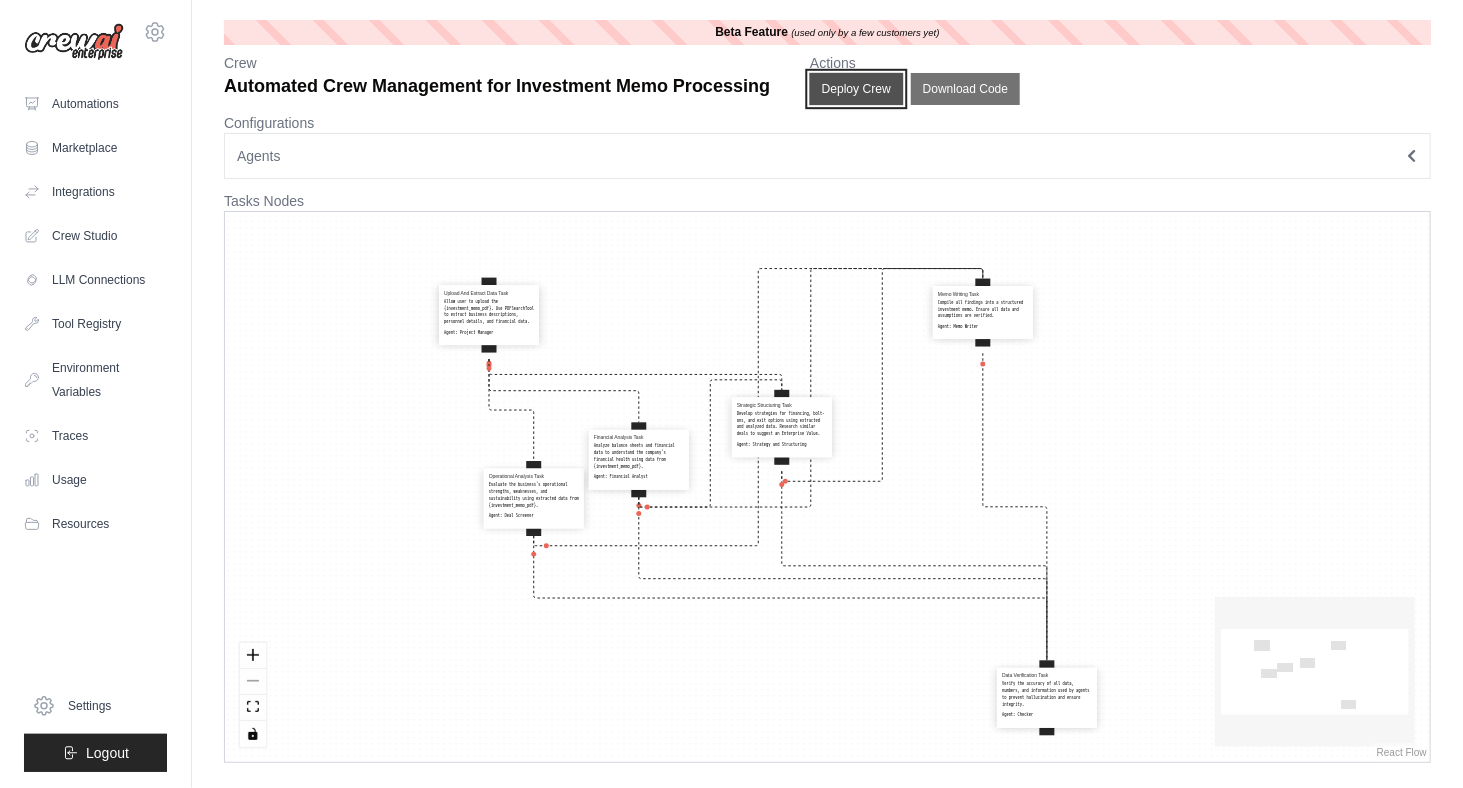 click on "Deploy Crew" at bounding box center (857, 89) 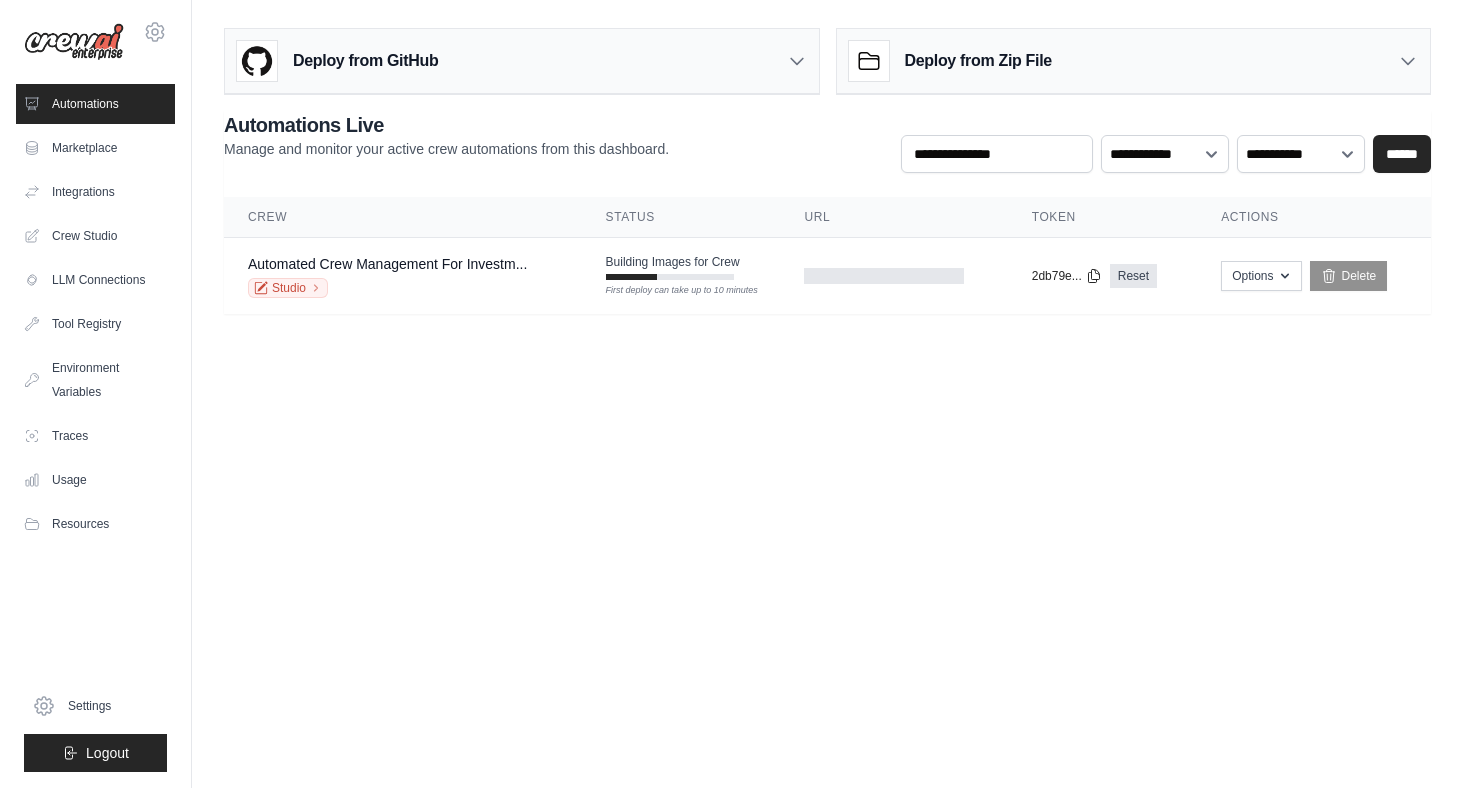 scroll, scrollTop: 0, scrollLeft: 0, axis: both 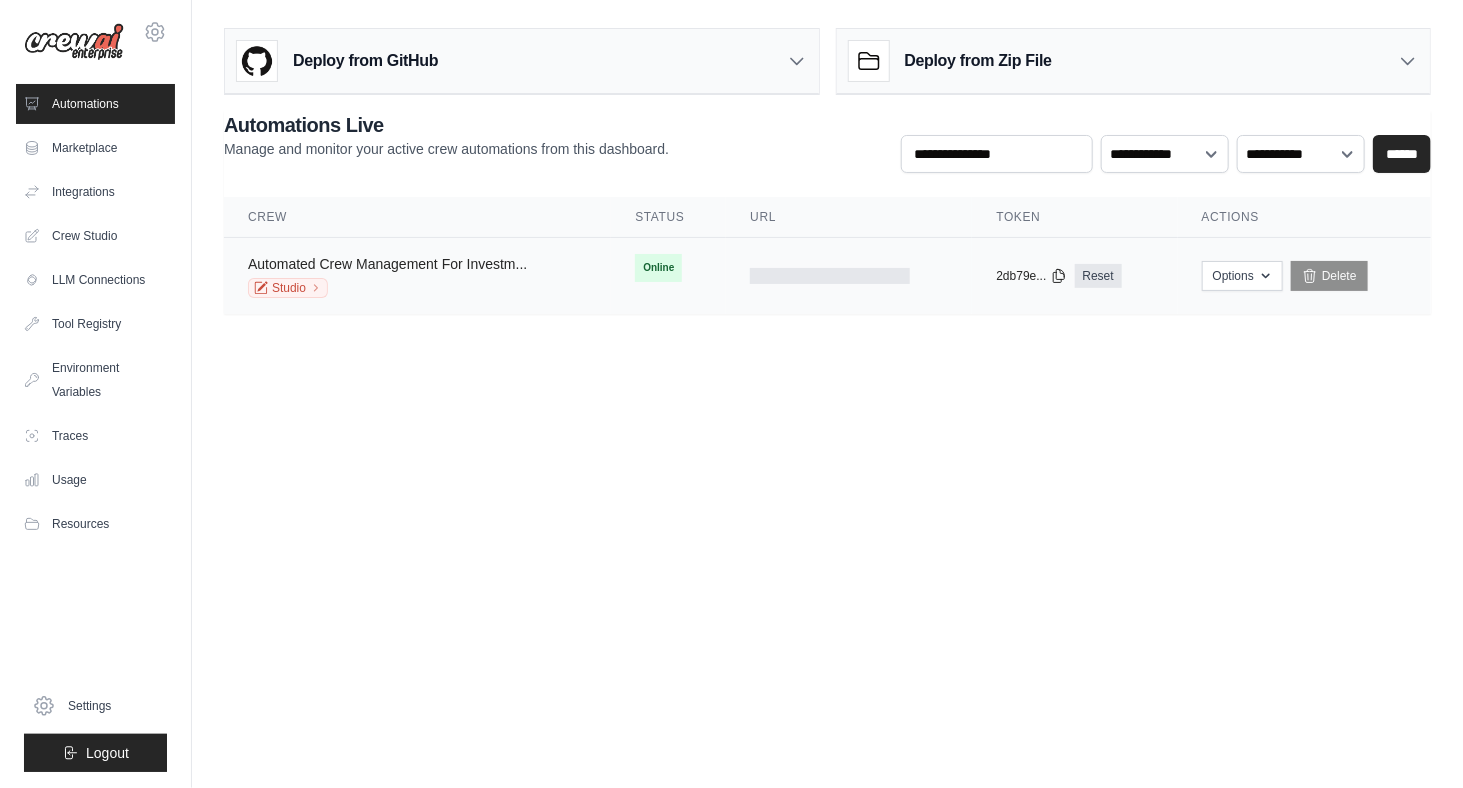 click on "Automated Crew Management For Investm..." at bounding box center (387, 264) 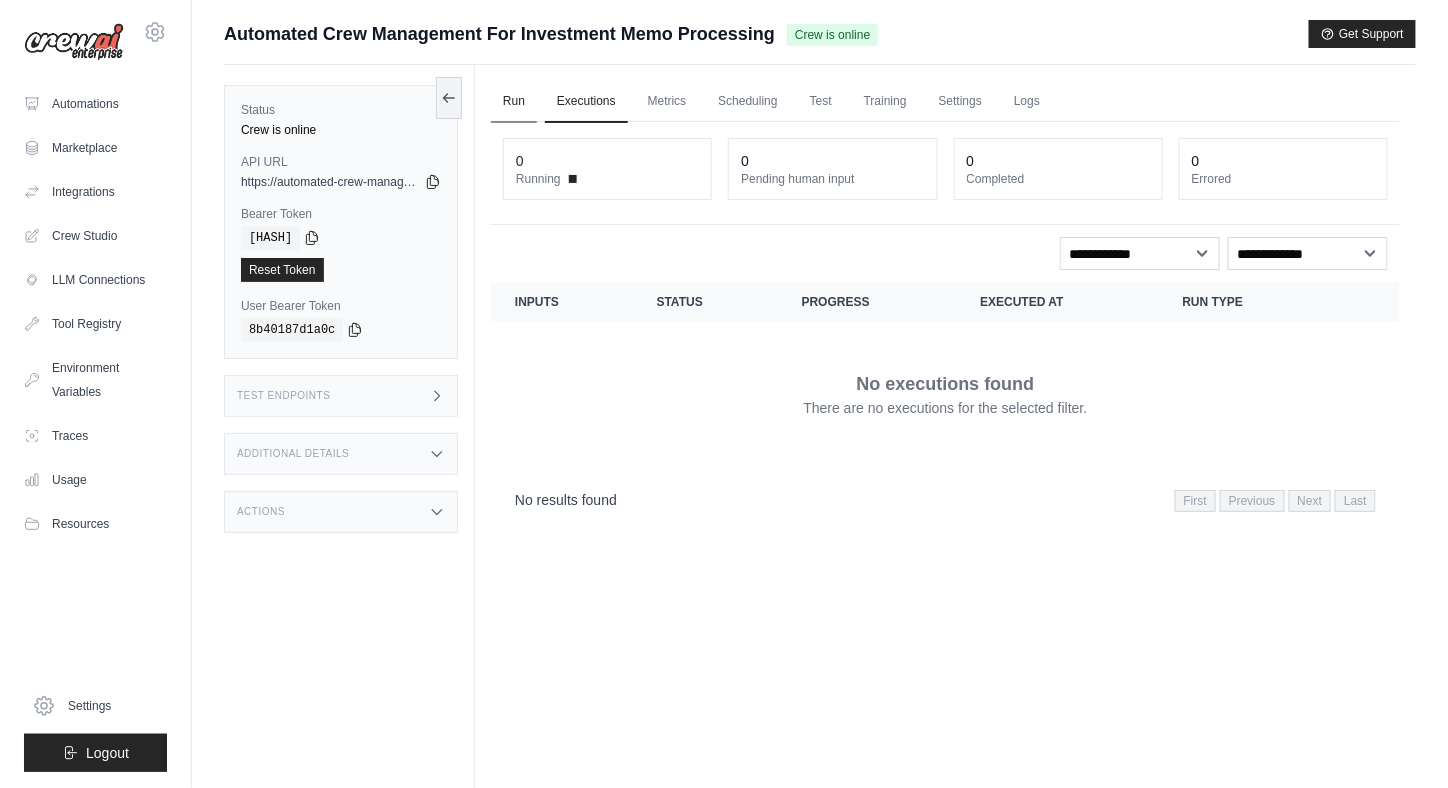 click on "Run" at bounding box center (514, 102) 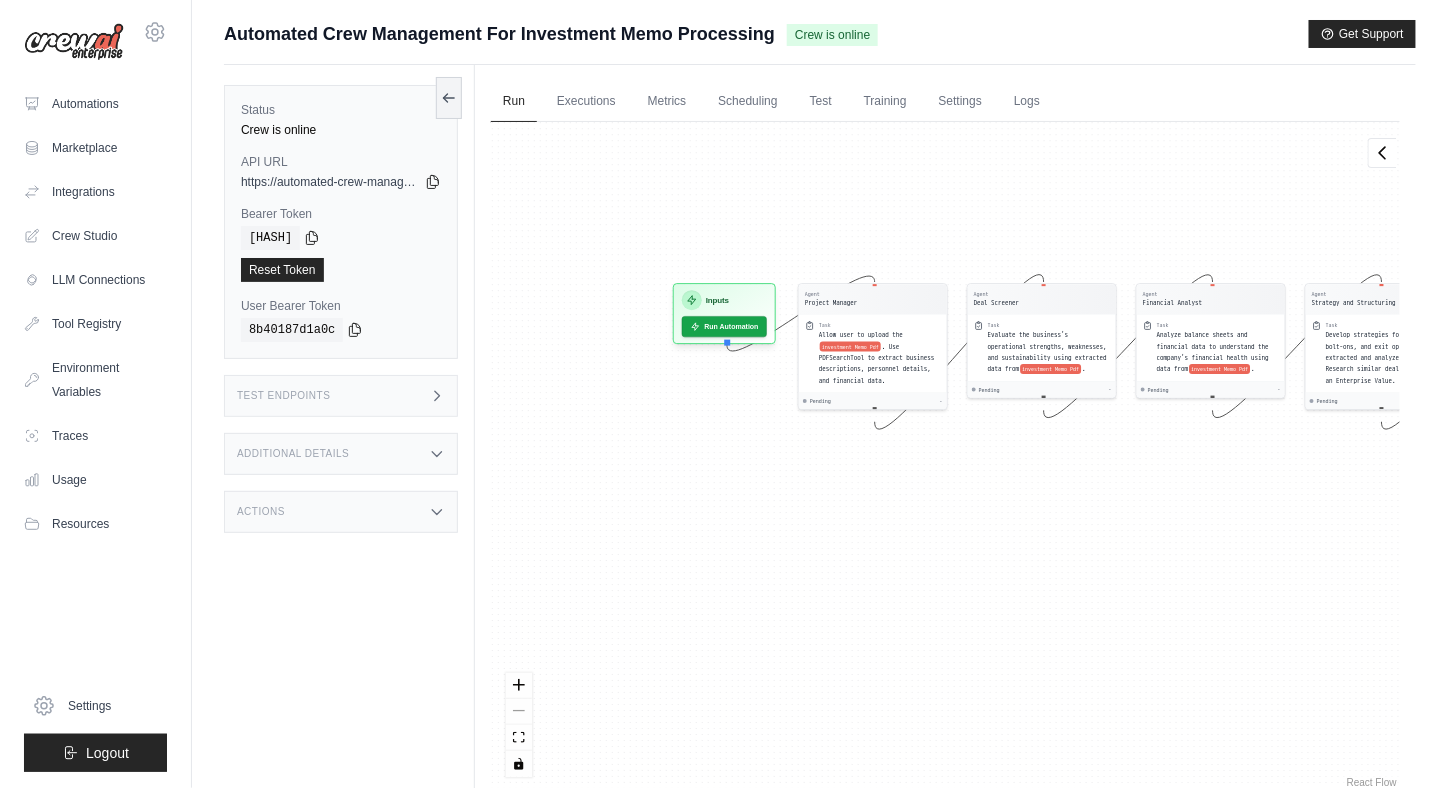 drag, startPoint x: 611, startPoint y: 279, endPoint x: 965, endPoint y: 174, distance: 369.24384 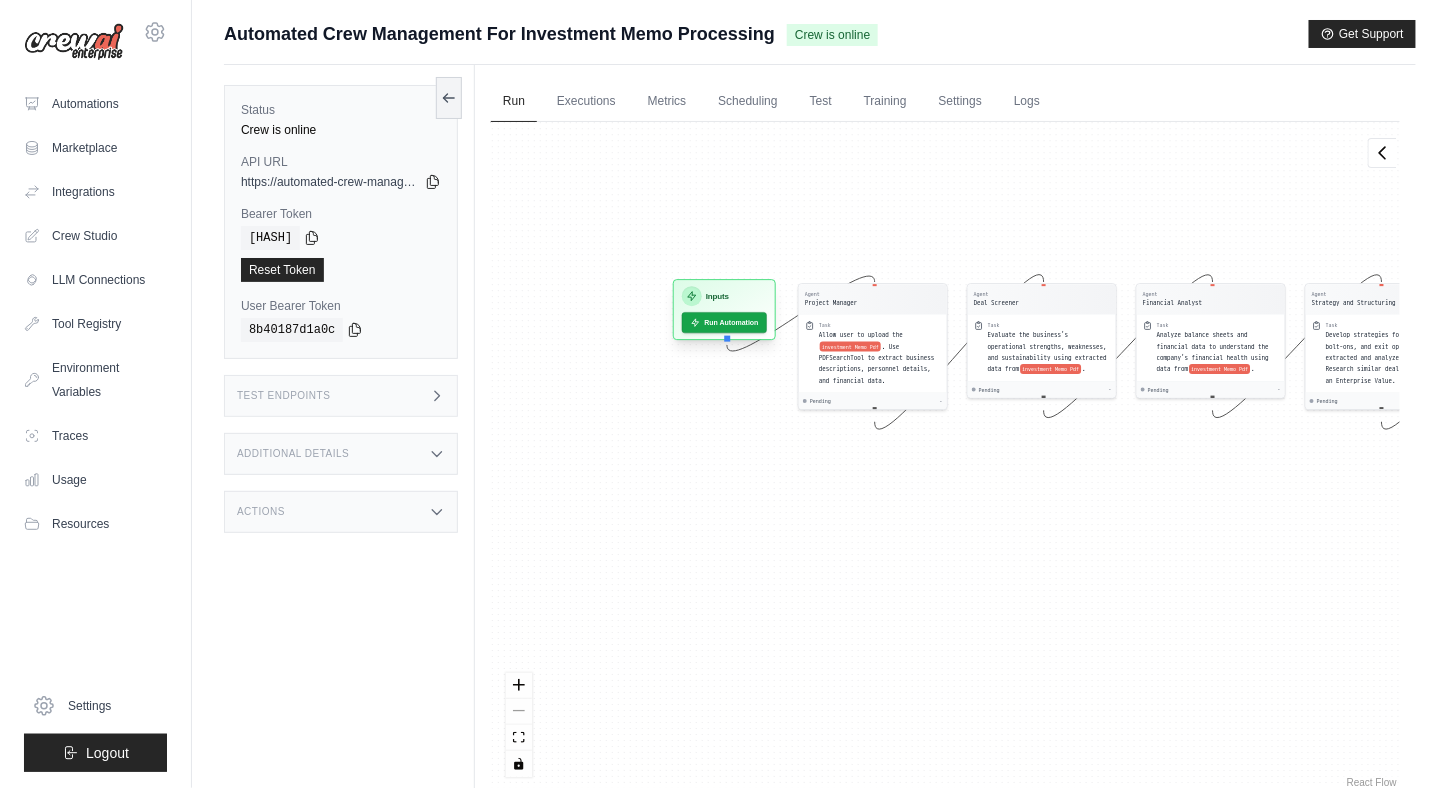 click on "Inputs" at bounding box center [717, 296] 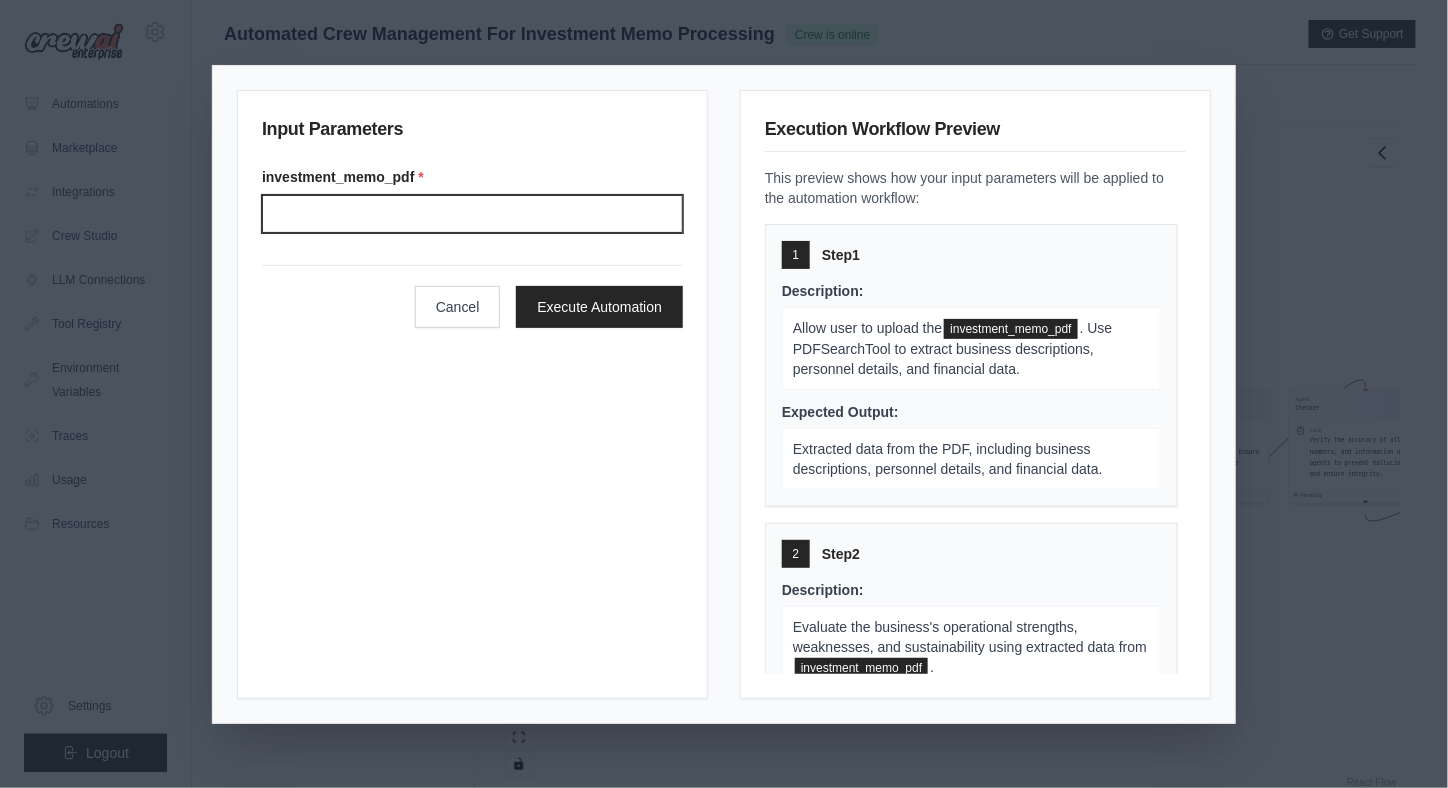 click on "Investment memo pdf" at bounding box center [472, 214] 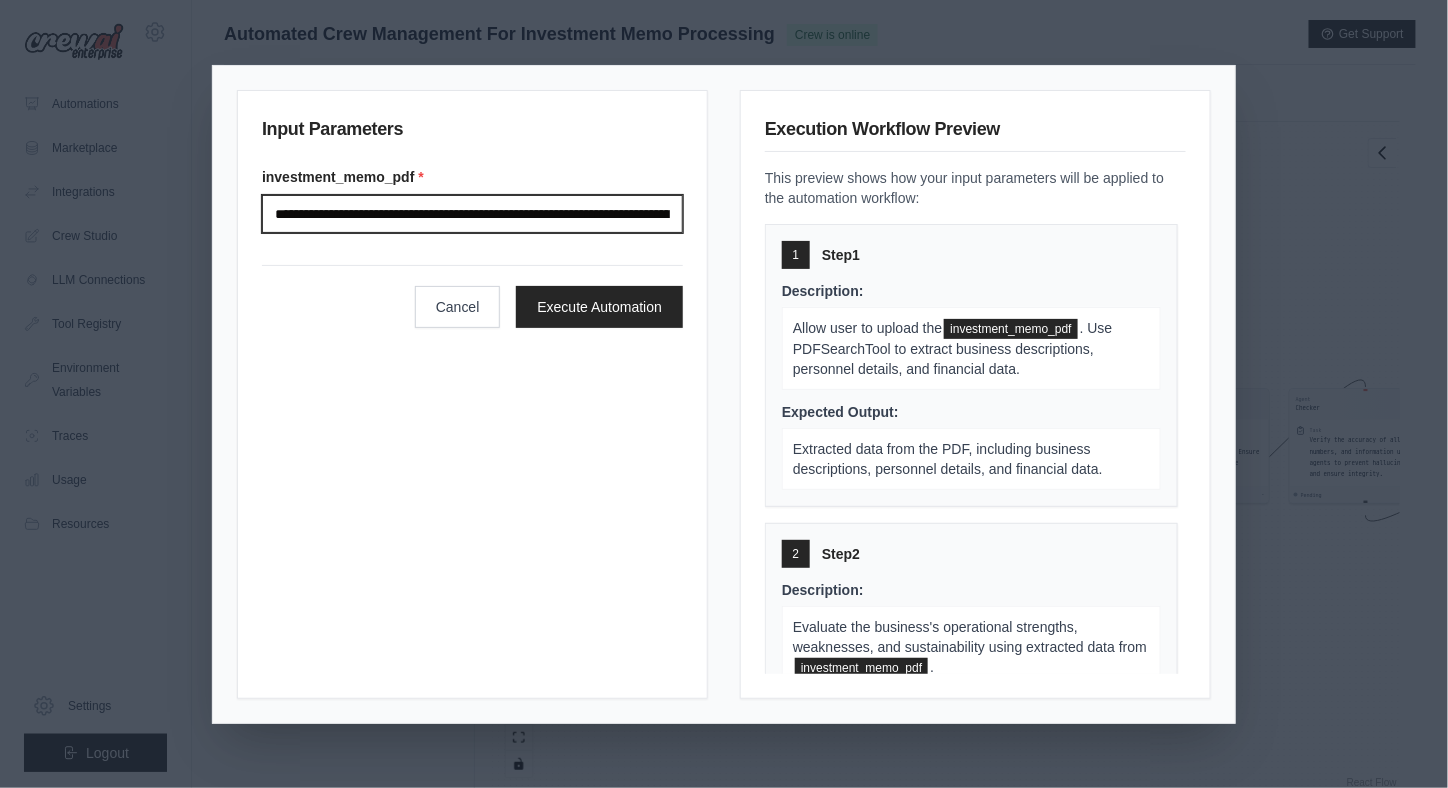 scroll, scrollTop: 0, scrollLeft: 272, axis: horizontal 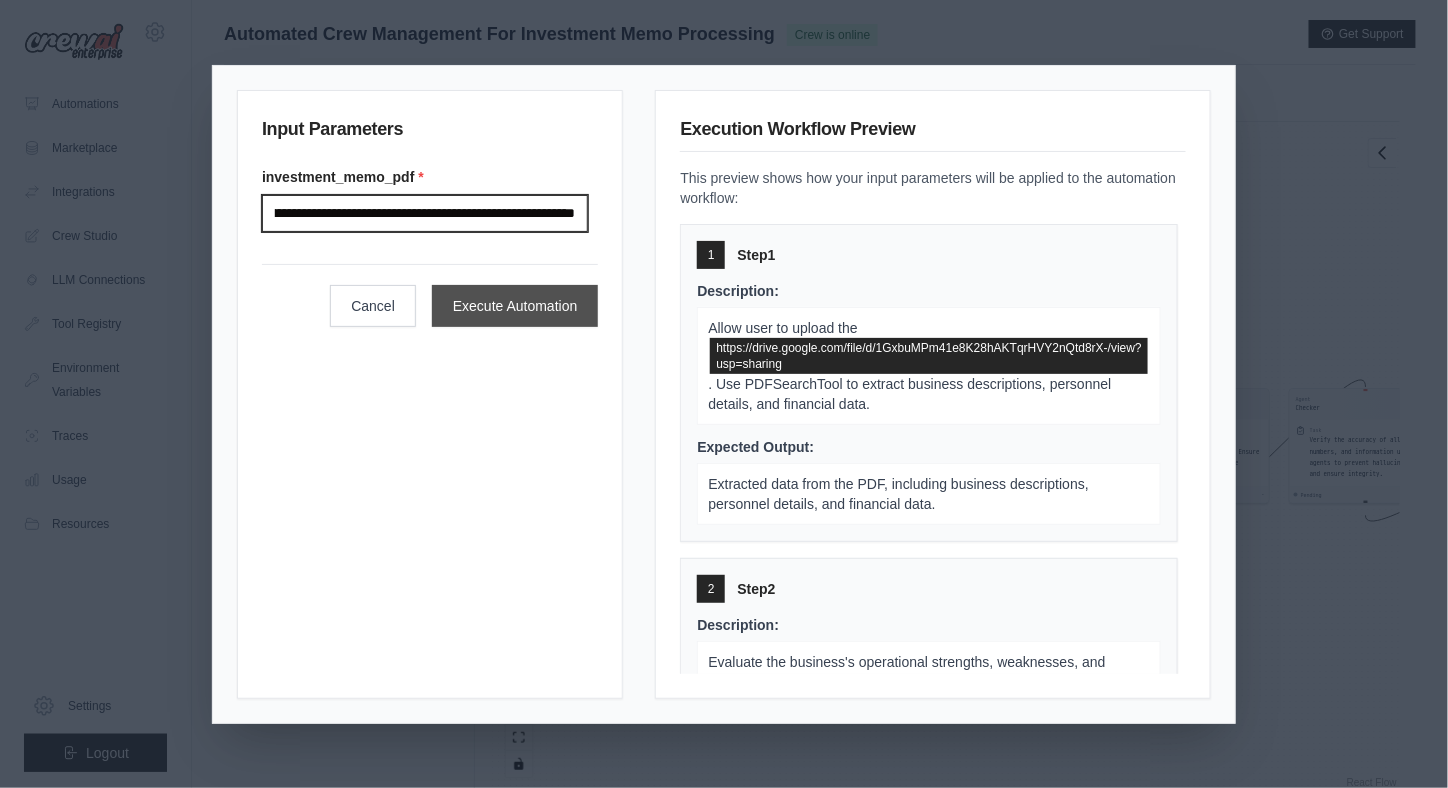 type on "**********" 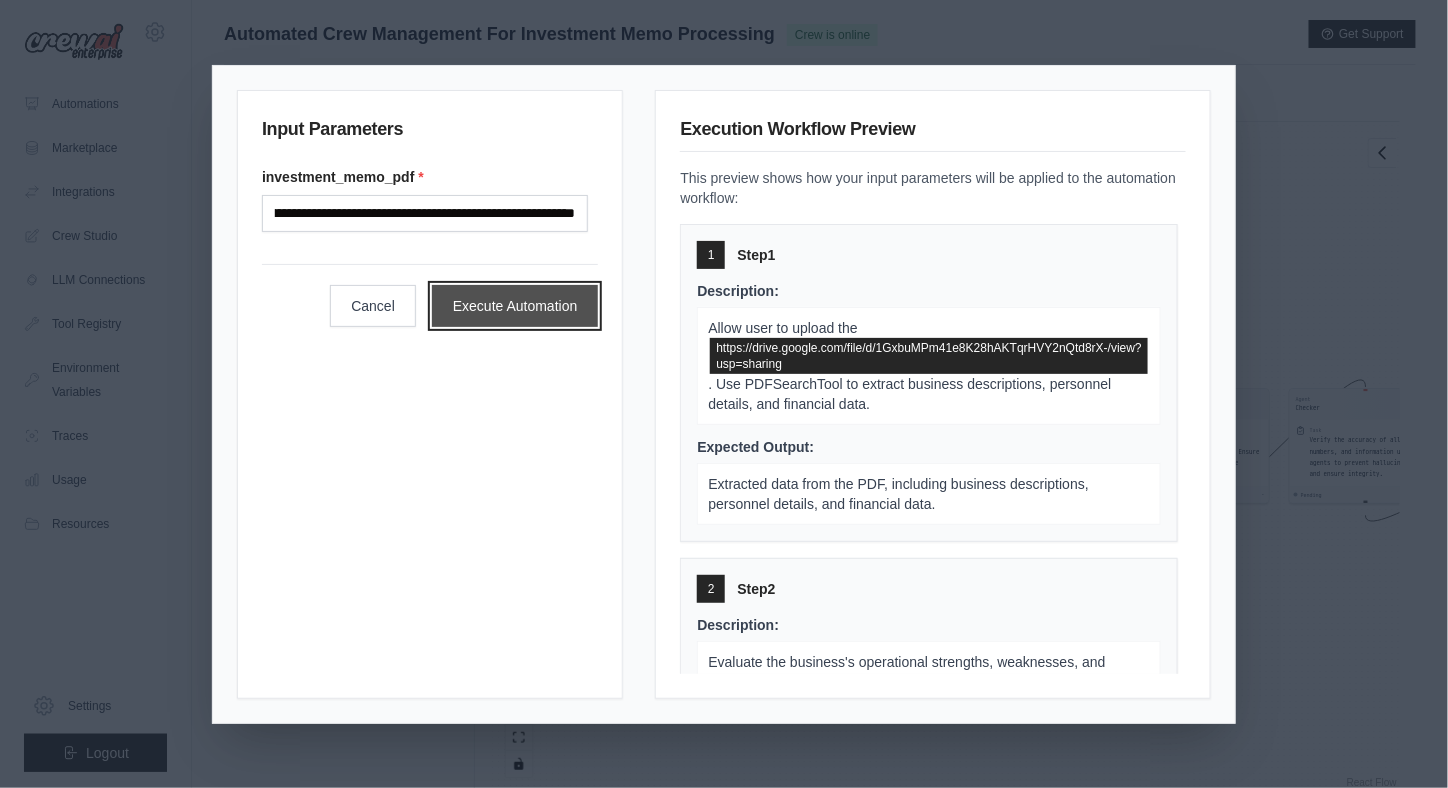 click on "Execute Automation" at bounding box center (515, 306) 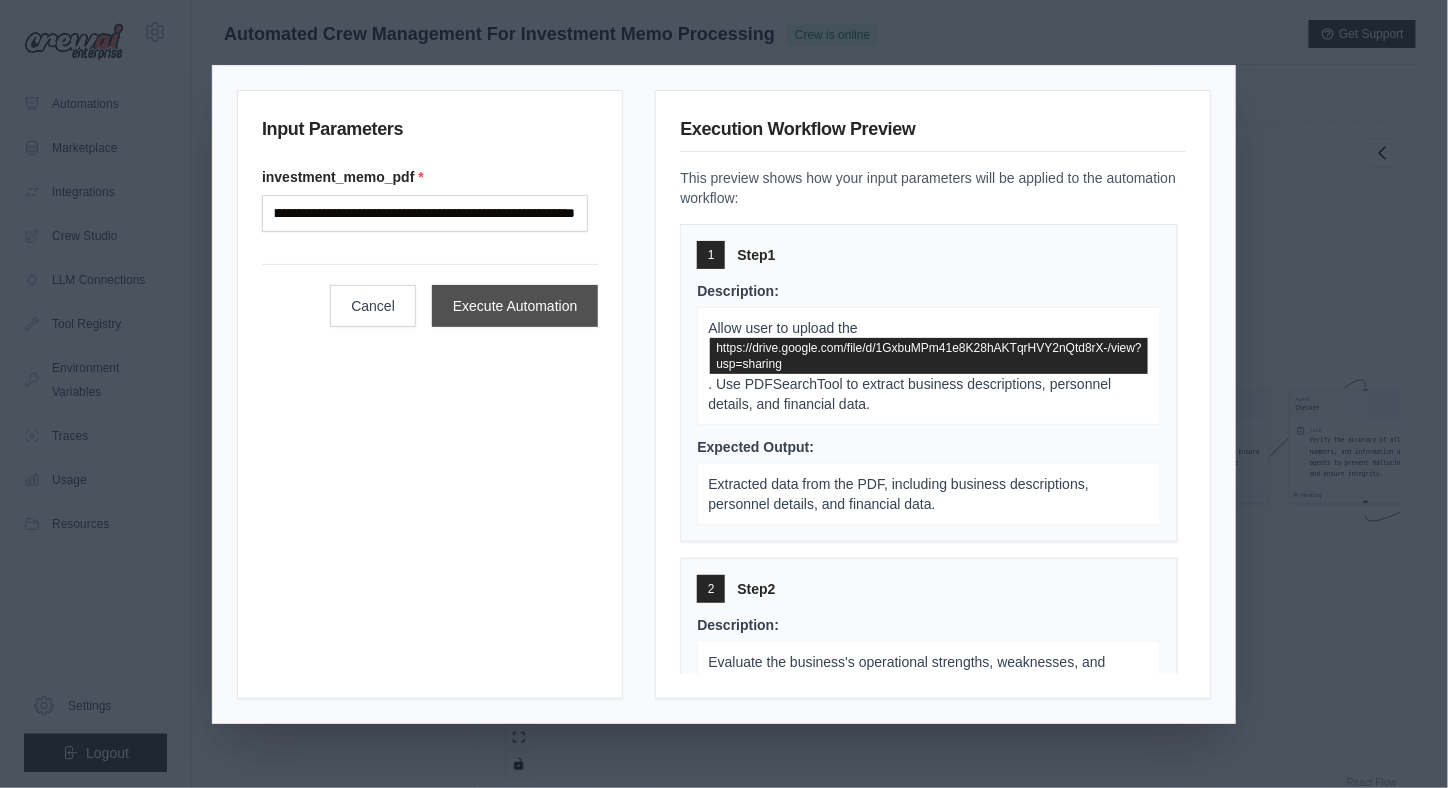 scroll, scrollTop: 0, scrollLeft: 0, axis: both 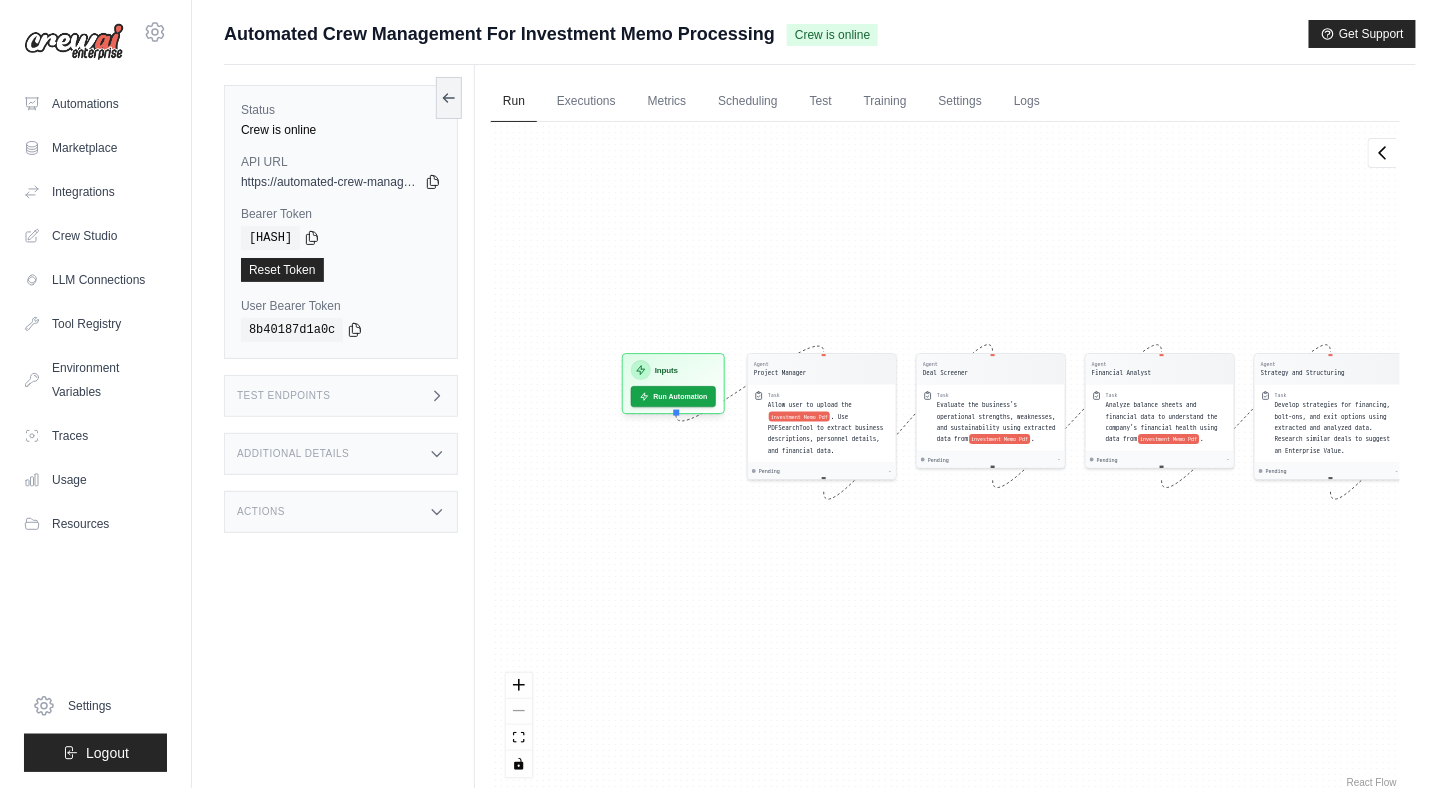 drag, startPoint x: 636, startPoint y: 265, endPoint x: 939, endPoint y: 230, distance: 305.01474 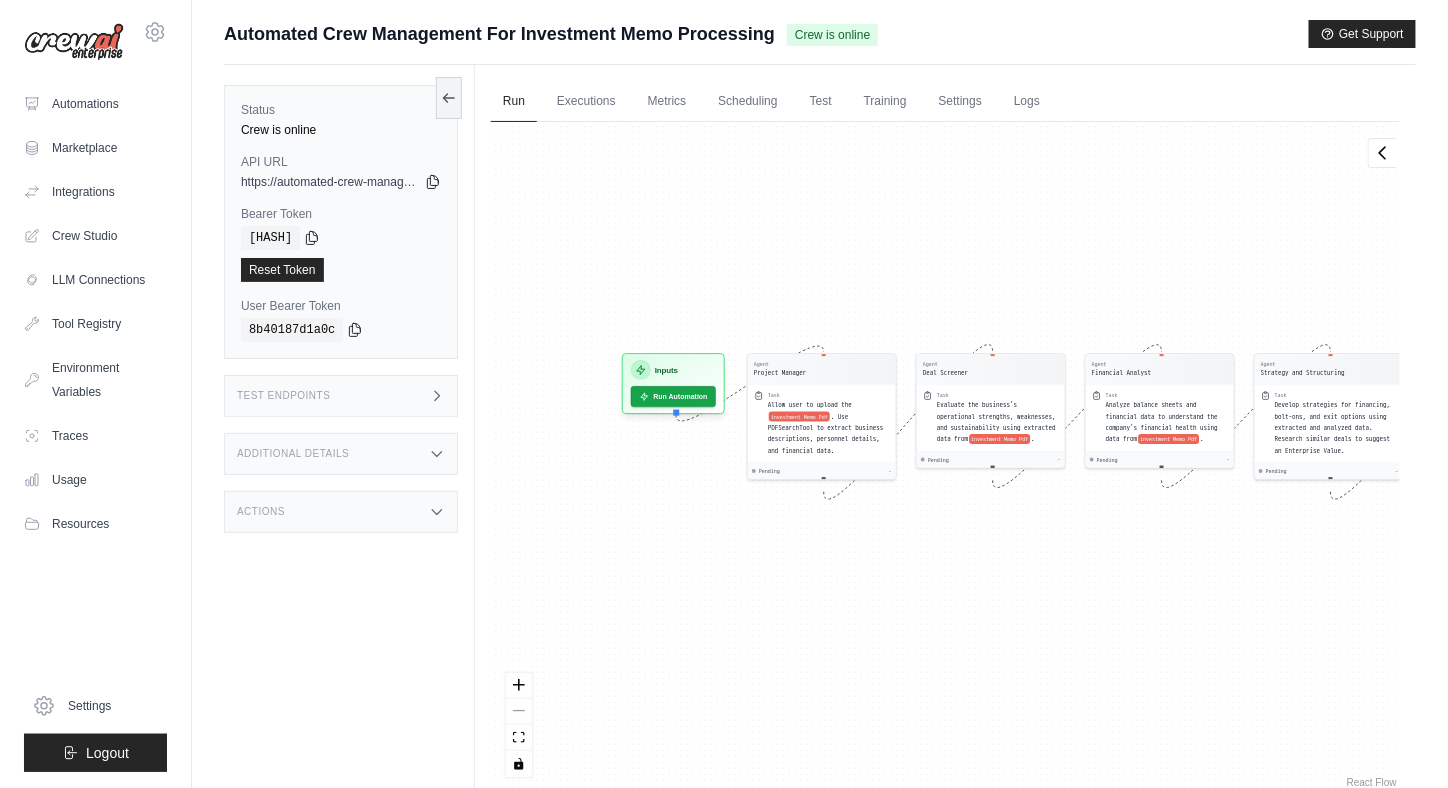 click on "Agent [ROLE] Task Allow user to upload the investment Memo Pdf . Use PDFSearchTool to extract business descriptions, personnel details, and financial data. Pending - Agent [ROLE] Task Evaluate the business's operational strengths, weaknesses, and sustainability using extracted data from investment Memo Pdf . Pending - Agent [ROLE] Task Analyze balance sheets and financial data to understand the company's financial health using data from investment Memo Pdf . Pending - Agent [ROLE] Task Develop strategies for financing, bolt-ons, and exit options using extracted and analyzed data. Research similar deals to suggest an Enterprise Value. Pending - Agent [ROLE] Task Compile all findings into a structured investment memo. Ensure all data and assumptions are verified. Pending - Agent [ROLE] Task Verify the accuracy of all data, numbers, and information used by agents to prevent hallucination and ensure integrity. Pending - Inputs Run Automation Output Status:" at bounding box center [945, 457] 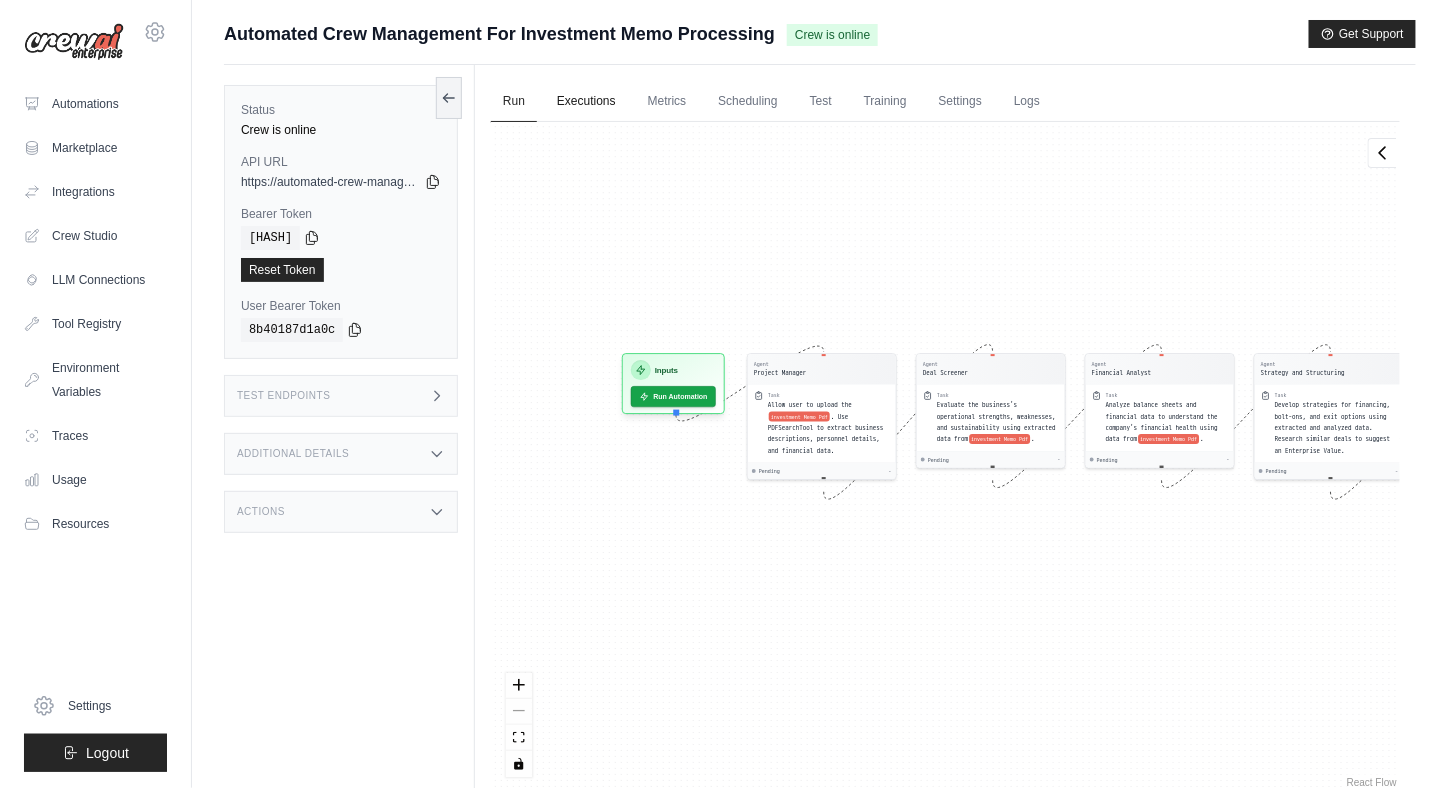 click on "Executions" at bounding box center (586, 102) 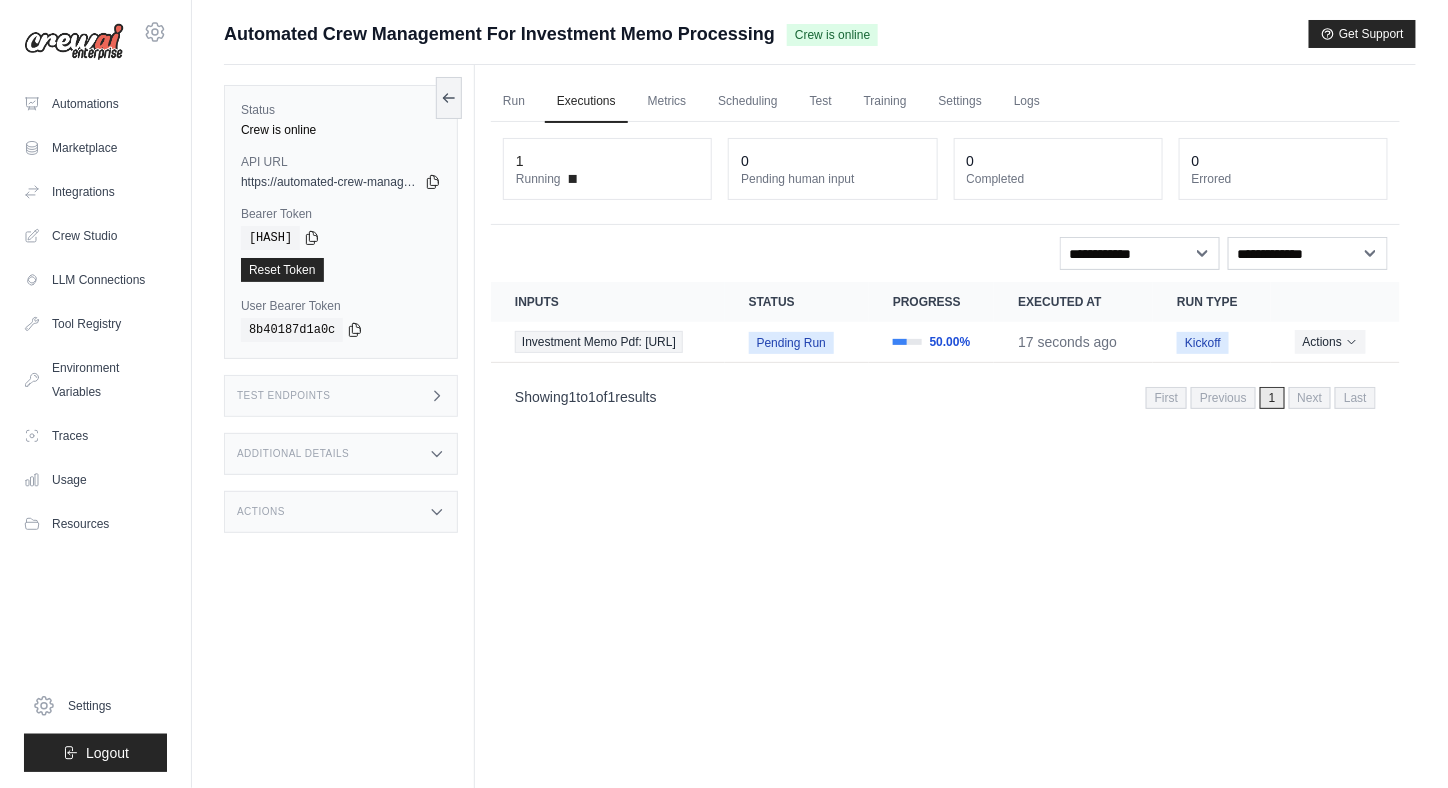 click on "Actions" at bounding box center [341, 512] 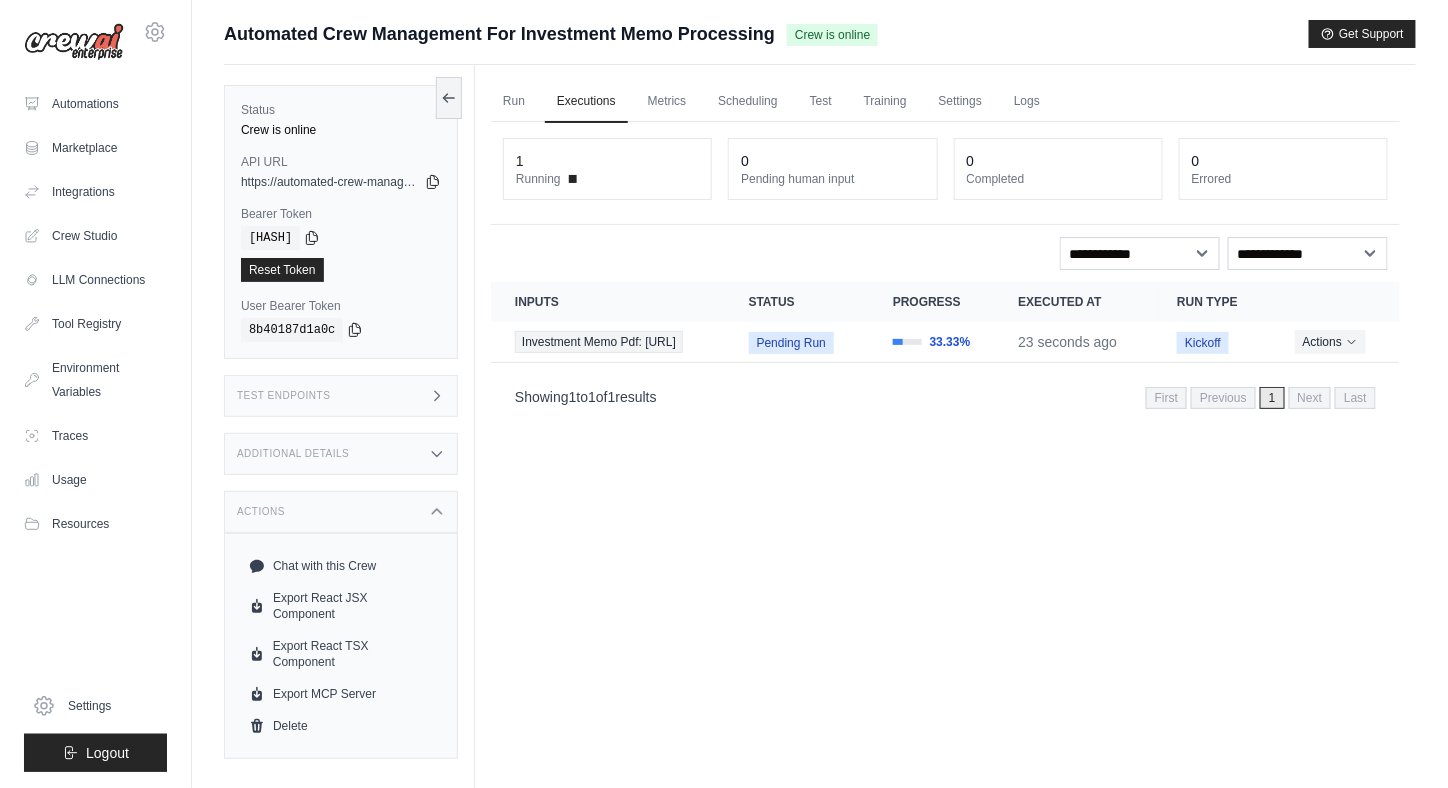 click on "Additional Details" at bounding box center [341, 454] 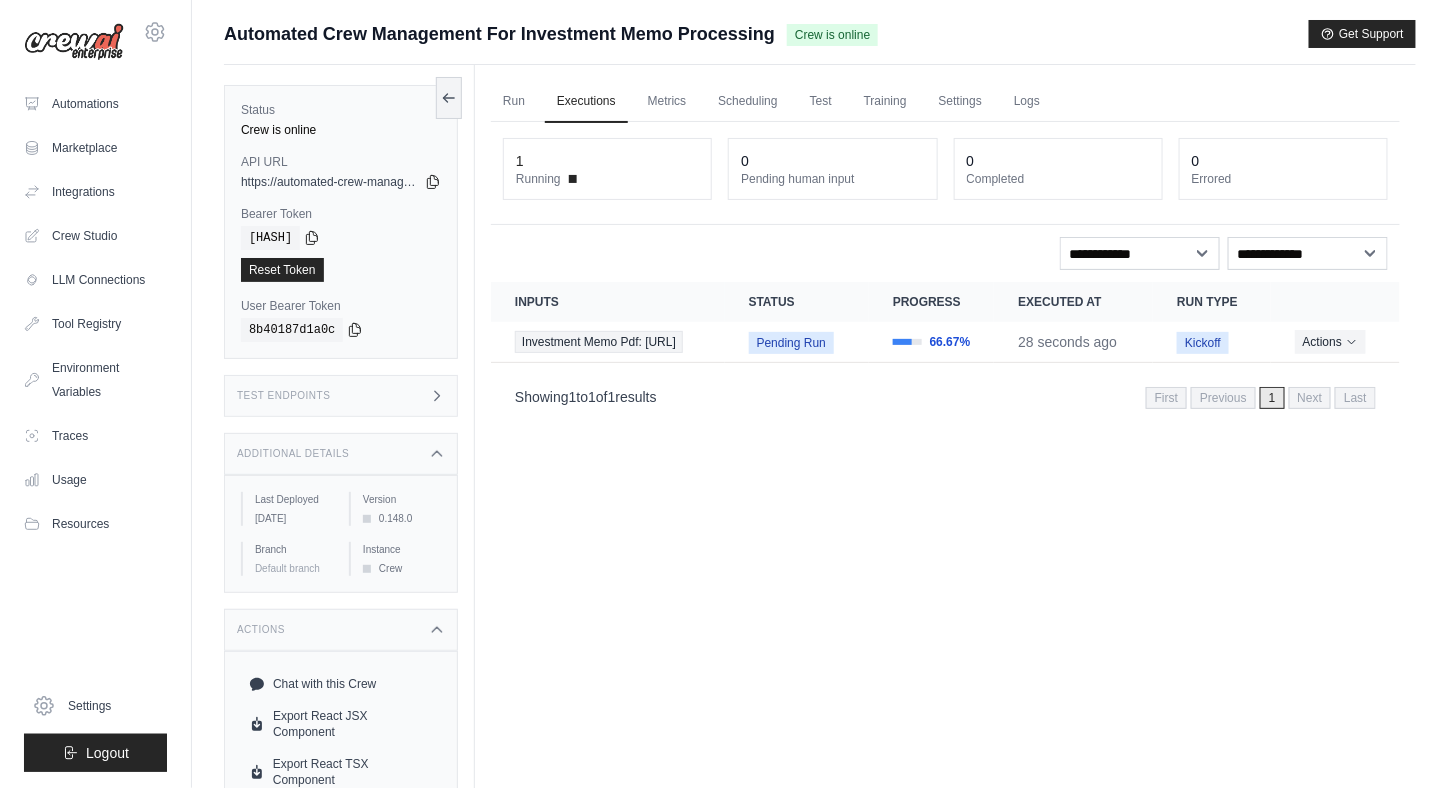 click on "Test Endpoints" at bounding box center [341, 396] 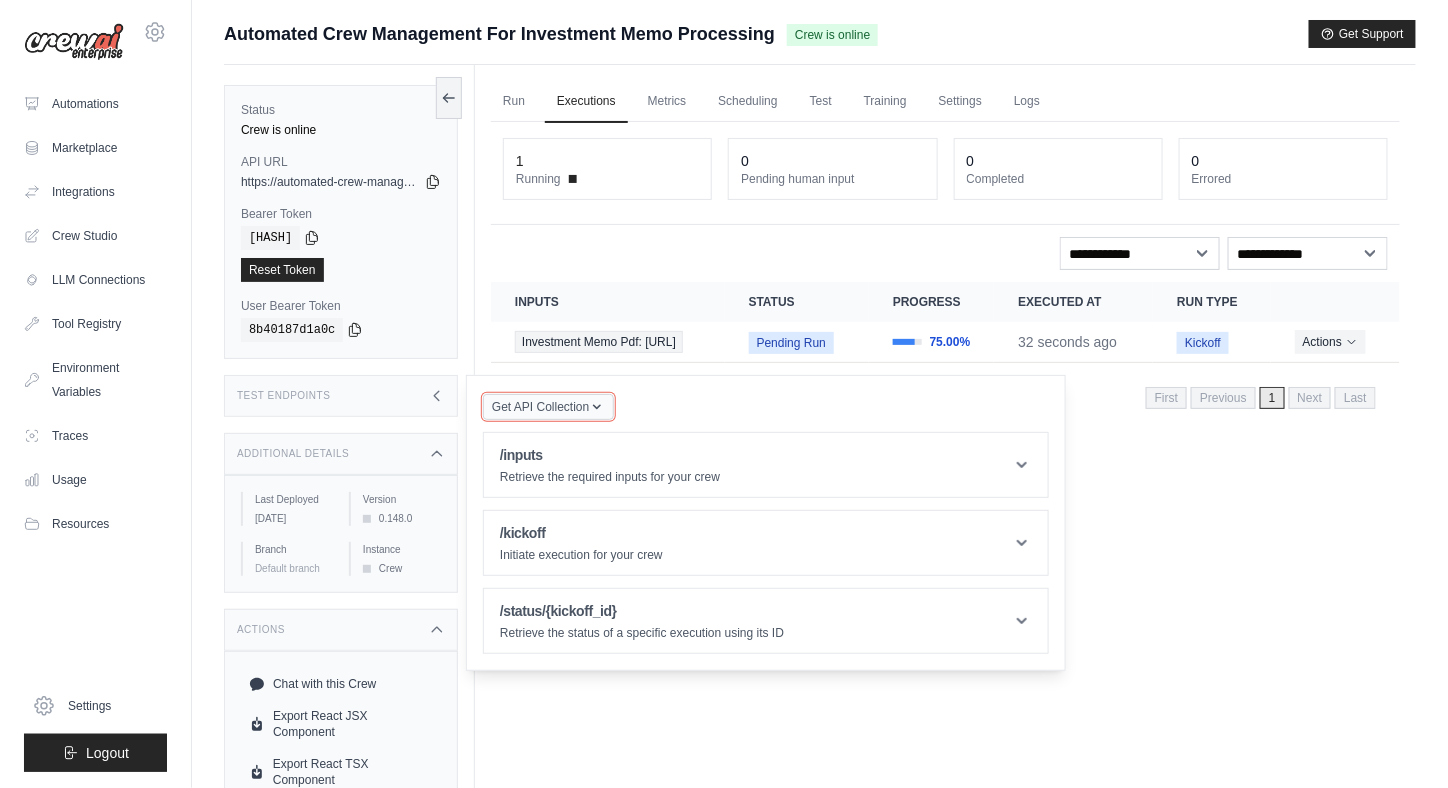 click 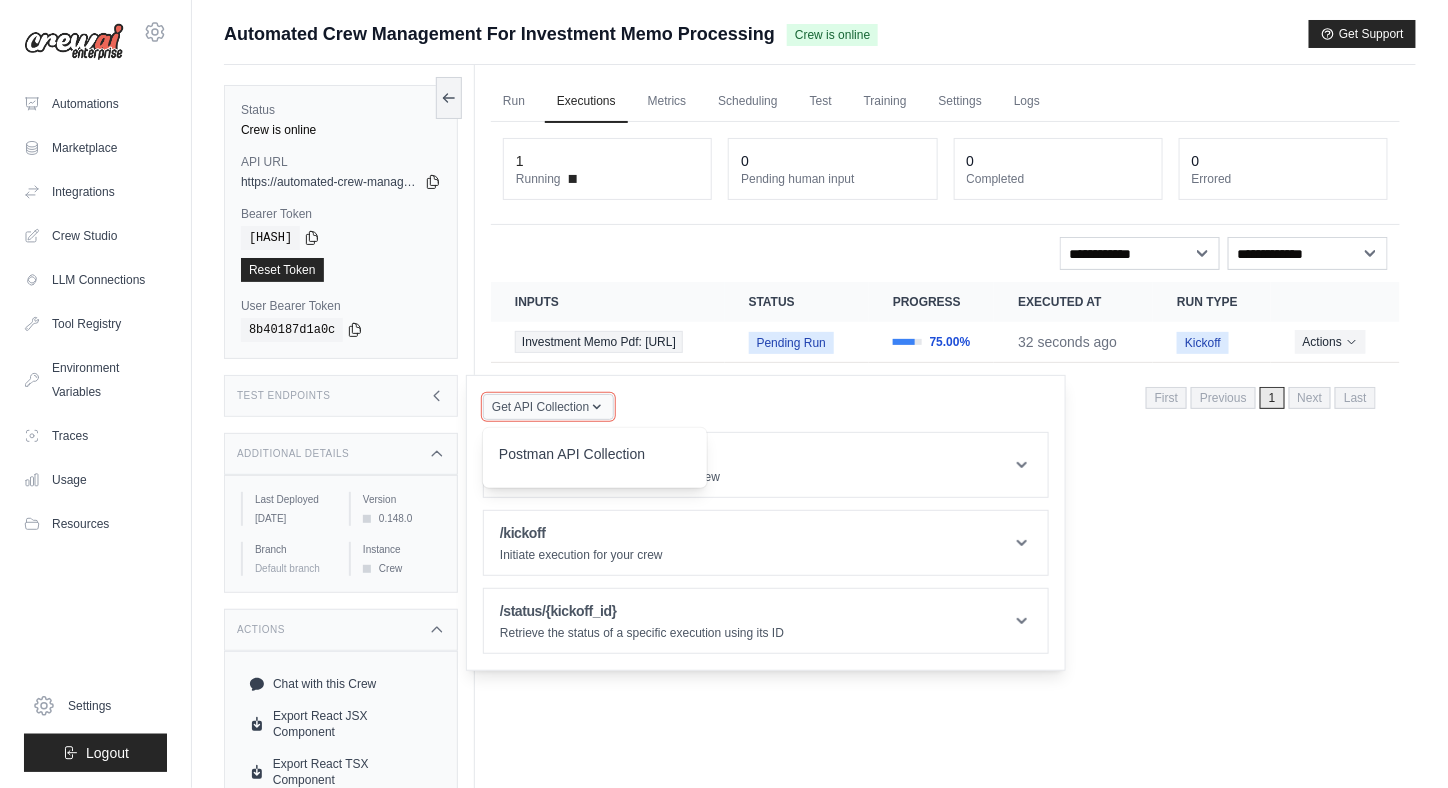 click 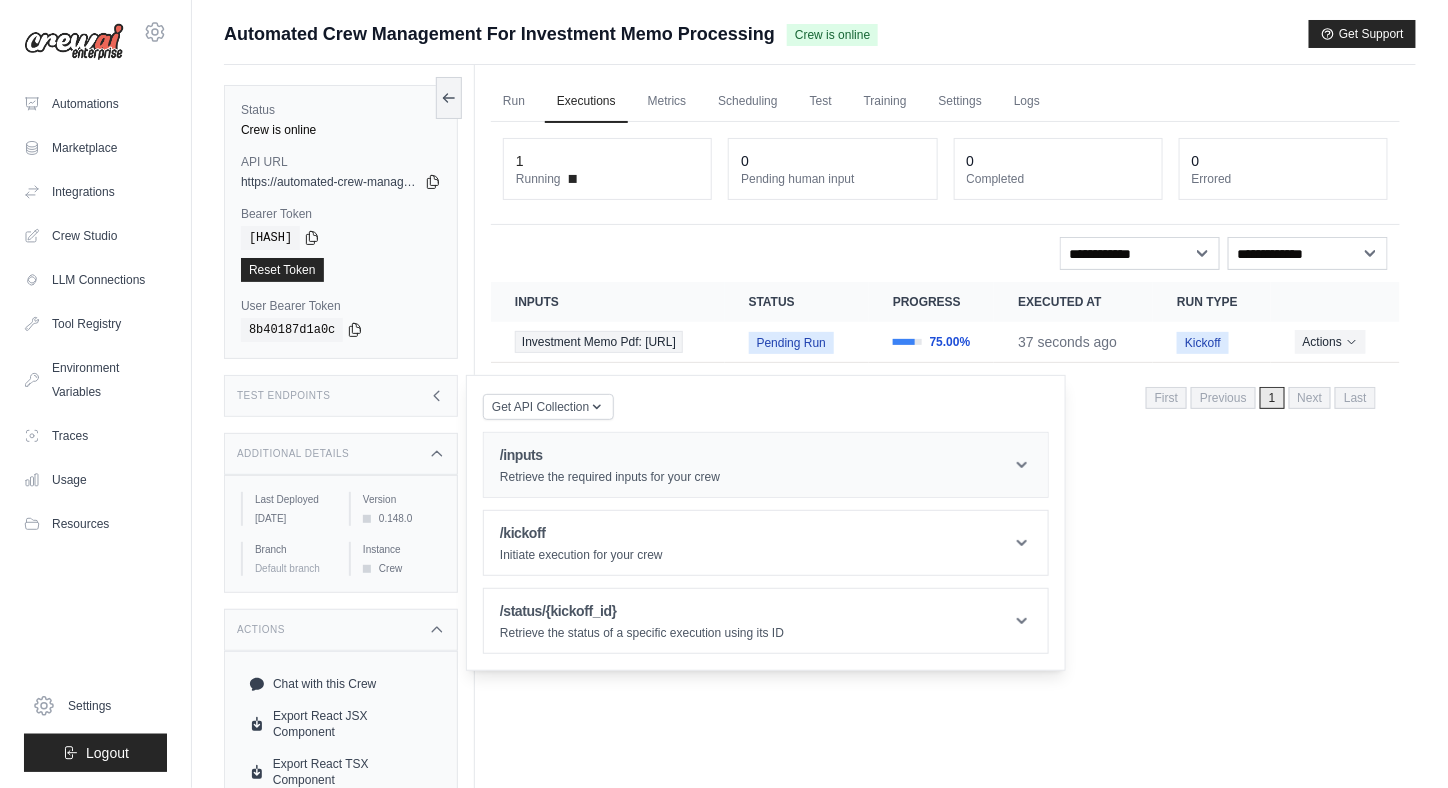 click on "/inputs
Retrieve the required inputs for your crew" at bounding box center (766, 465) 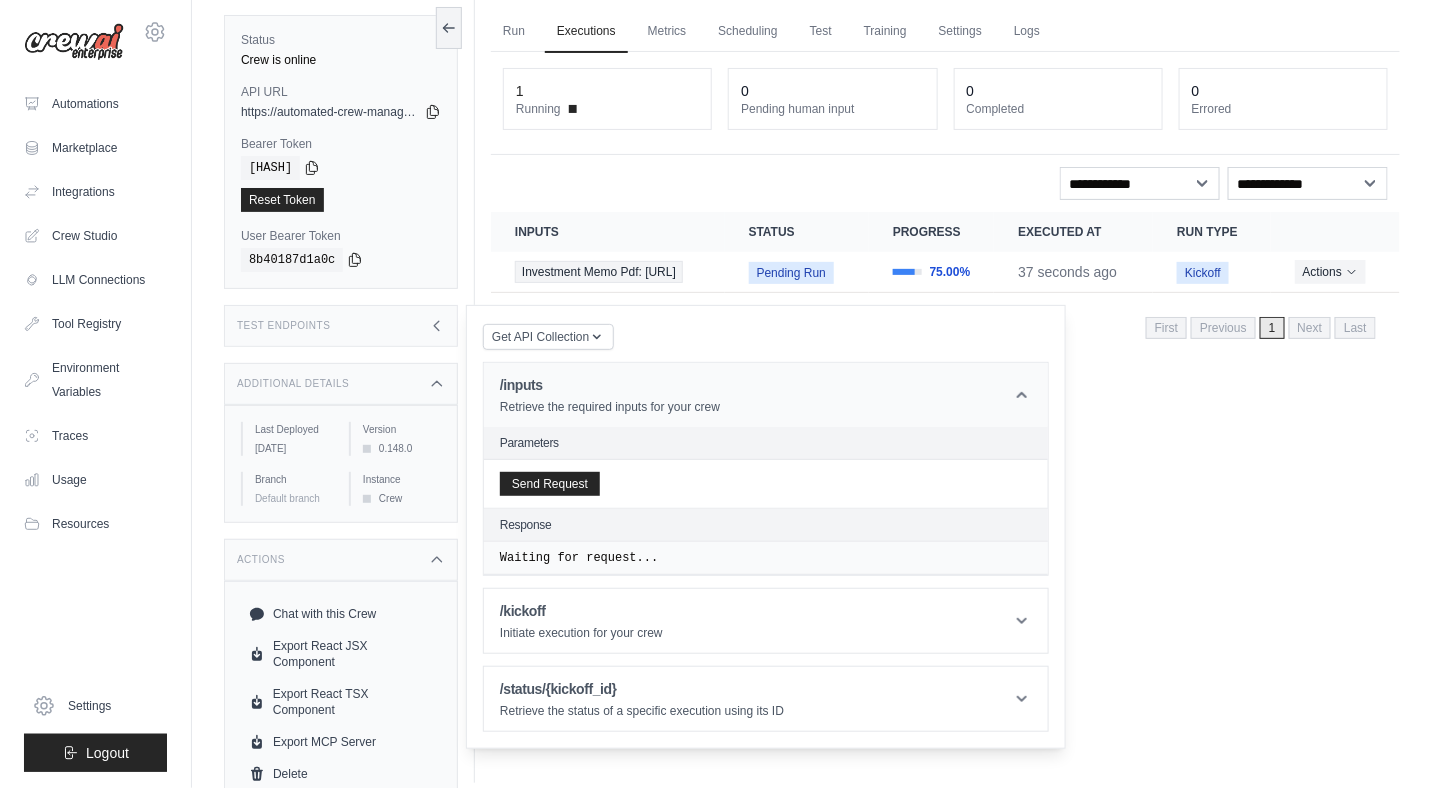 scroll, scrollTop: 98, scrollLeft: 0, axis: vertical 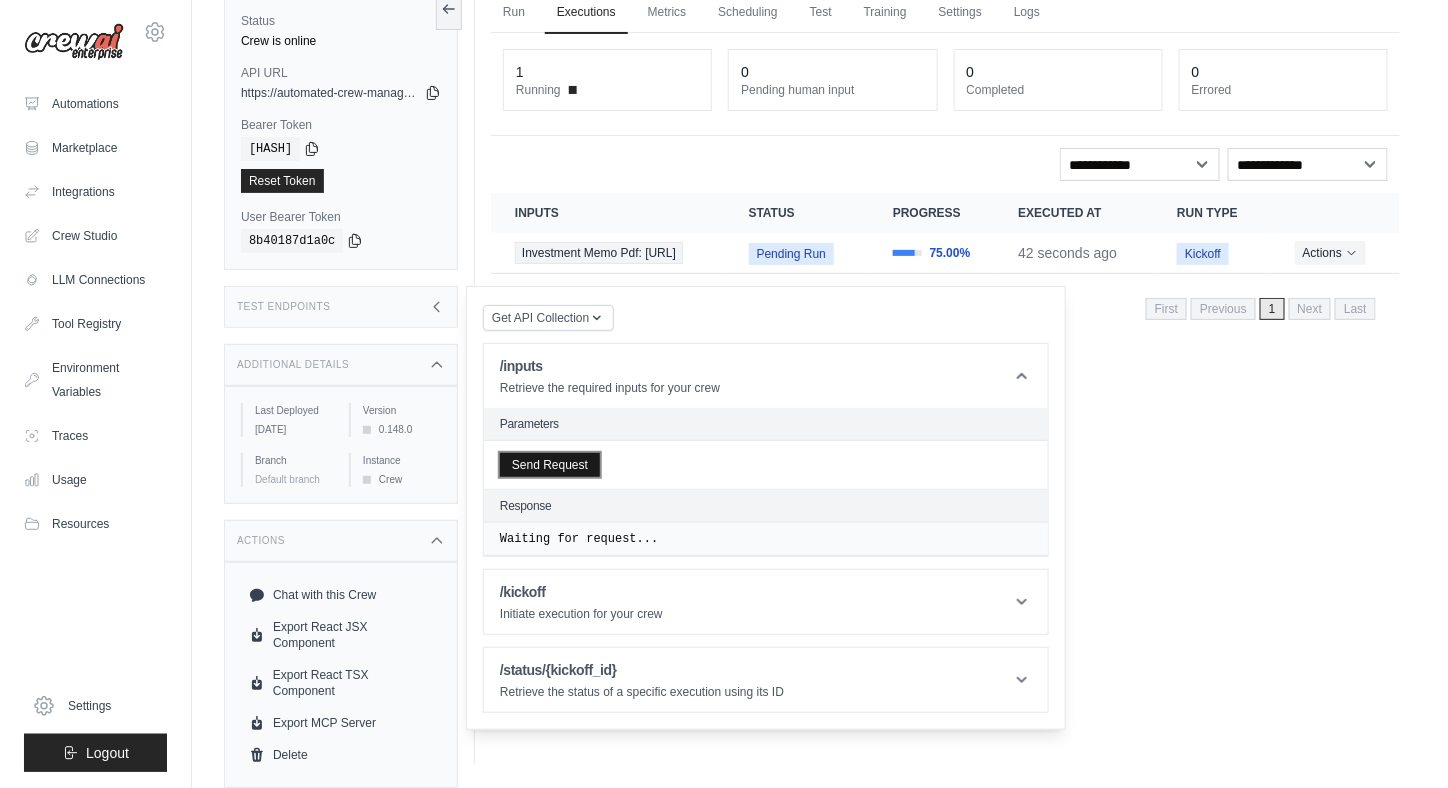 click on "Send Request" at bounding box center [550, 465] 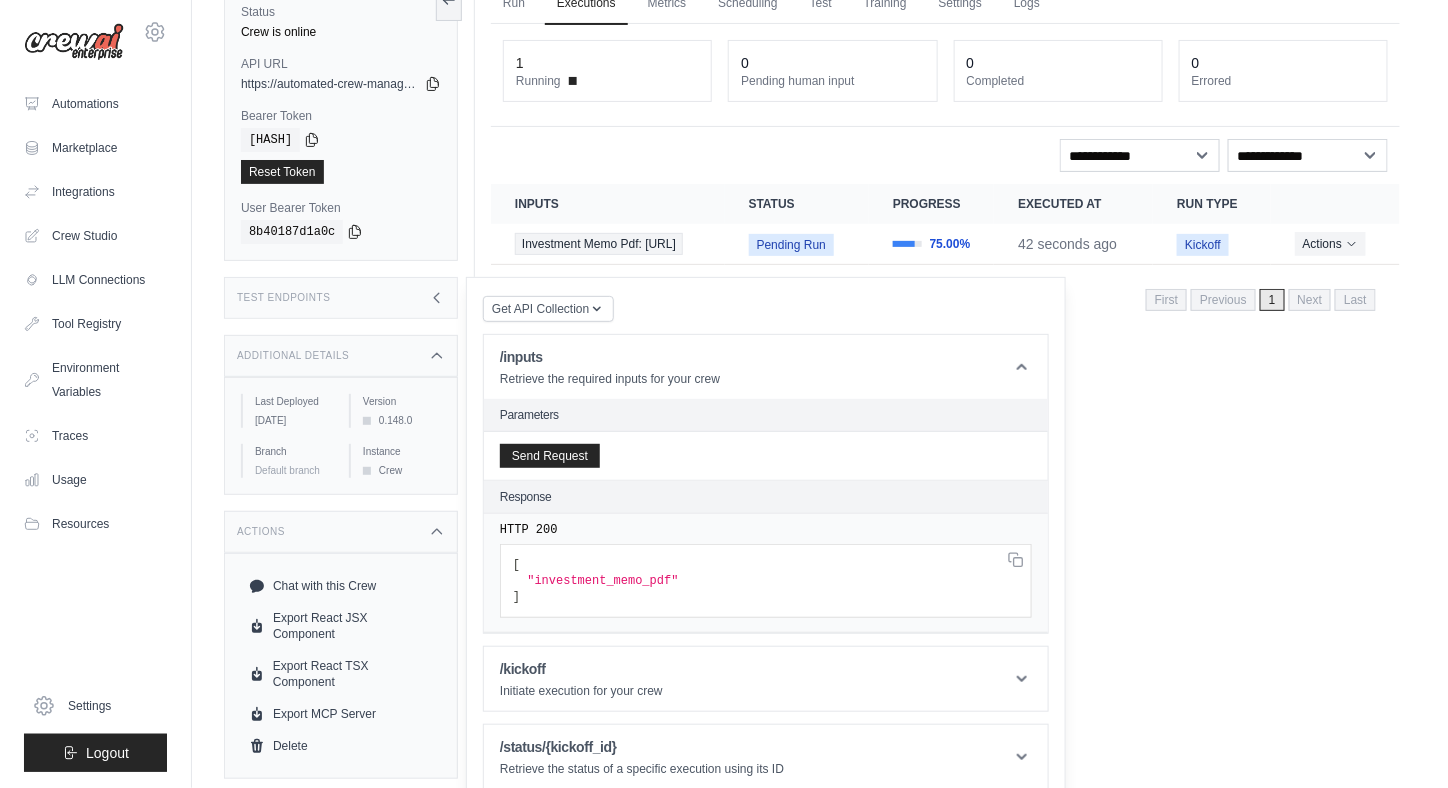scroll, scrollTop: 109, scrollLeft: 0, axis: vertical 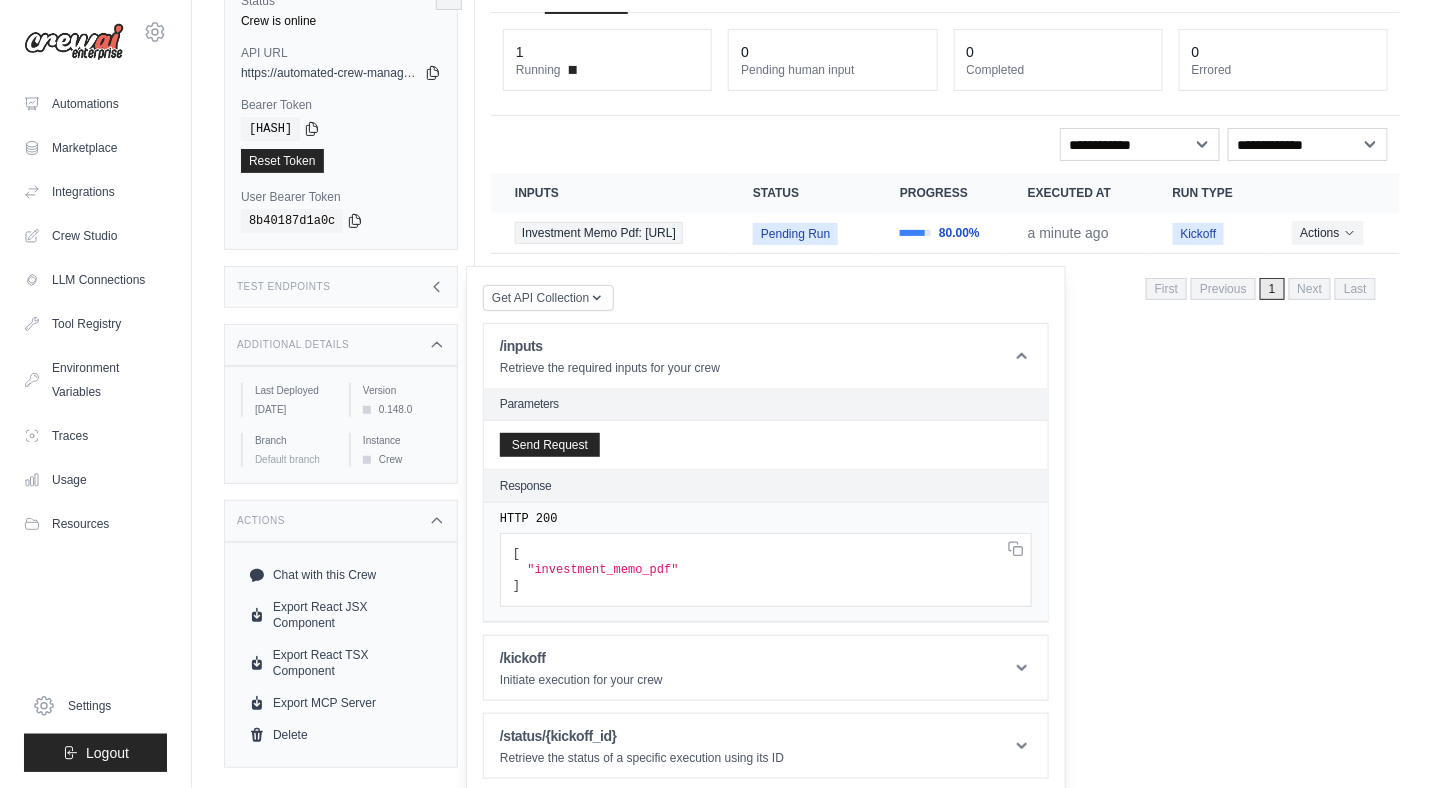 click on "Run
Executions
Metrics
Scheduling
Test
Training
Settings
Logs
1
Running
0
Pending human input
0" at bounding box center (945, 350) 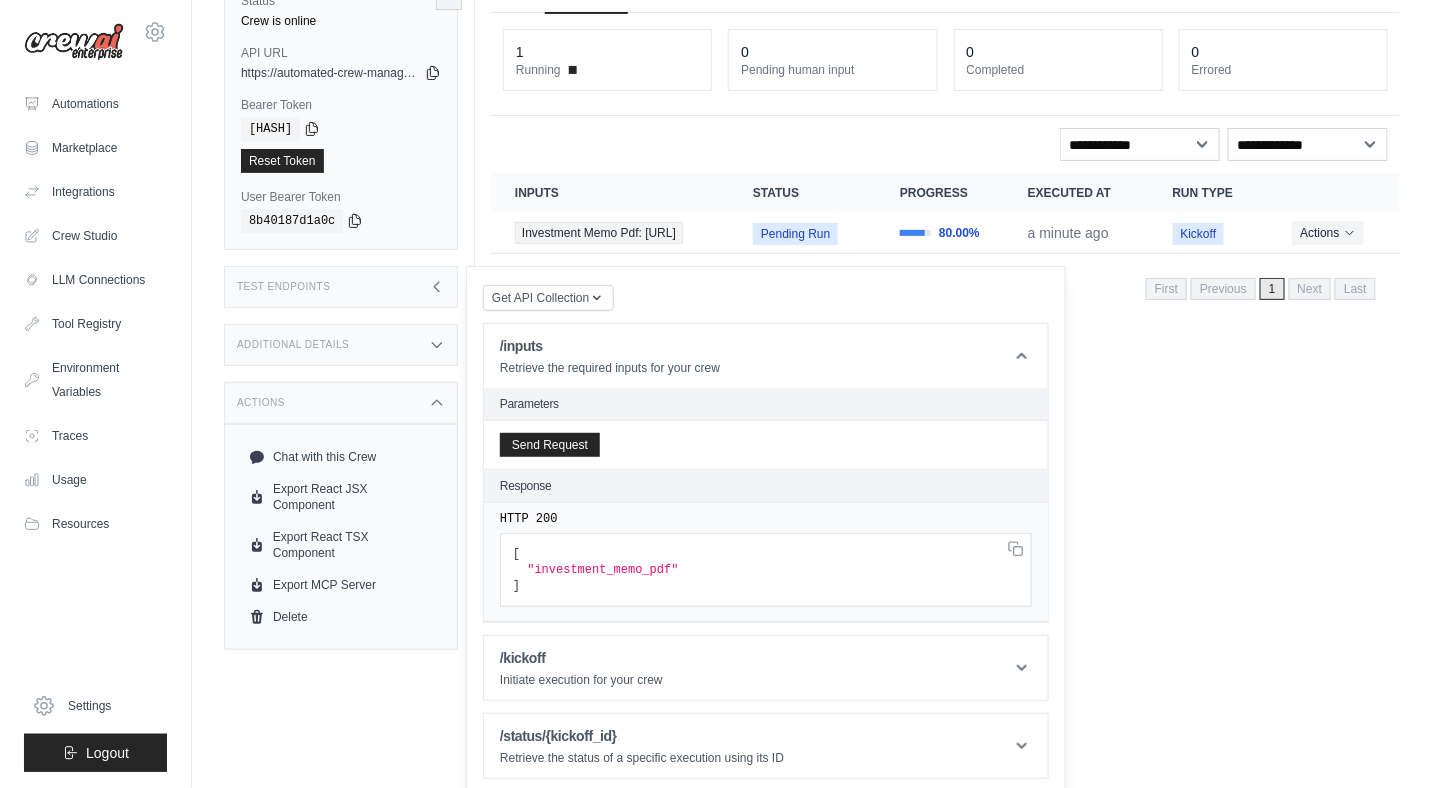 click 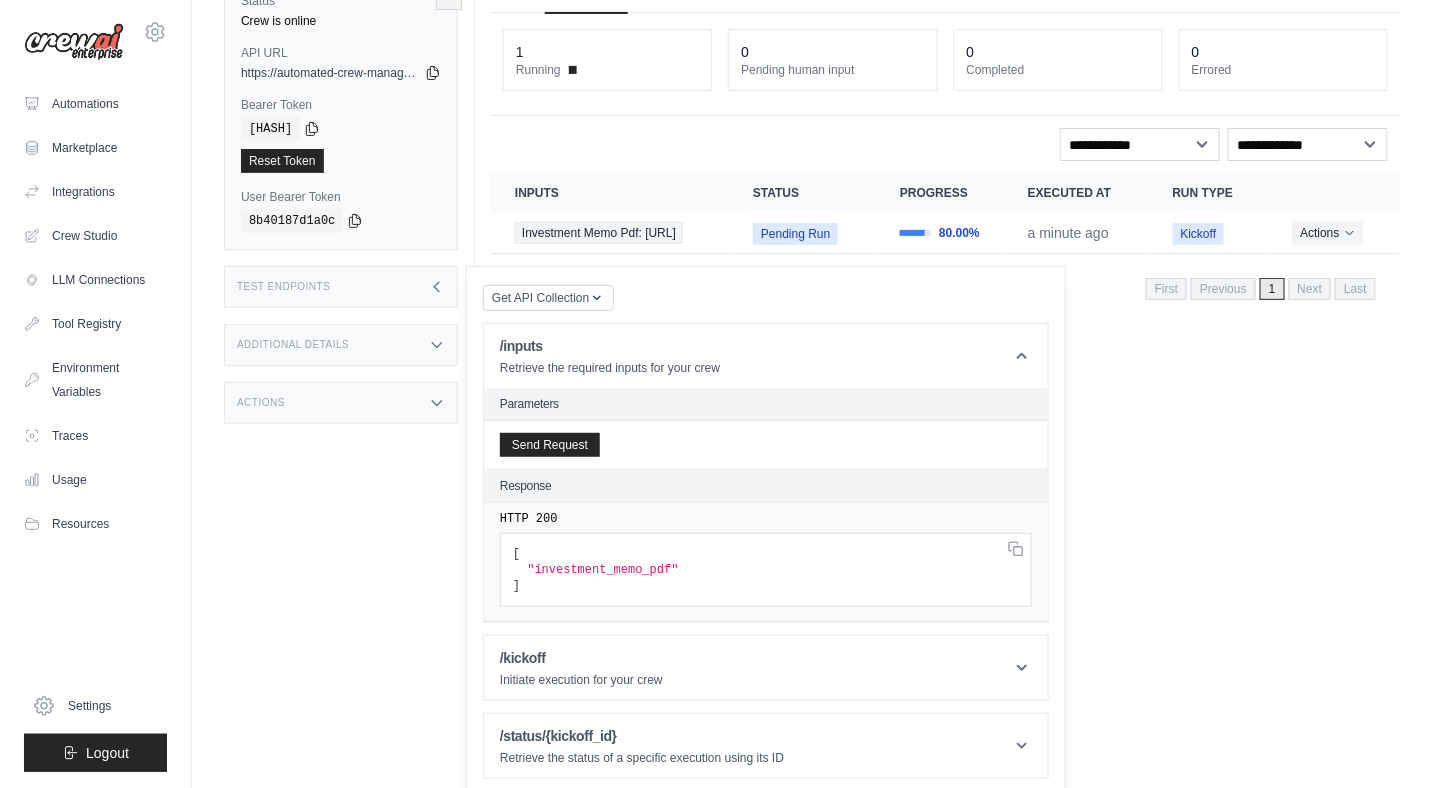 click 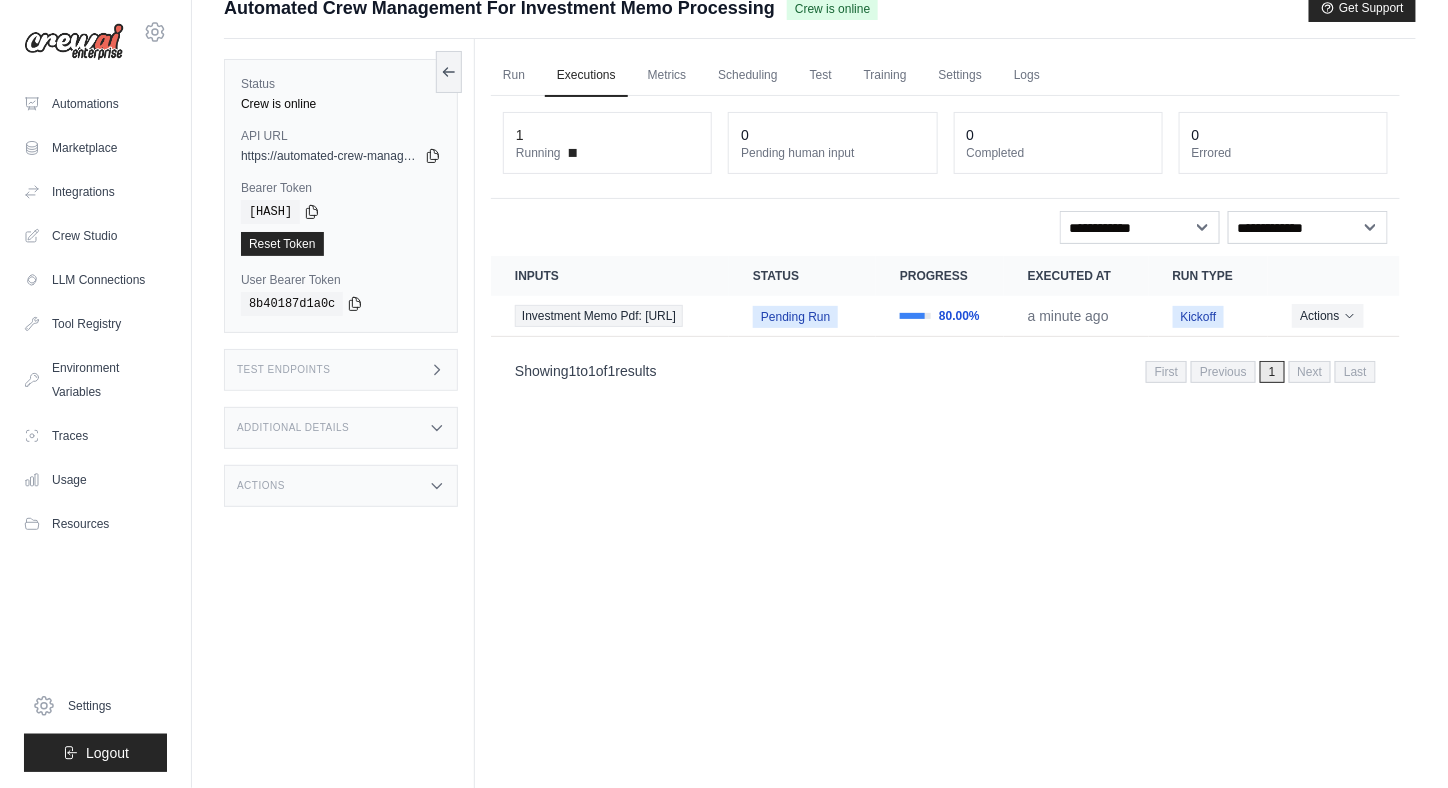 scroll, scrollTop: 0, scrollLeft: 0, axis: both 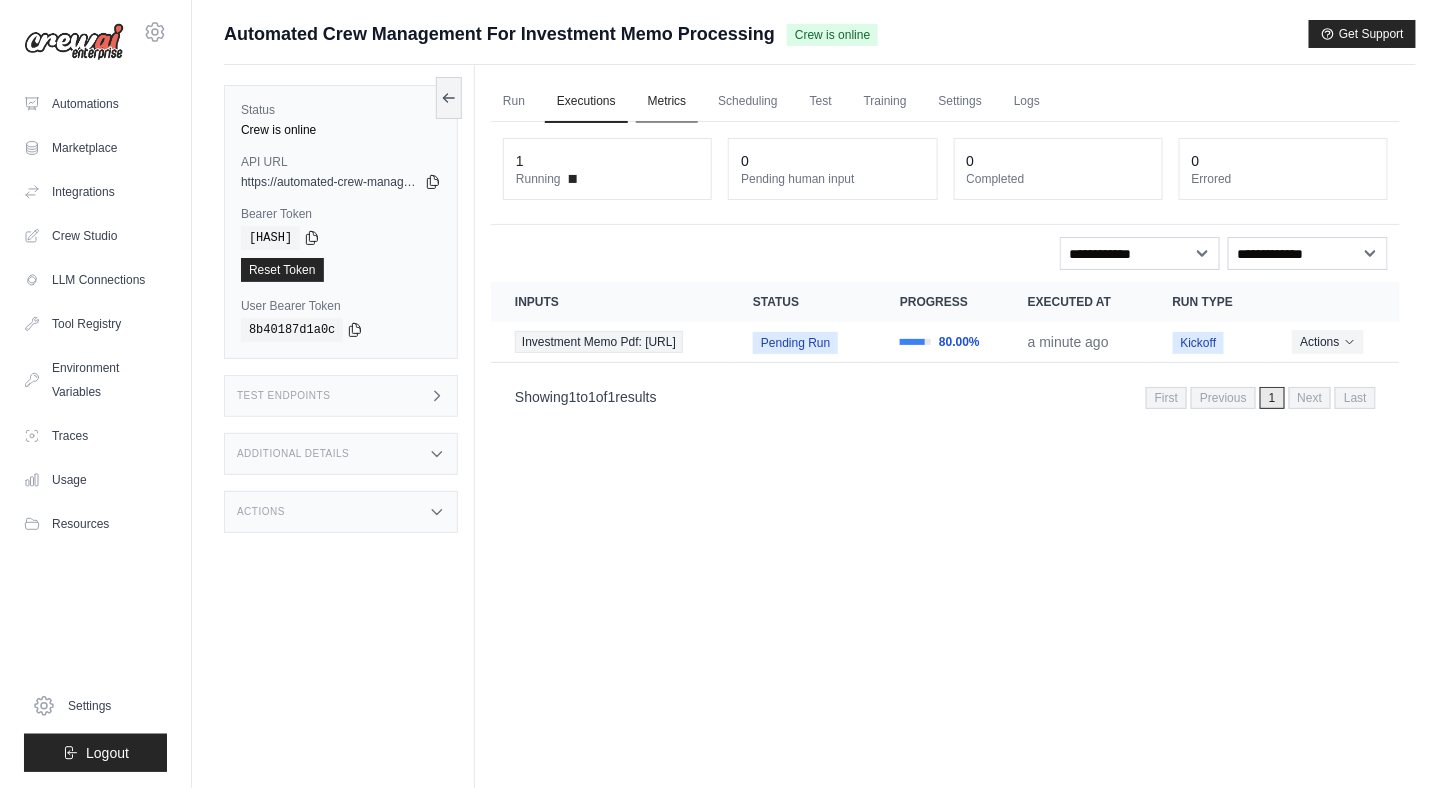 click on "Metrics" at bounding box center [667, 102] 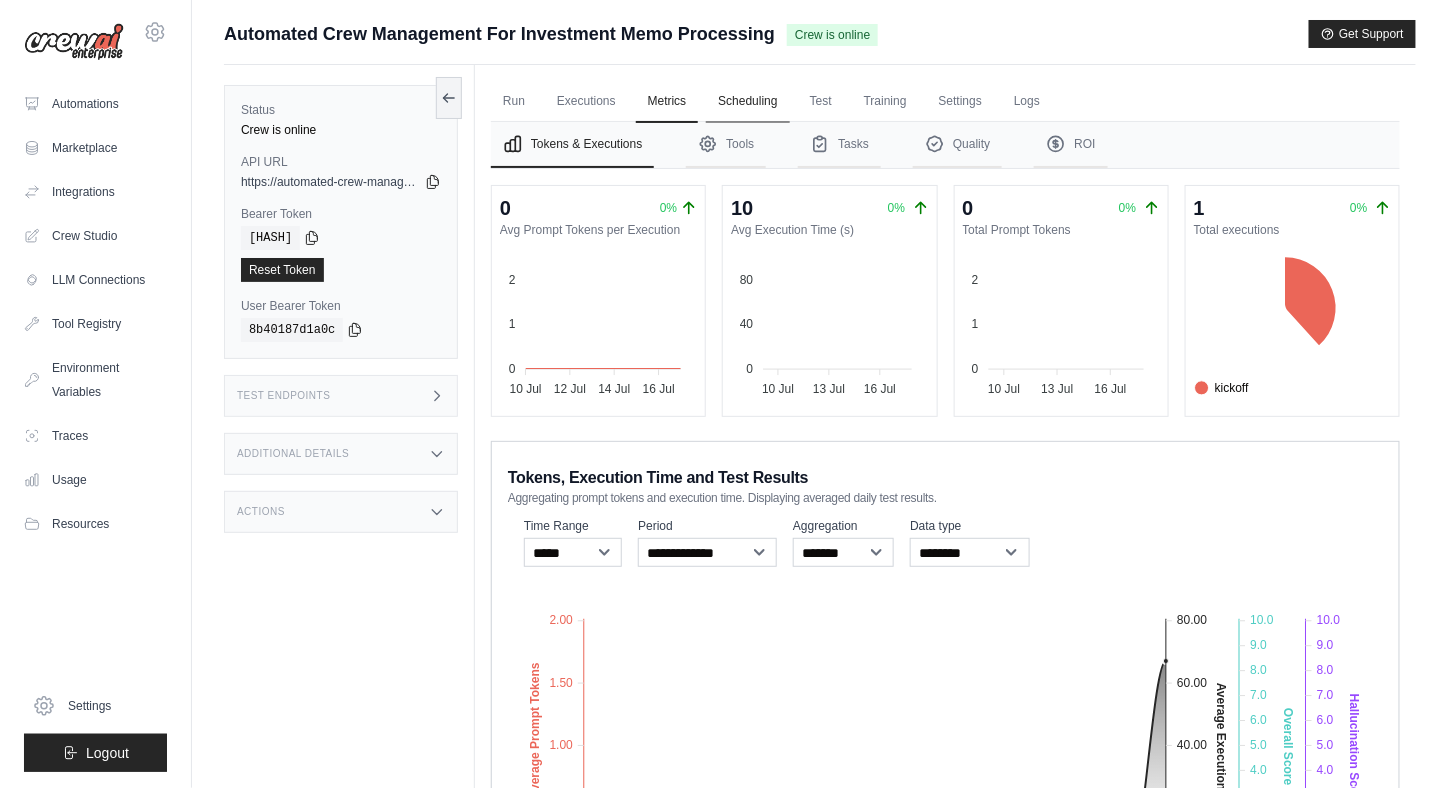 click on "Scheduling" at bounding box center [747, 102] 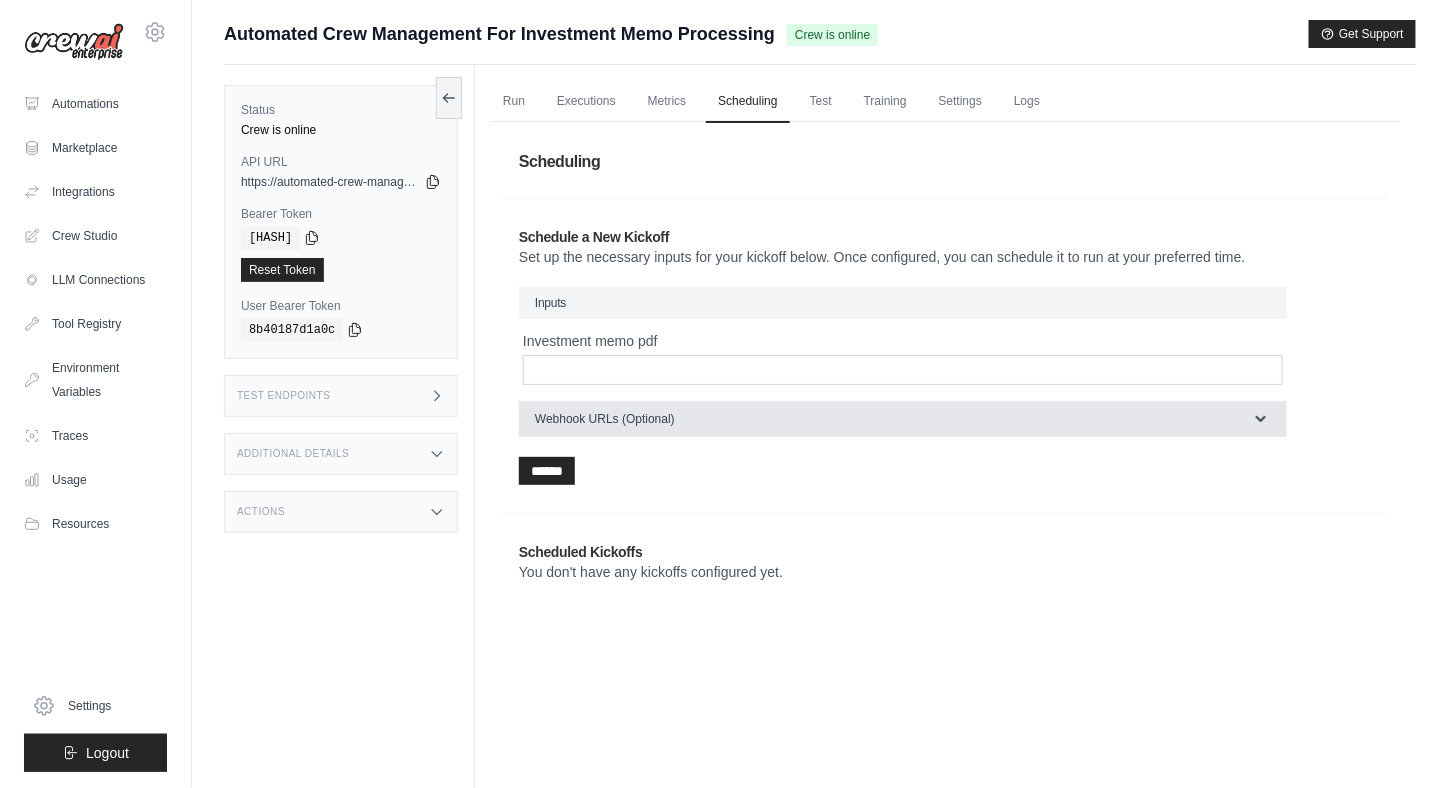 click on "Webhook URLs (Optional)" at bounding box center (903, 419) 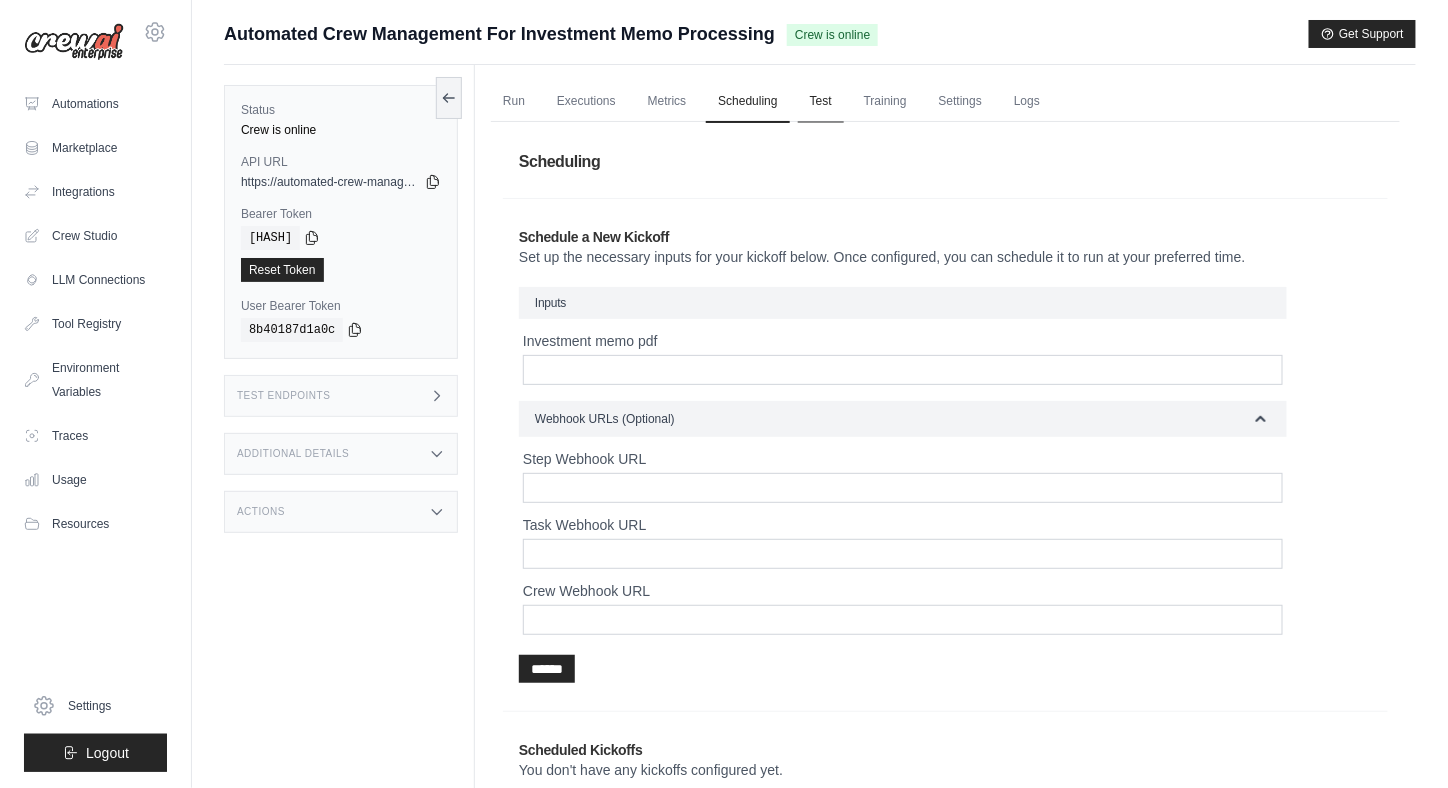 click on "Test" at bounding box center [821, 102] 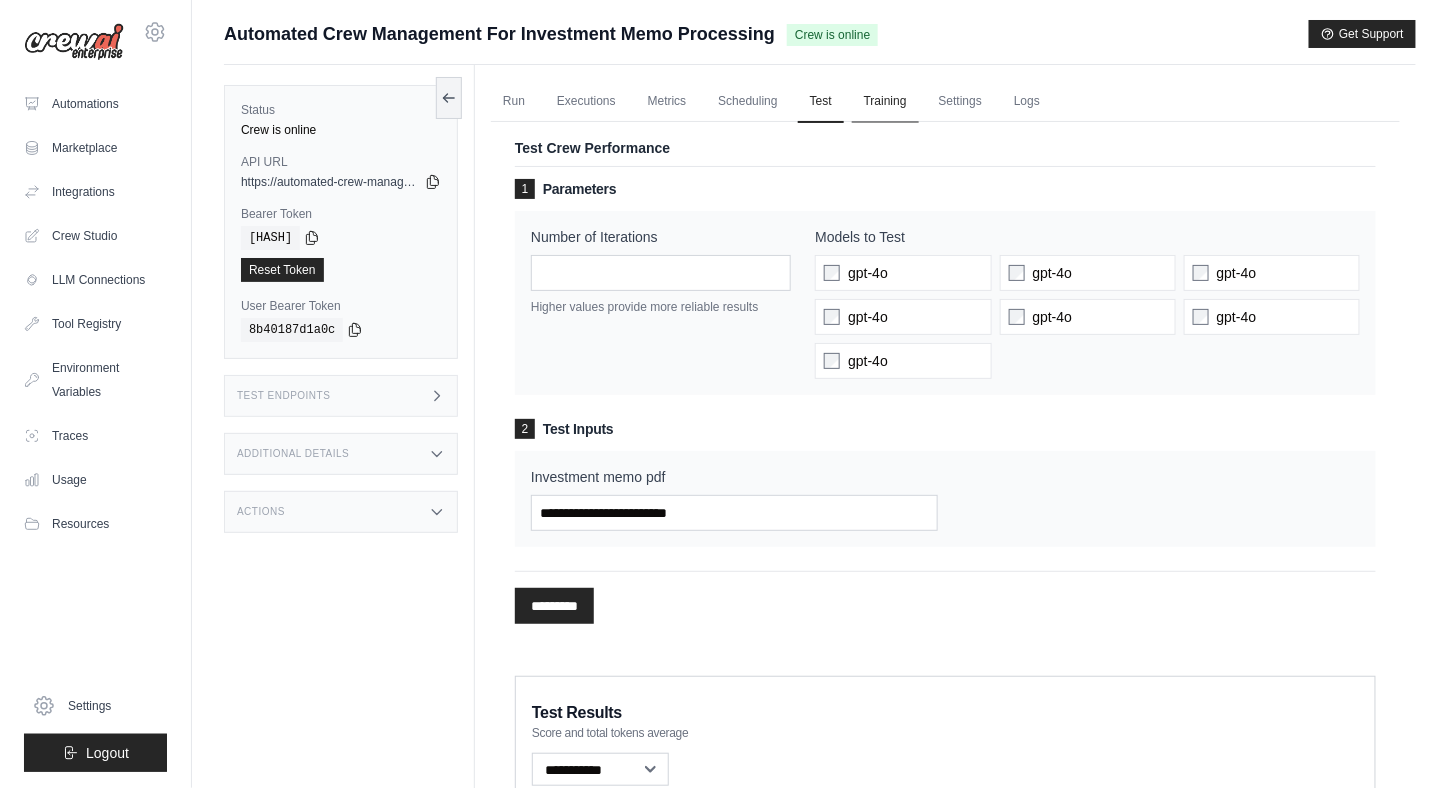 click on "Training" at bounding box center (885, 102) 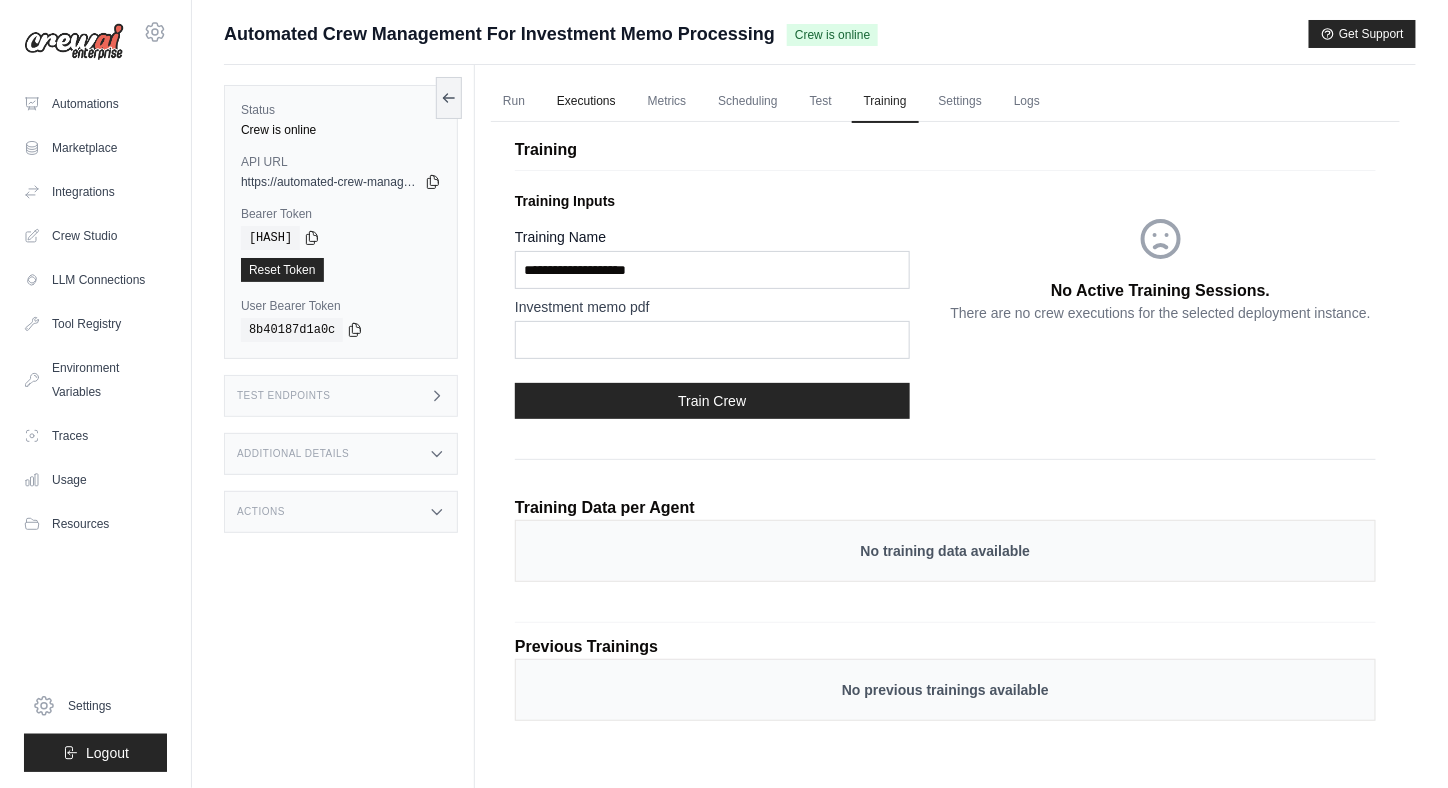 click on "Executions" at bounding box center [586, 102] 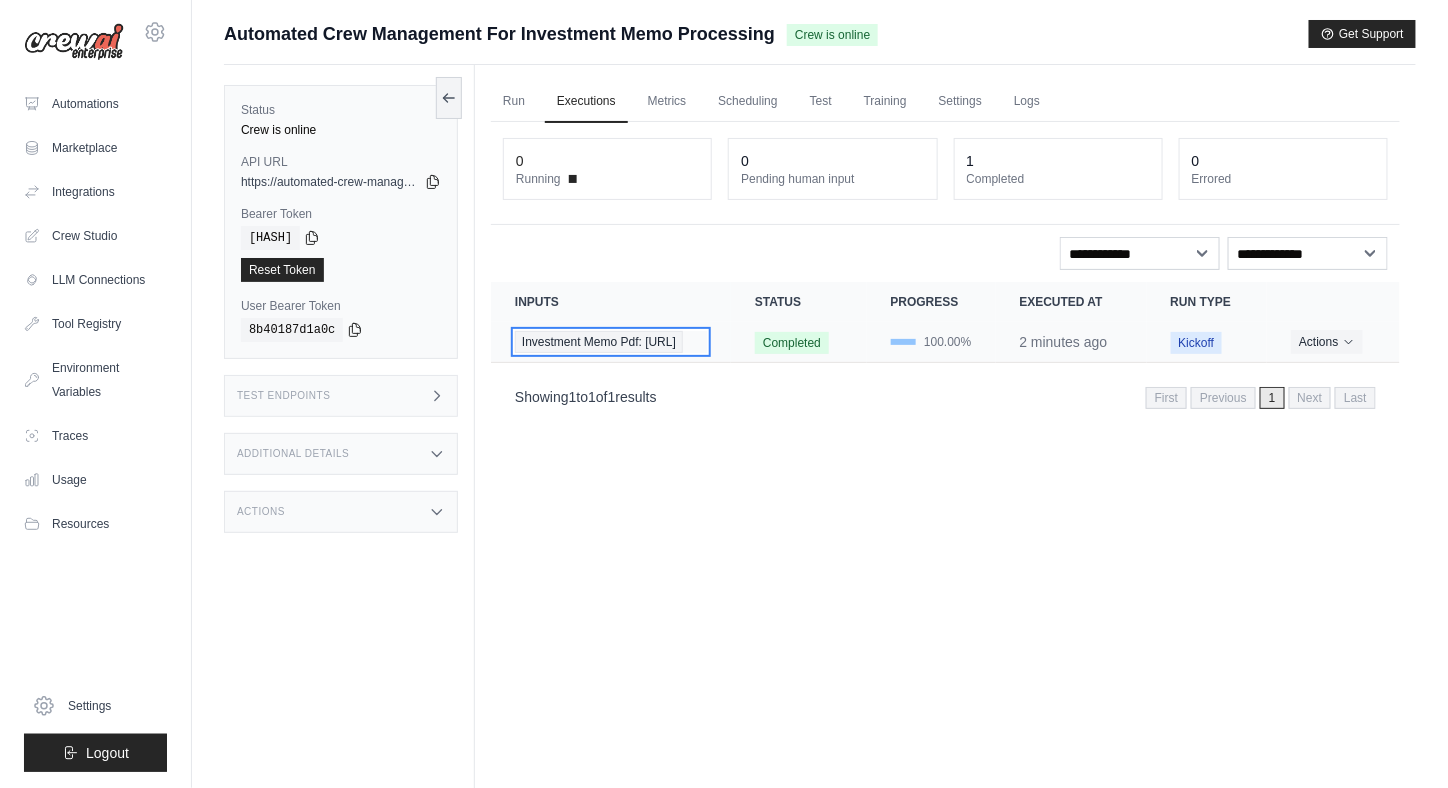 click on "Investment Memo Pdf:
https://drive.google.com/file…" at bounding box center (599, 342) 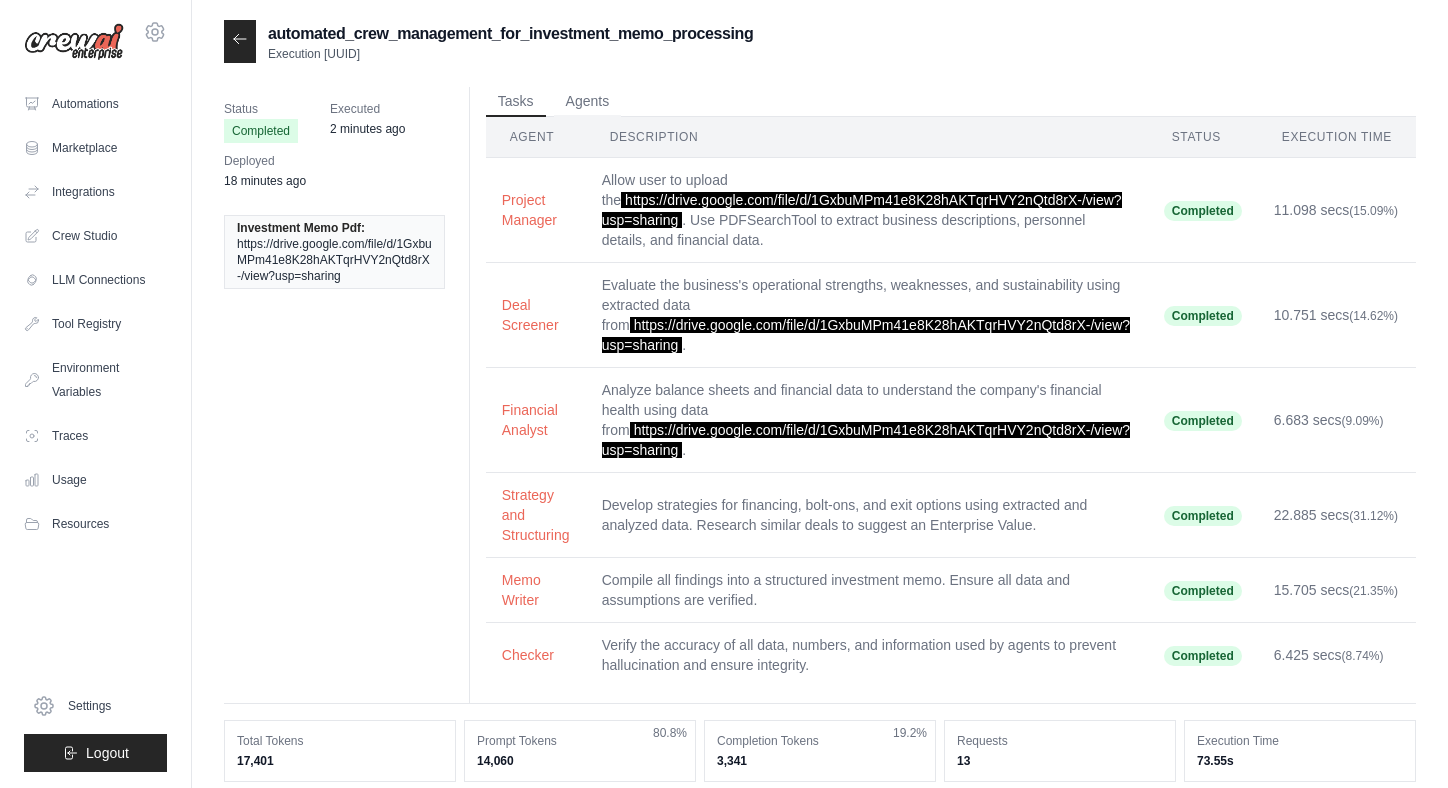 scroll, scrollTop: 0, scrollLeft: 0, axis: both 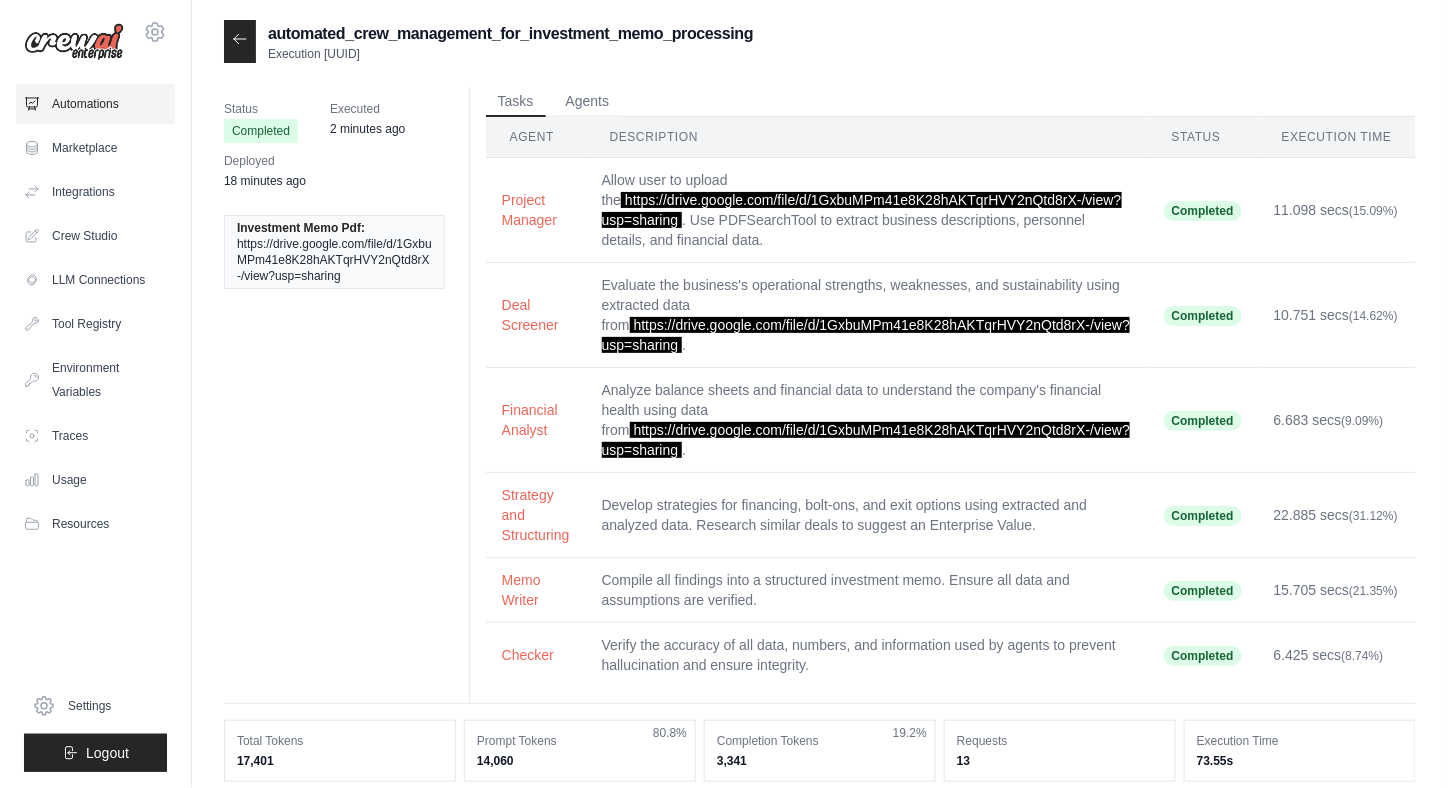 click on "Automations" at bounding box center (95, 104) 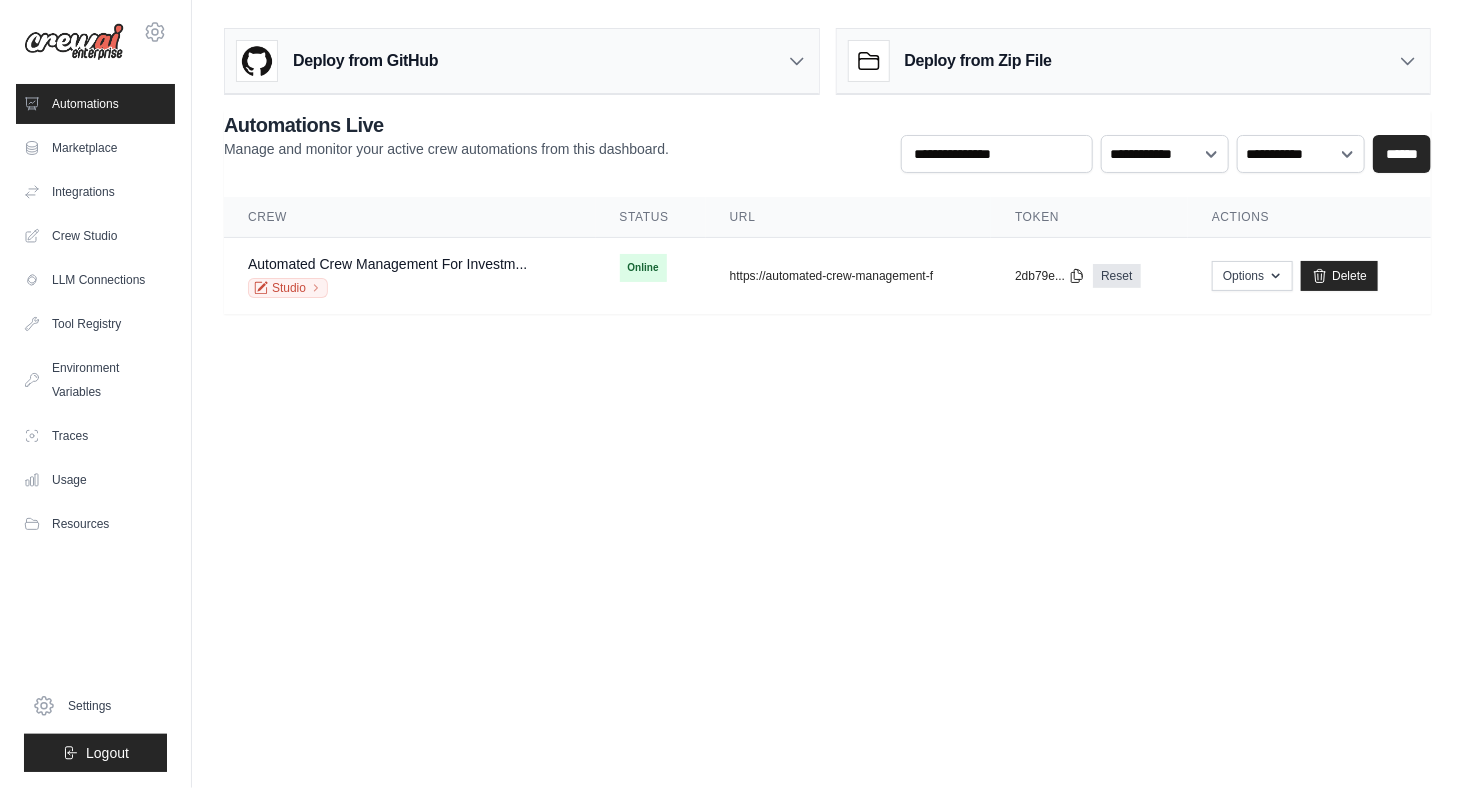 click on "Deploy from Zip File" at bounding box center [1134, 61] 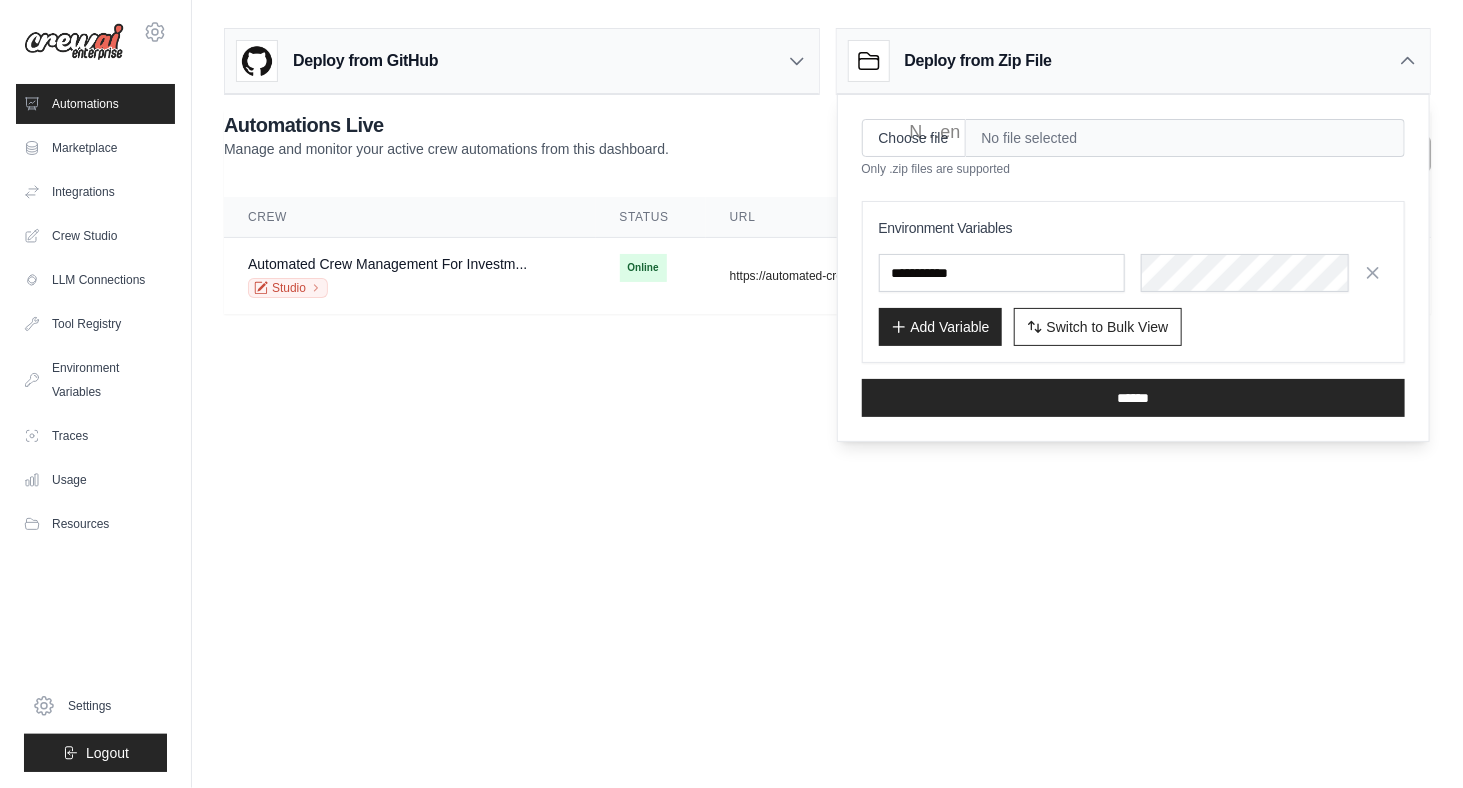 click on "[EMAIL]
Settings
Automations
Marketplace
Integrations" at bounding box center [731, 394] 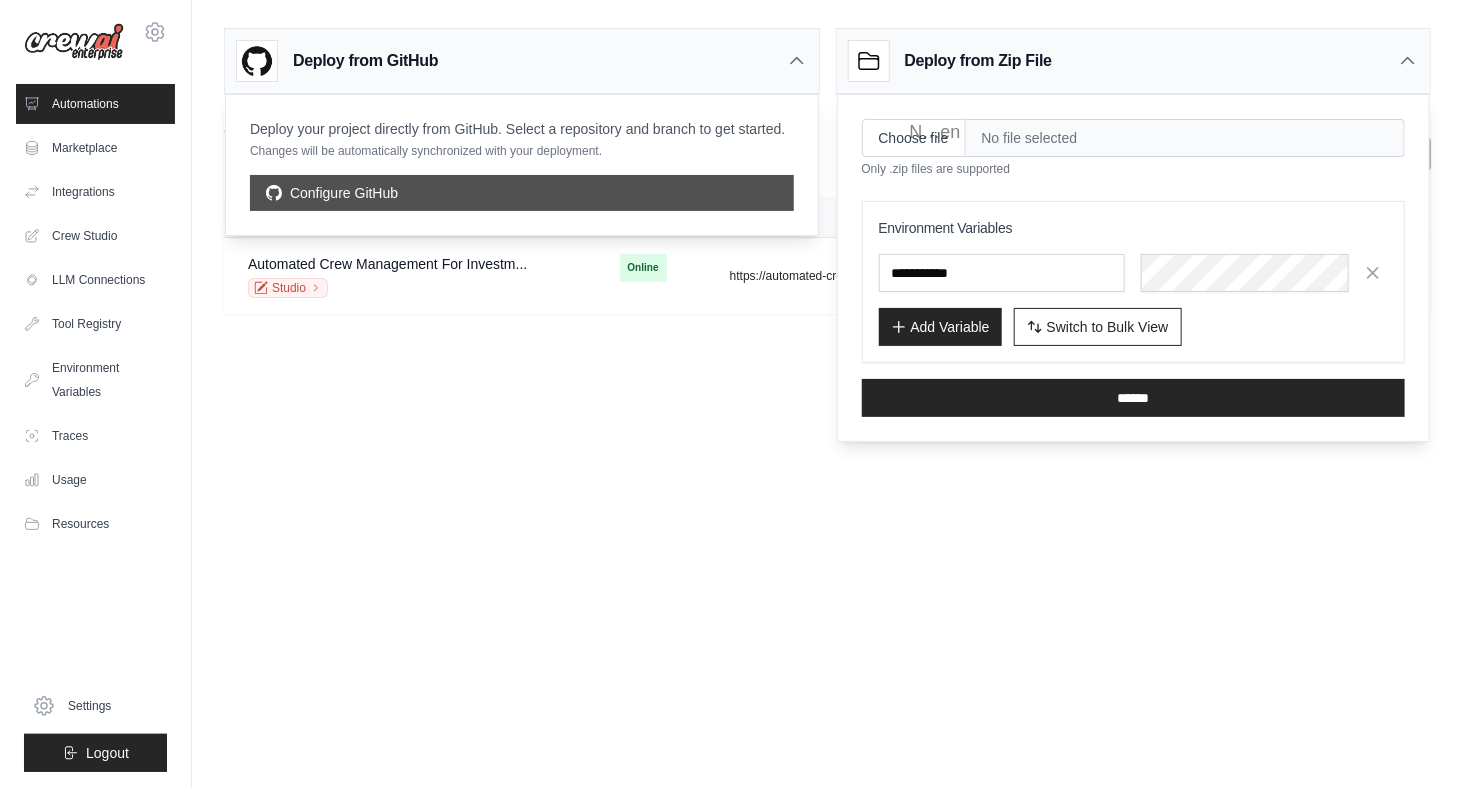 click on "Configure GitHub" at bounding box center (522, 193) 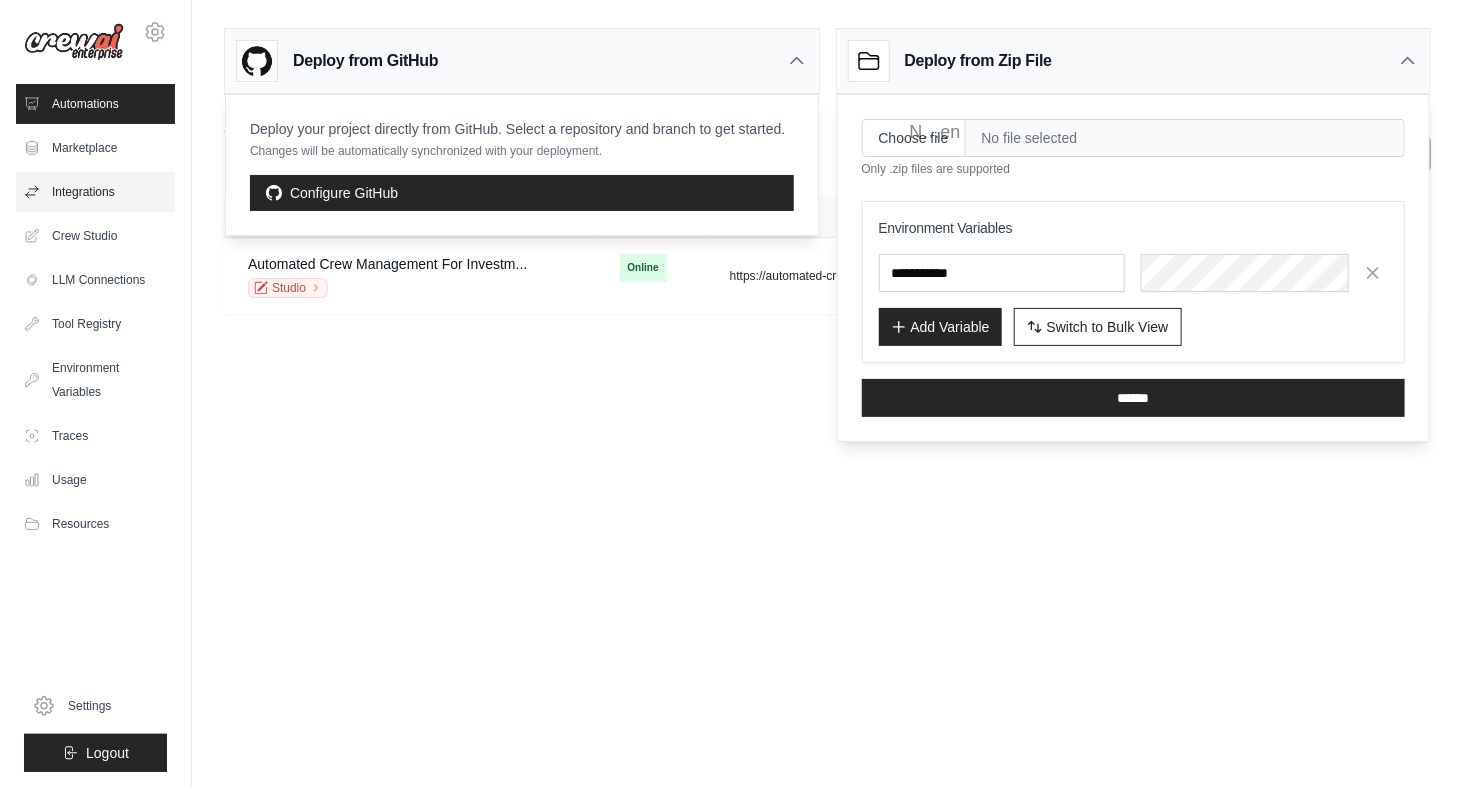 click on "Integrations" at bounding box center (95, 192) 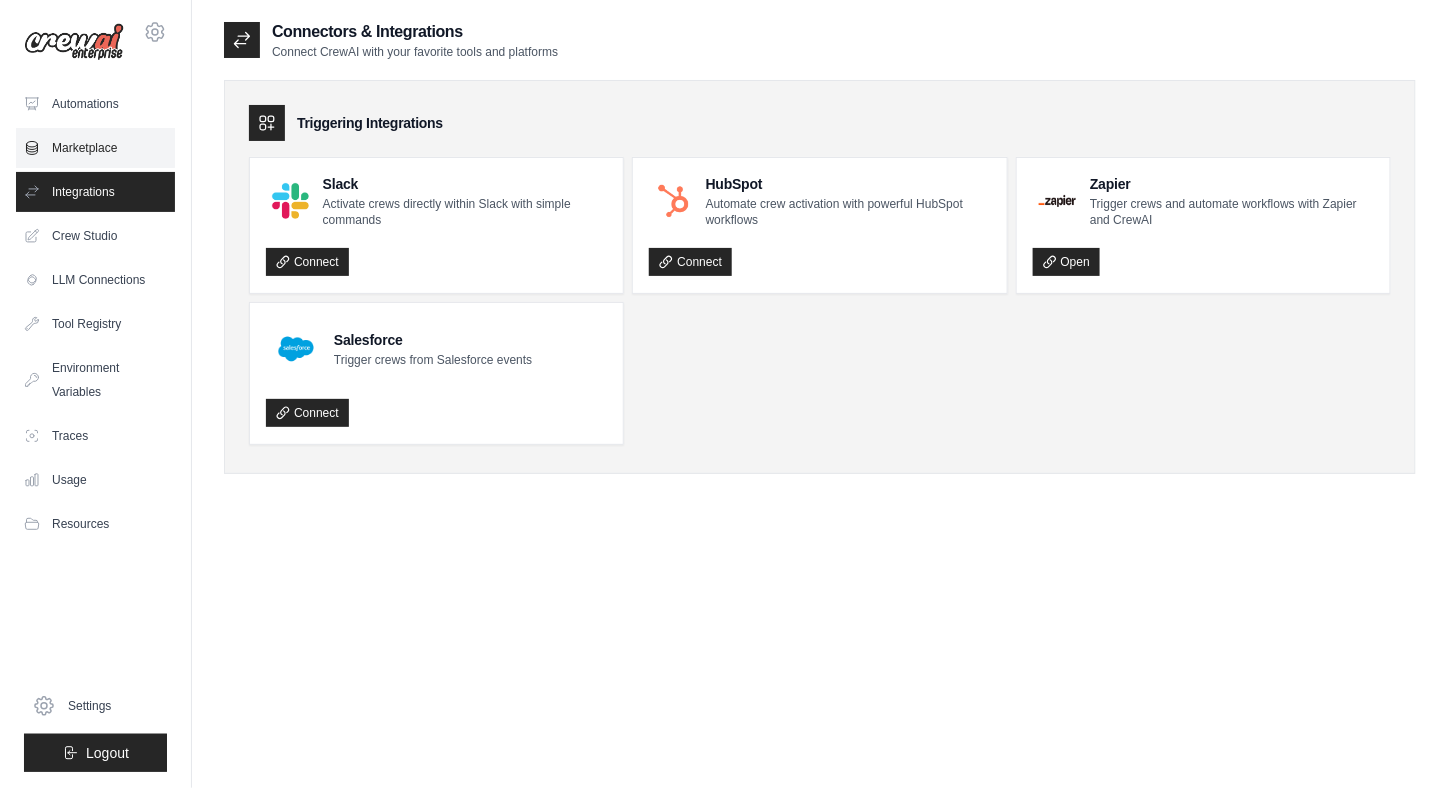 click on "Marketplace" at bounding box center (95, 148) 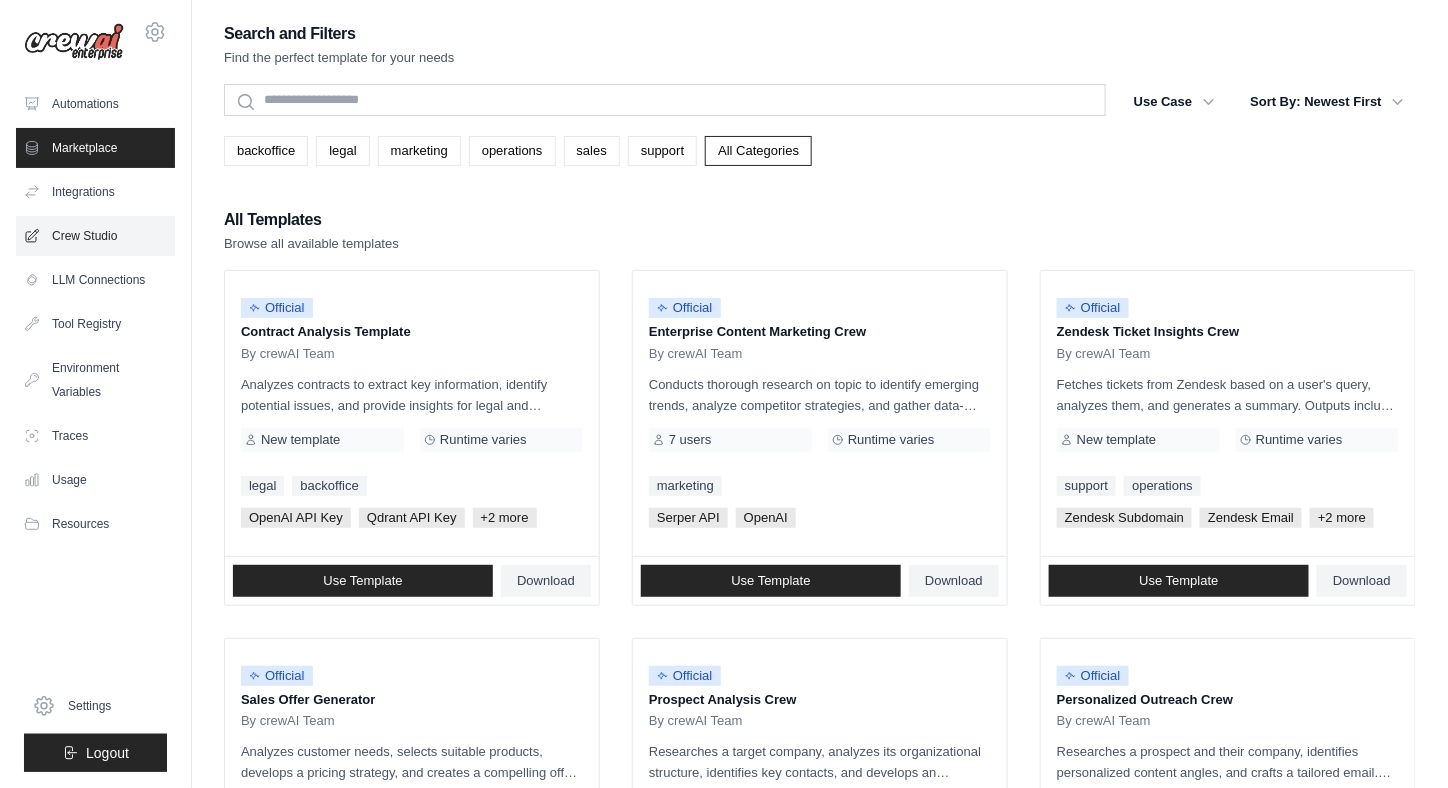 click on "Crew Studio" at bounding box center [95, 236] 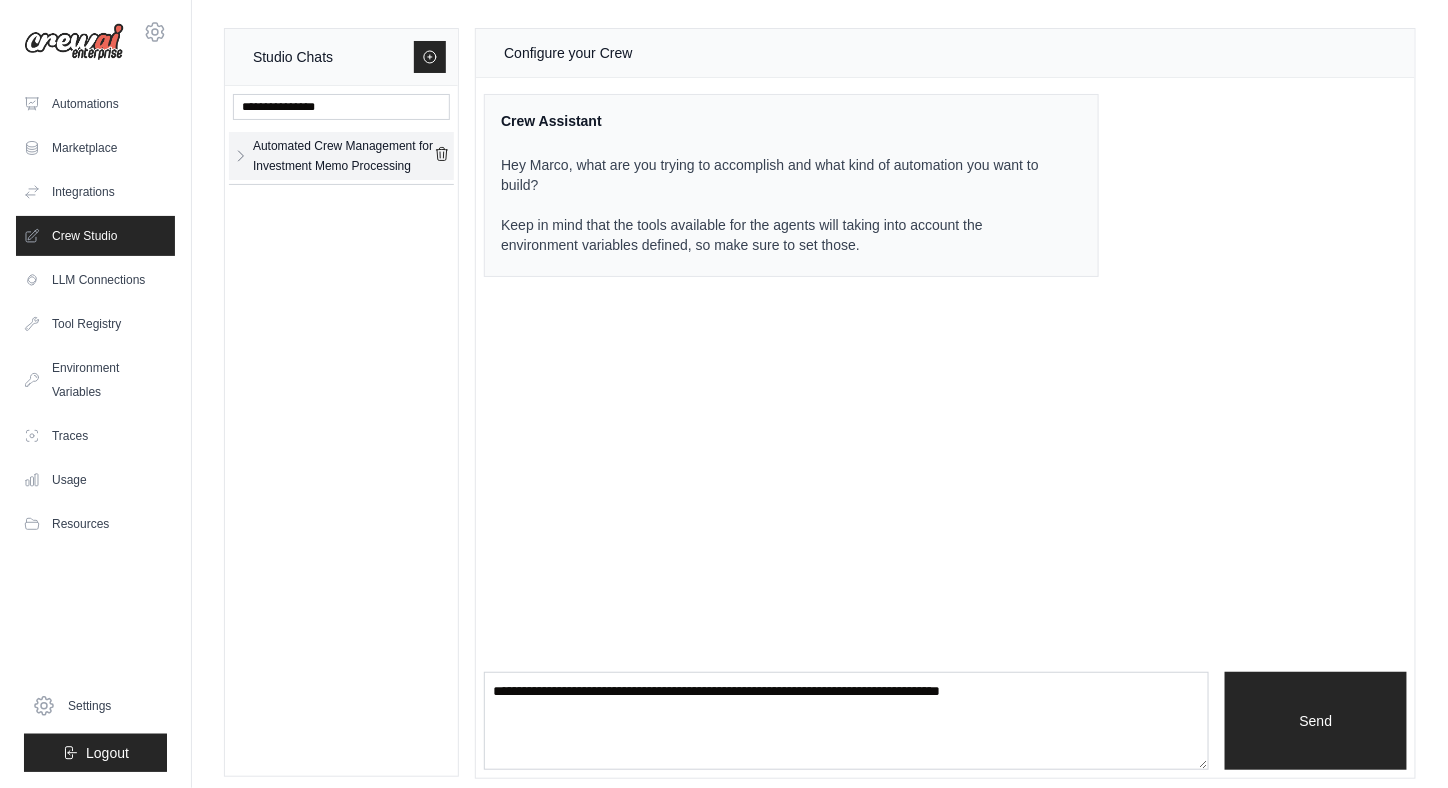 click on "Automated Crew Management for Investment Memo Processing" at bounding box center [343, 156] 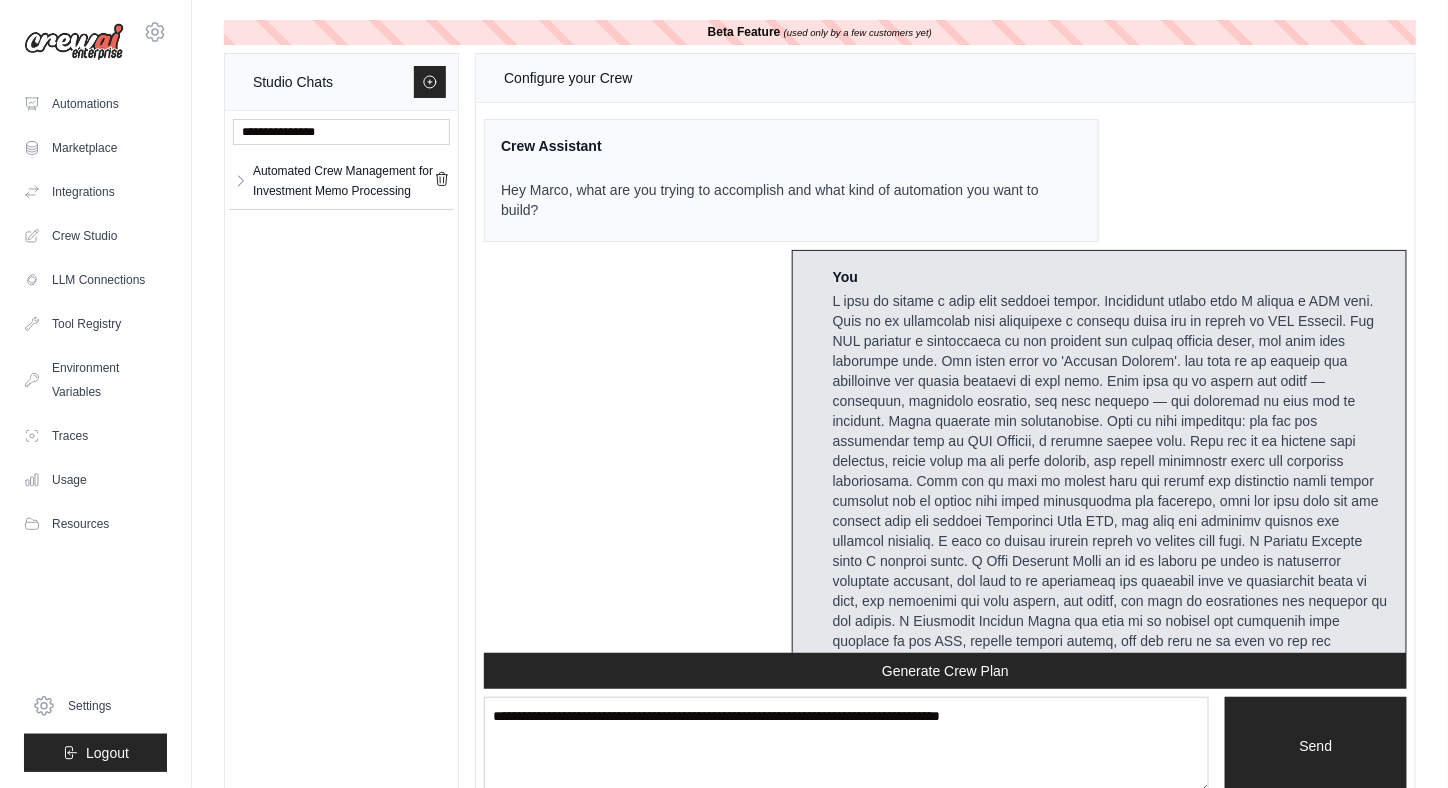 scroll, scrollTop: 10965, scrollLeft: 0, axis: vertical 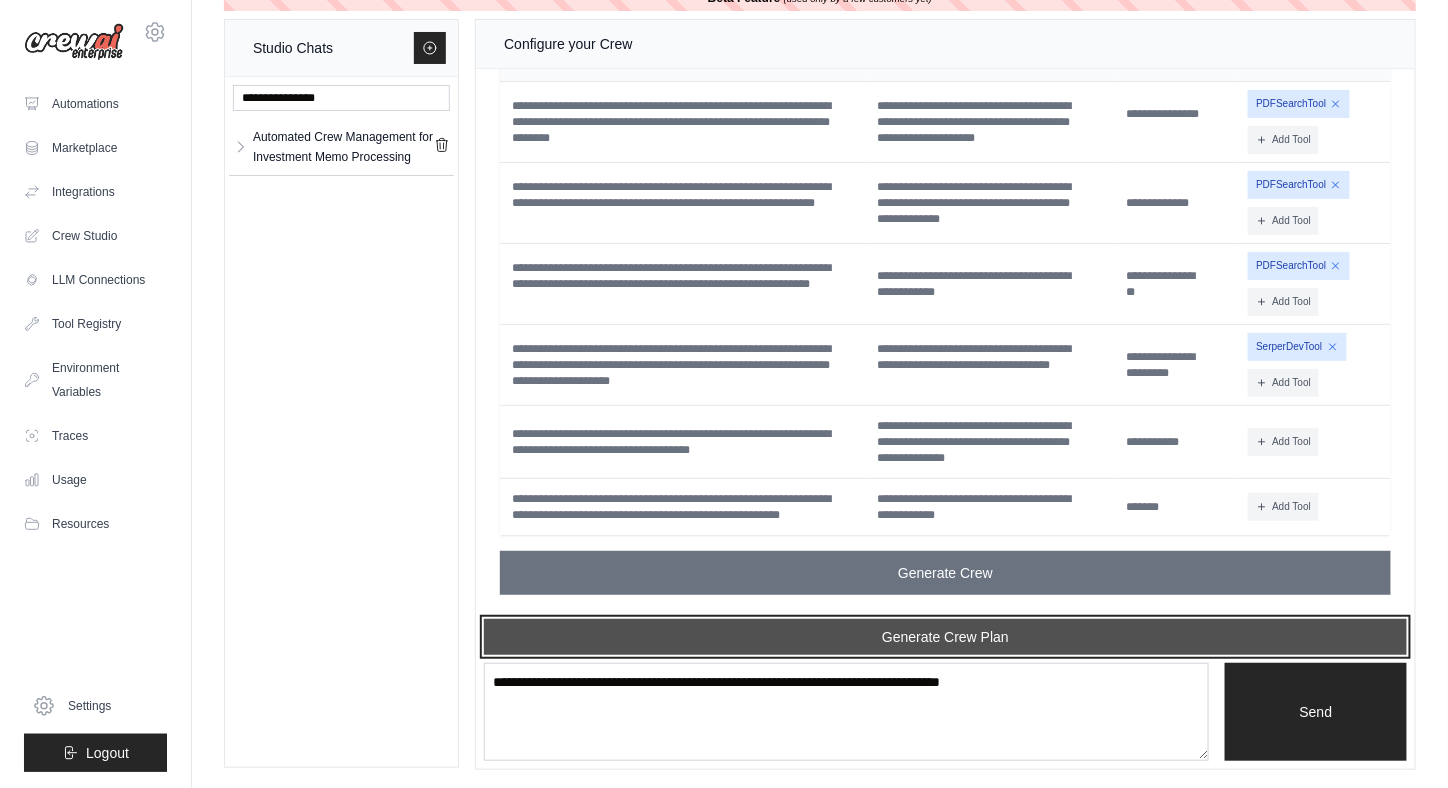 click on "Generate Crew Plan" at bounding box center [945, 637] 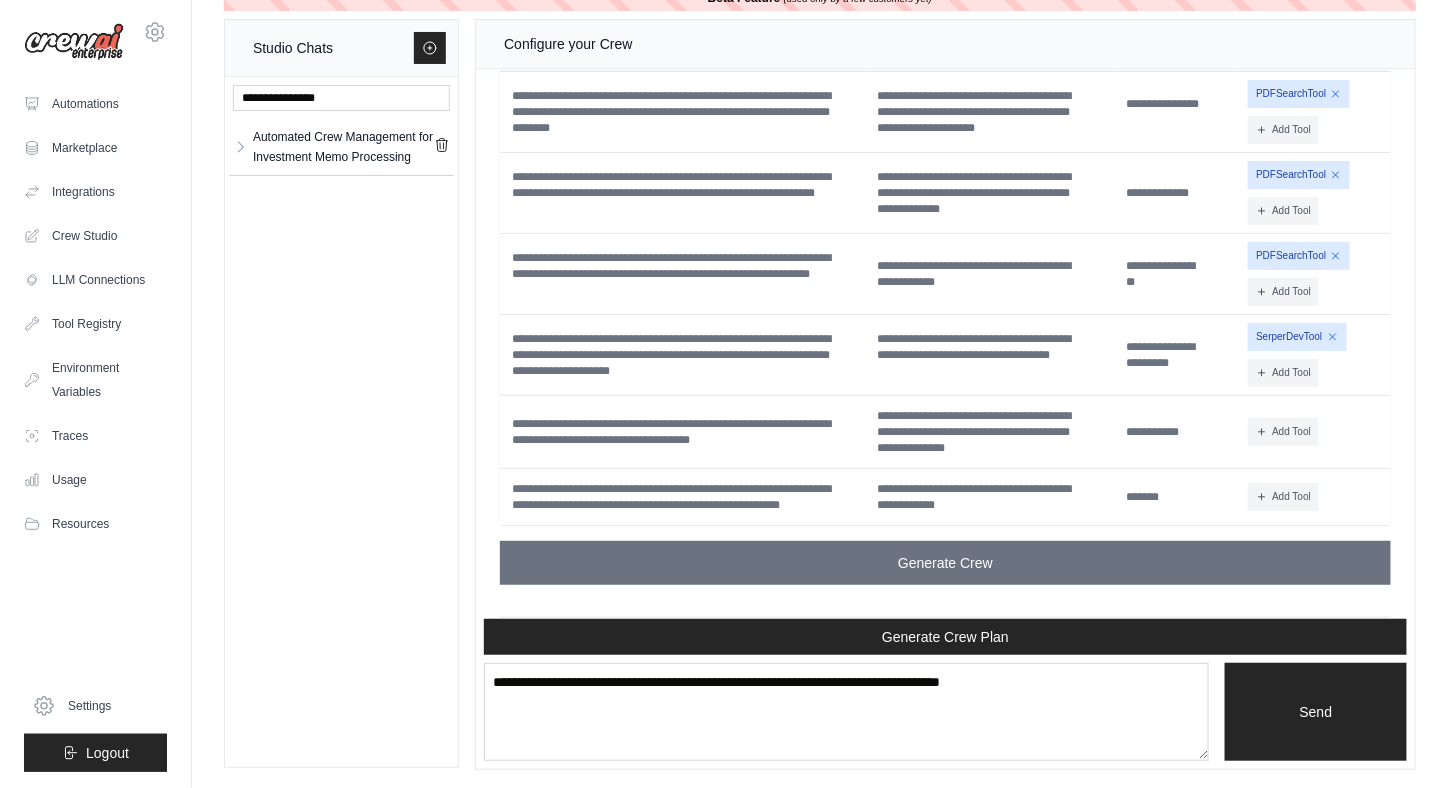 scroll, scrollTop: 12483, scrollLeft: 0, axis: vertical 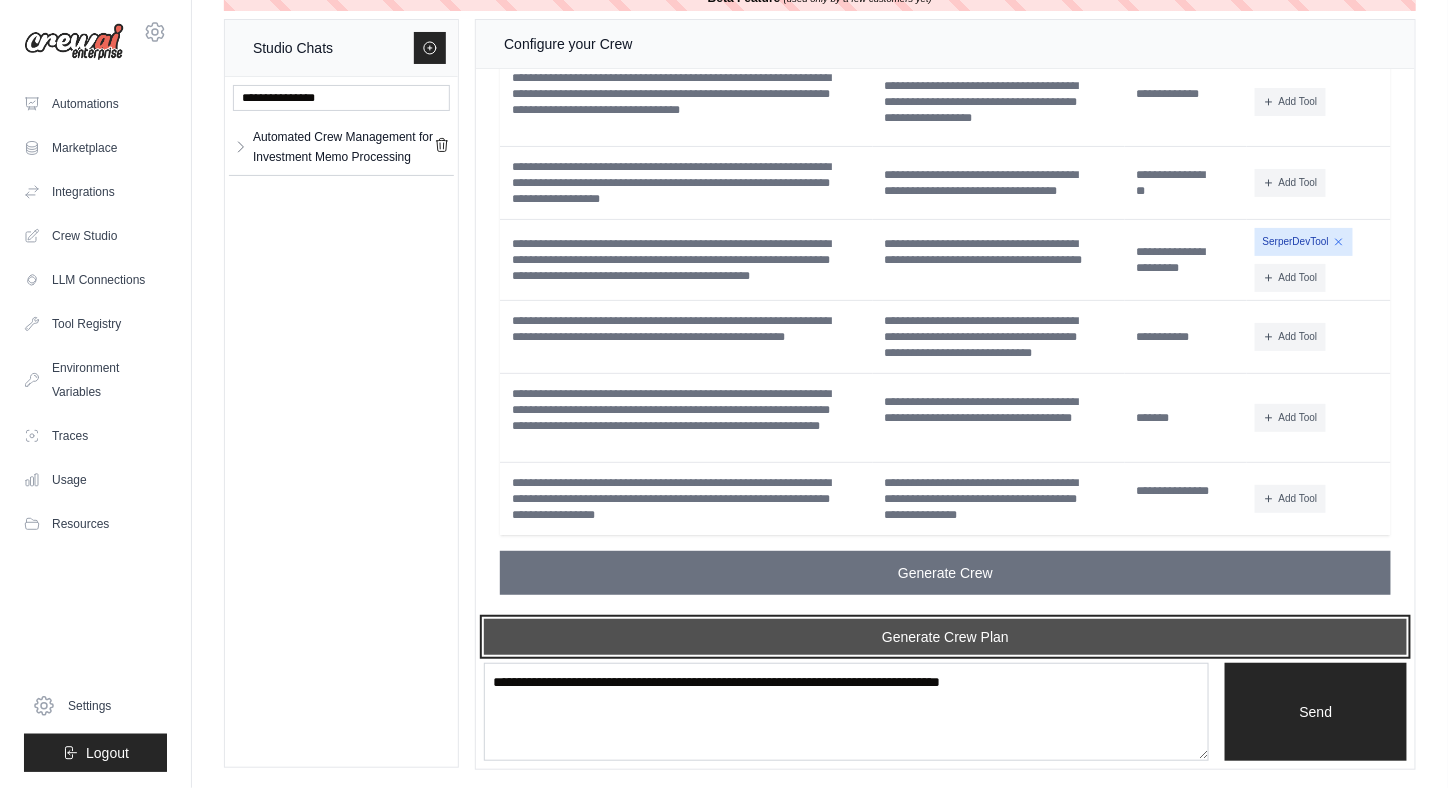 click on "Generate Crew Plan" at bounding box center (945, 637) 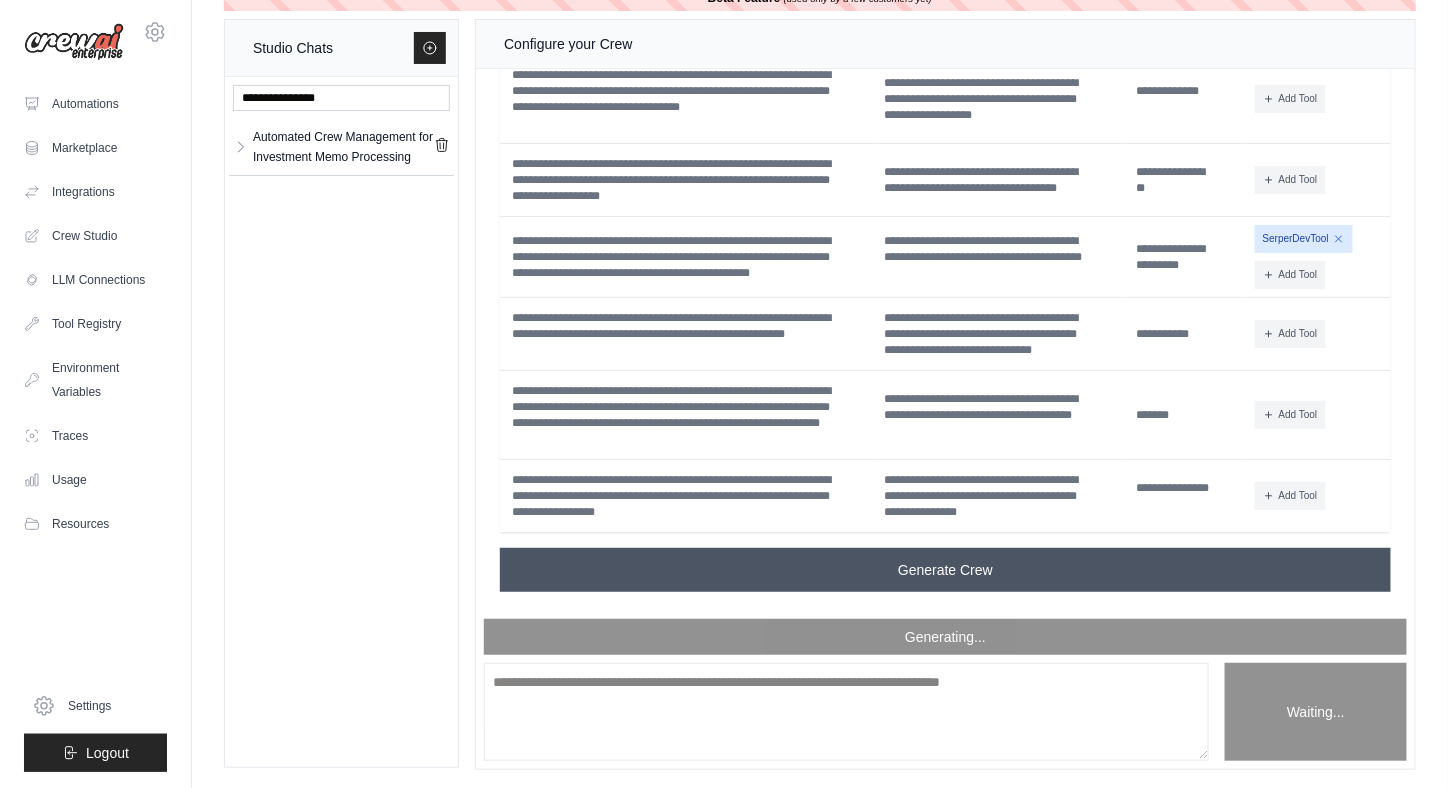 click on "Generate Crew" at bounding box center [945, 570] 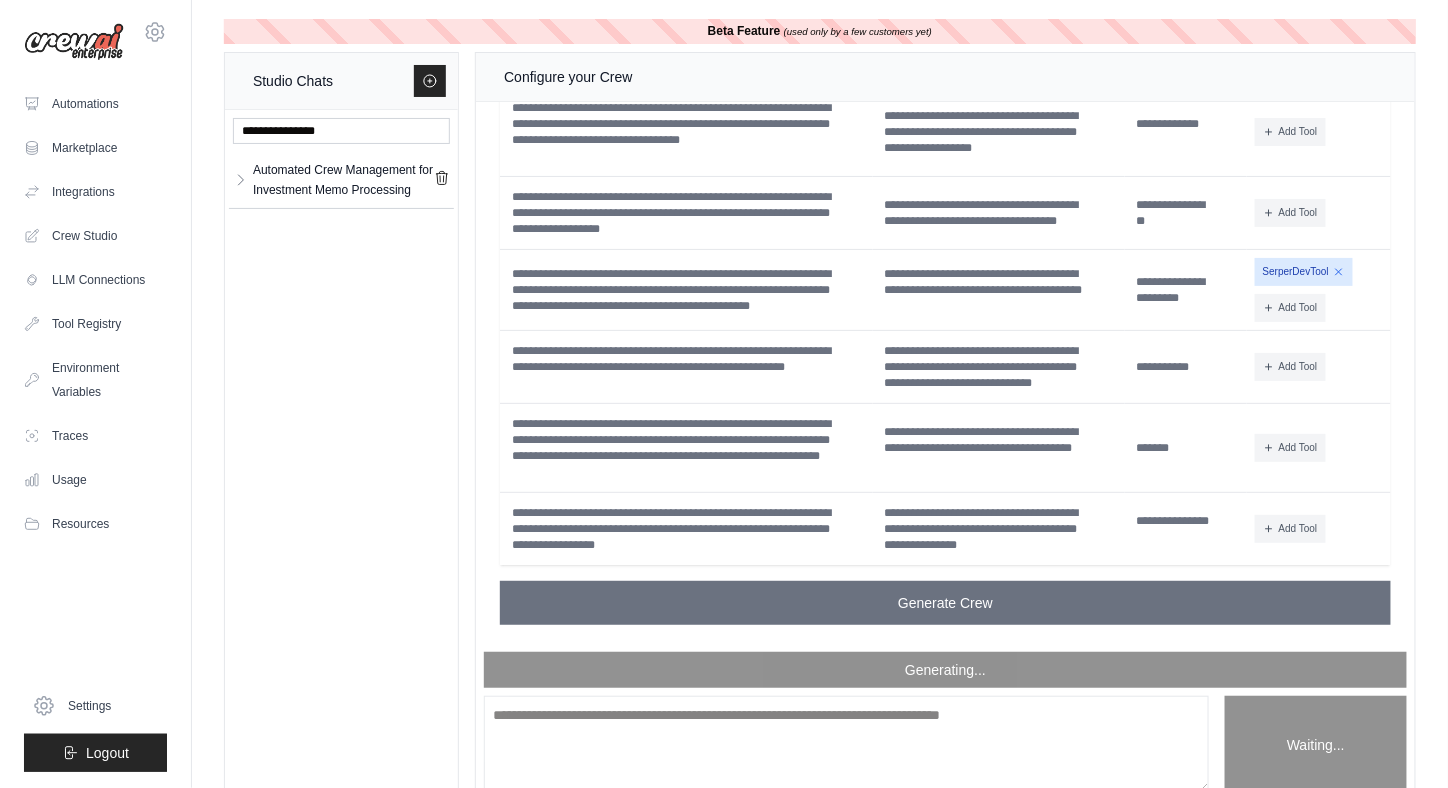 scroll, scrollTop: 0, scrollLeft: 0, axis: both 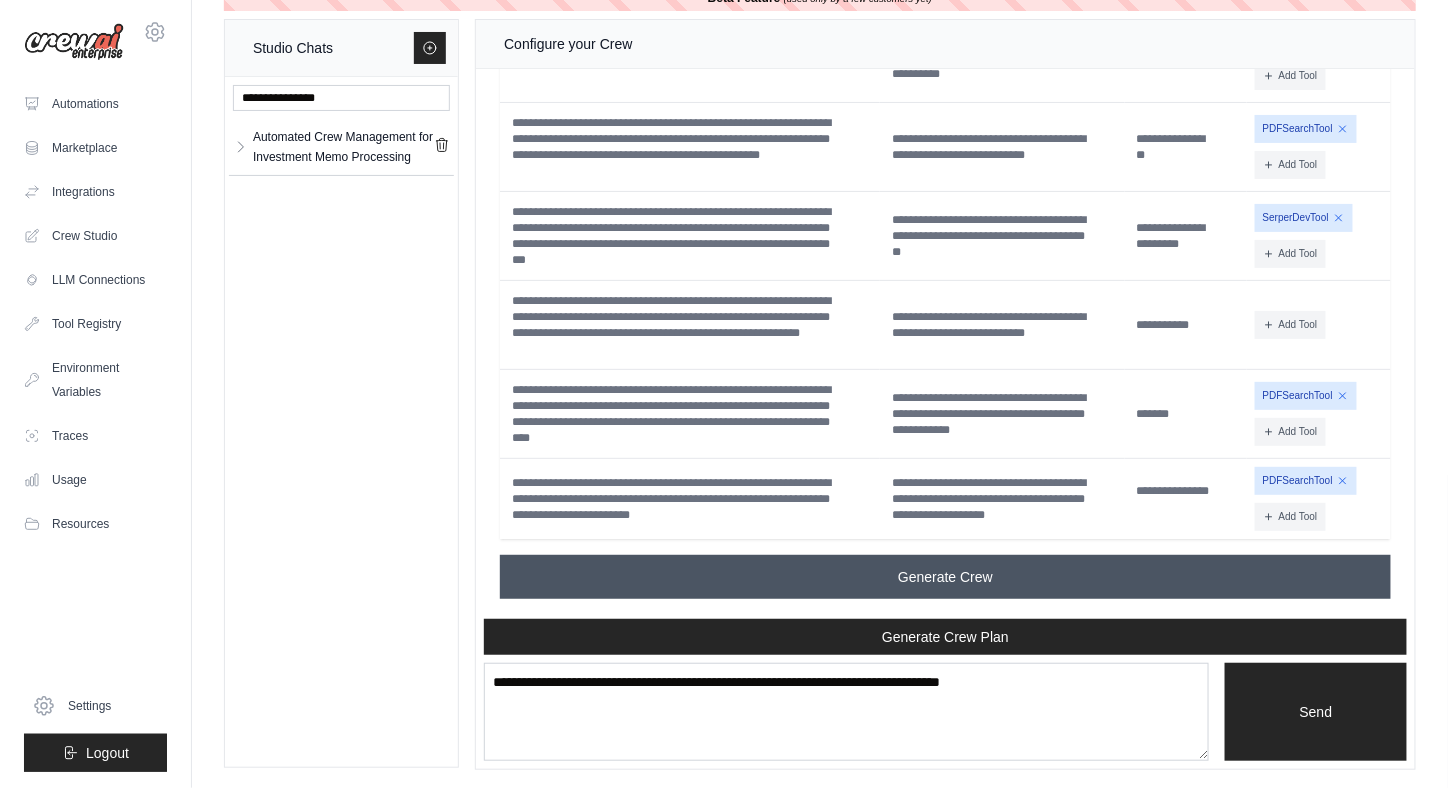 click on "Generate Crew" at bounding box center [945, 577] 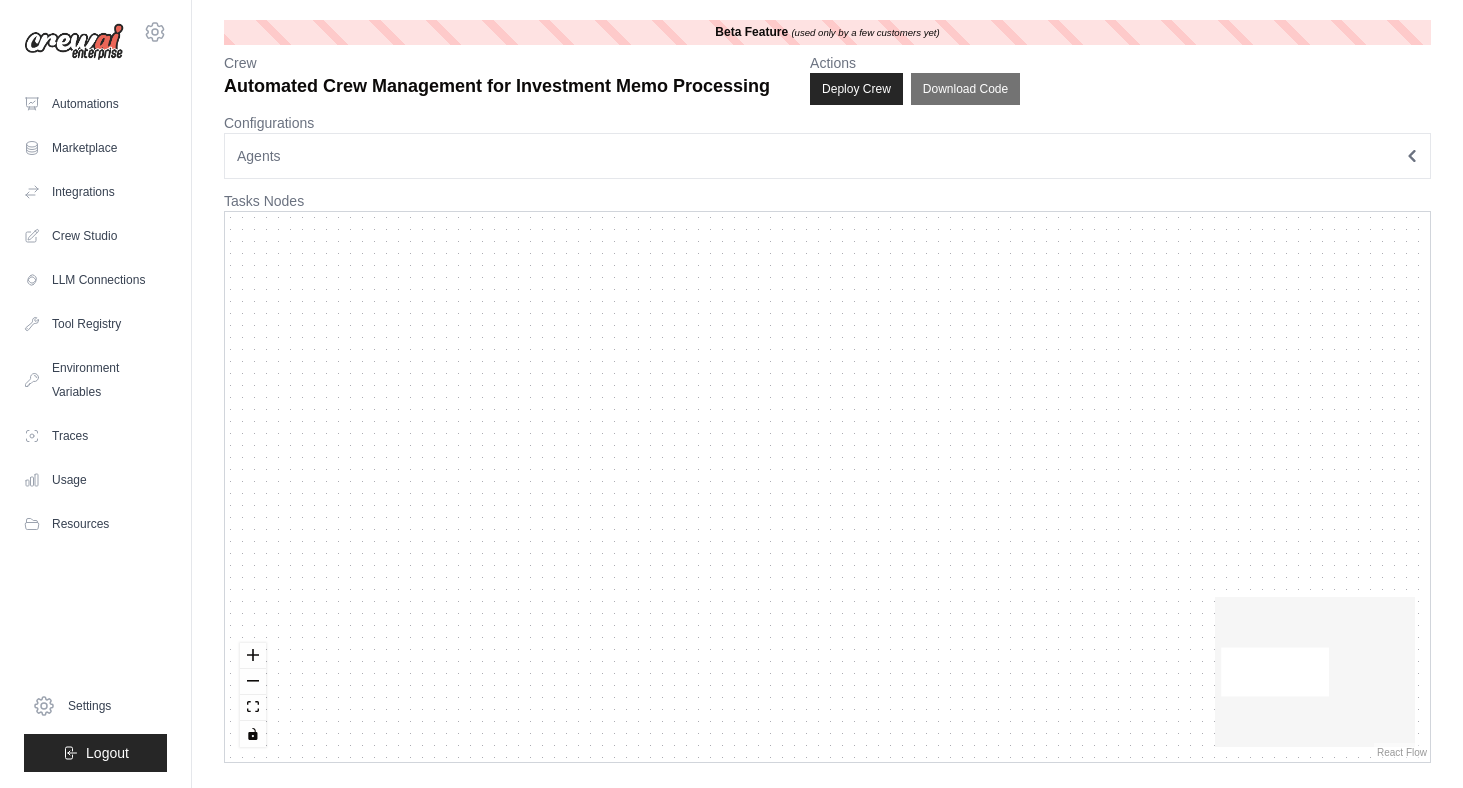 scroll, scrollTop: 0, scrollLeft: 0, axis: both 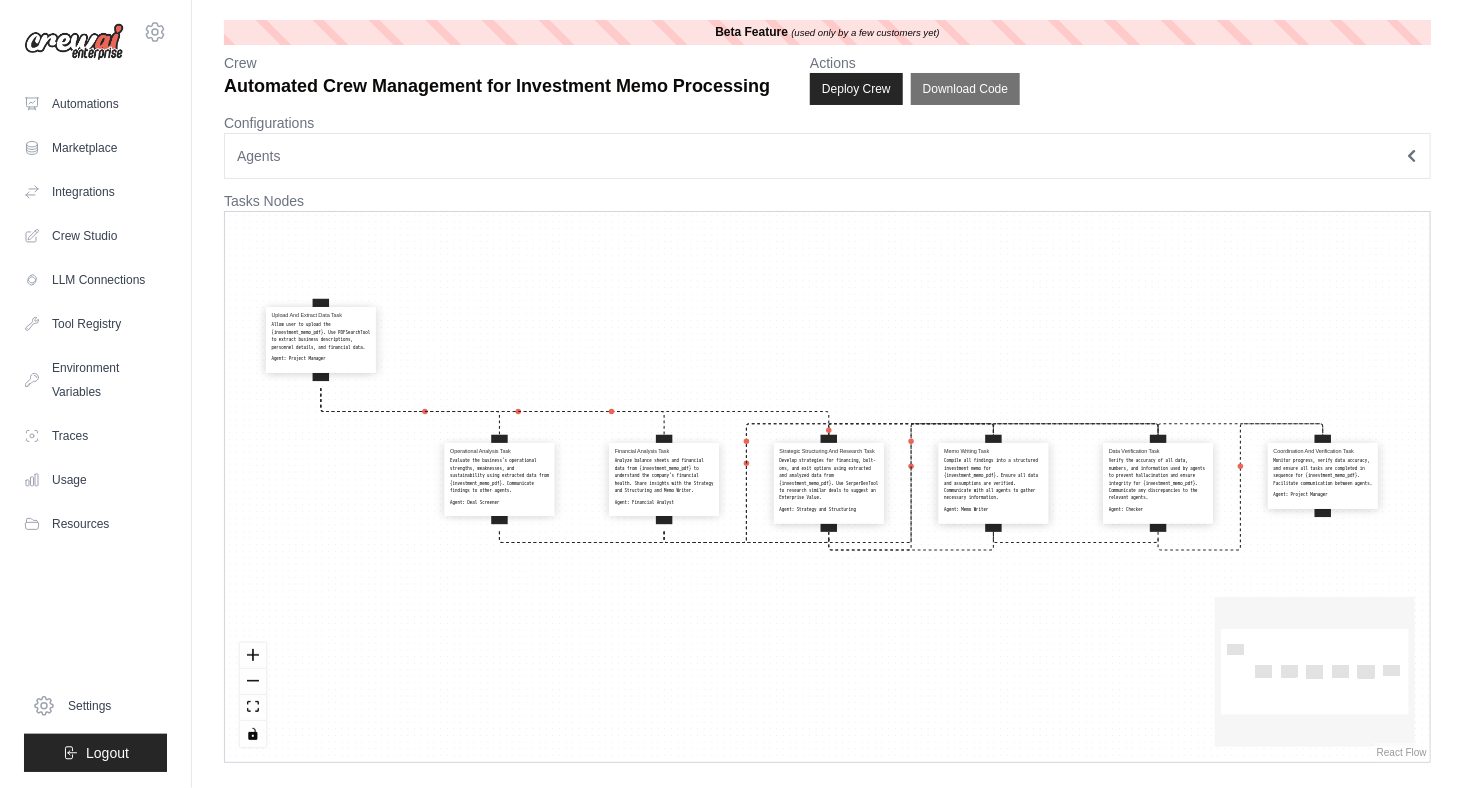 drag, startPoint x: 356, startPoint y: 467, endPoint x: 345, endPoint y: 327, distance: 140.43147 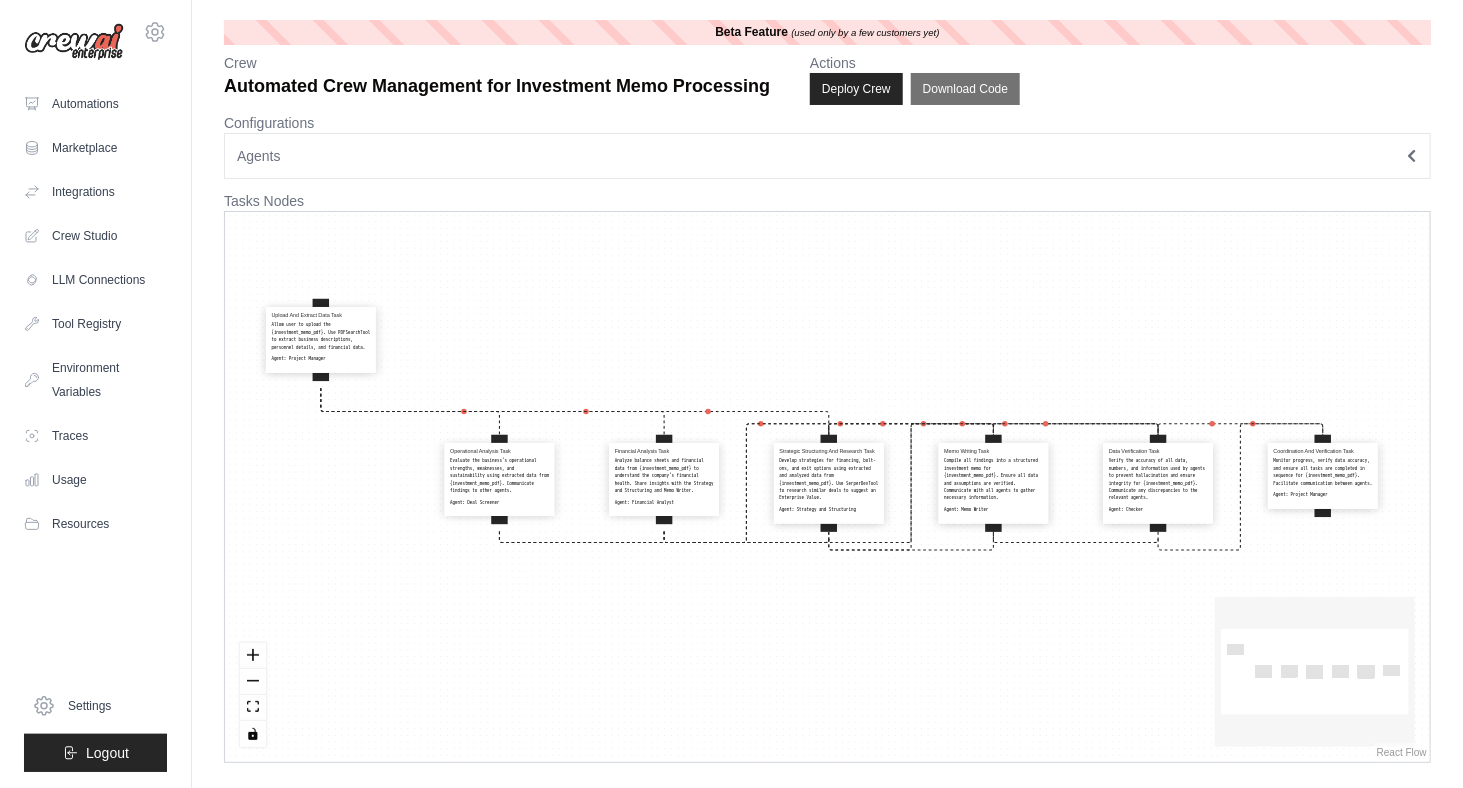 click on "Allow user to upload the {investment_memo_pdf}. Use PDFSearchTool to extract business descriptions, personnel details, and financial data." at bounding box center (320, 336) 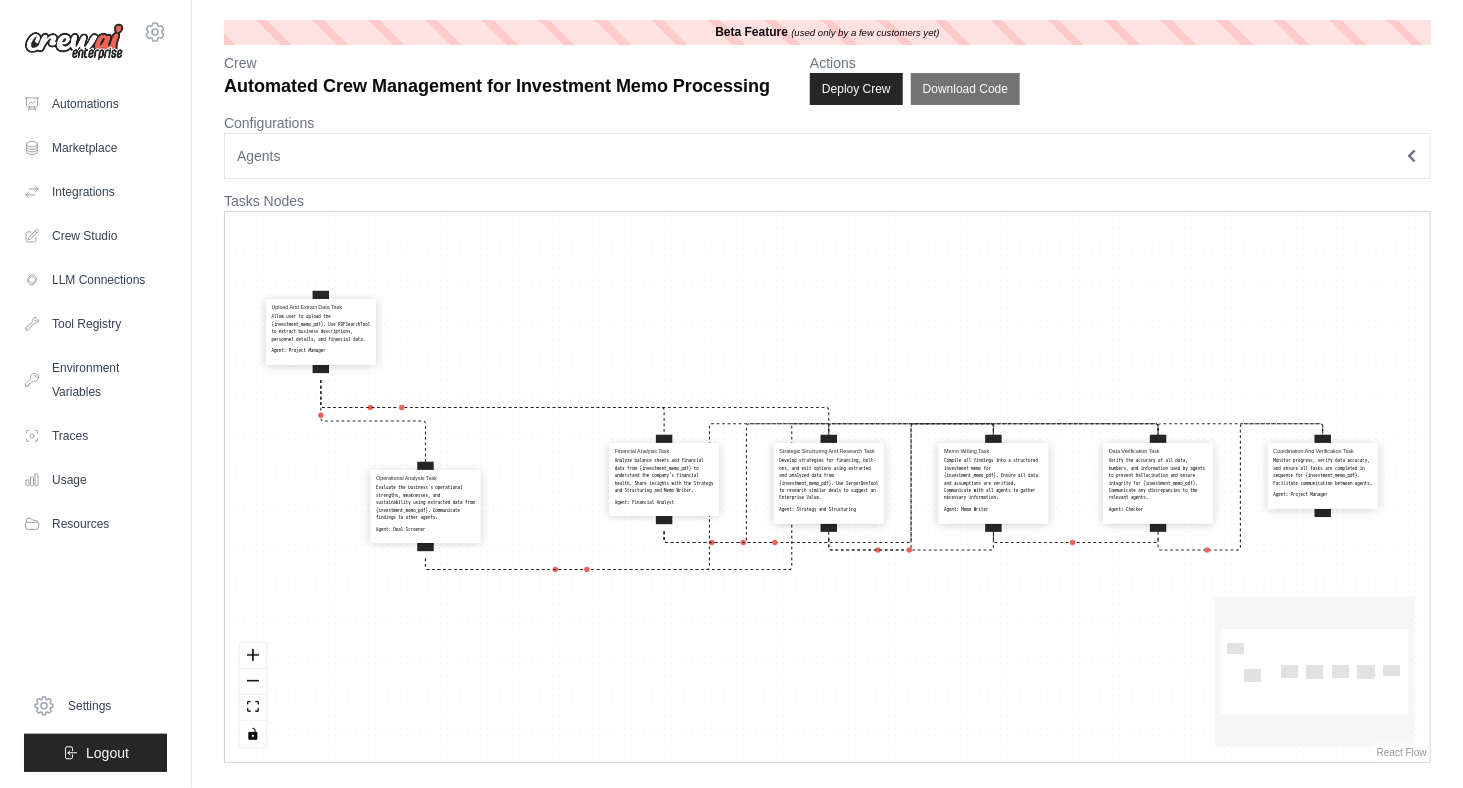 drag, startPoint x: 476, startPoint y: 474, endPoint x: 396, endPoint y: 513, distance: 89 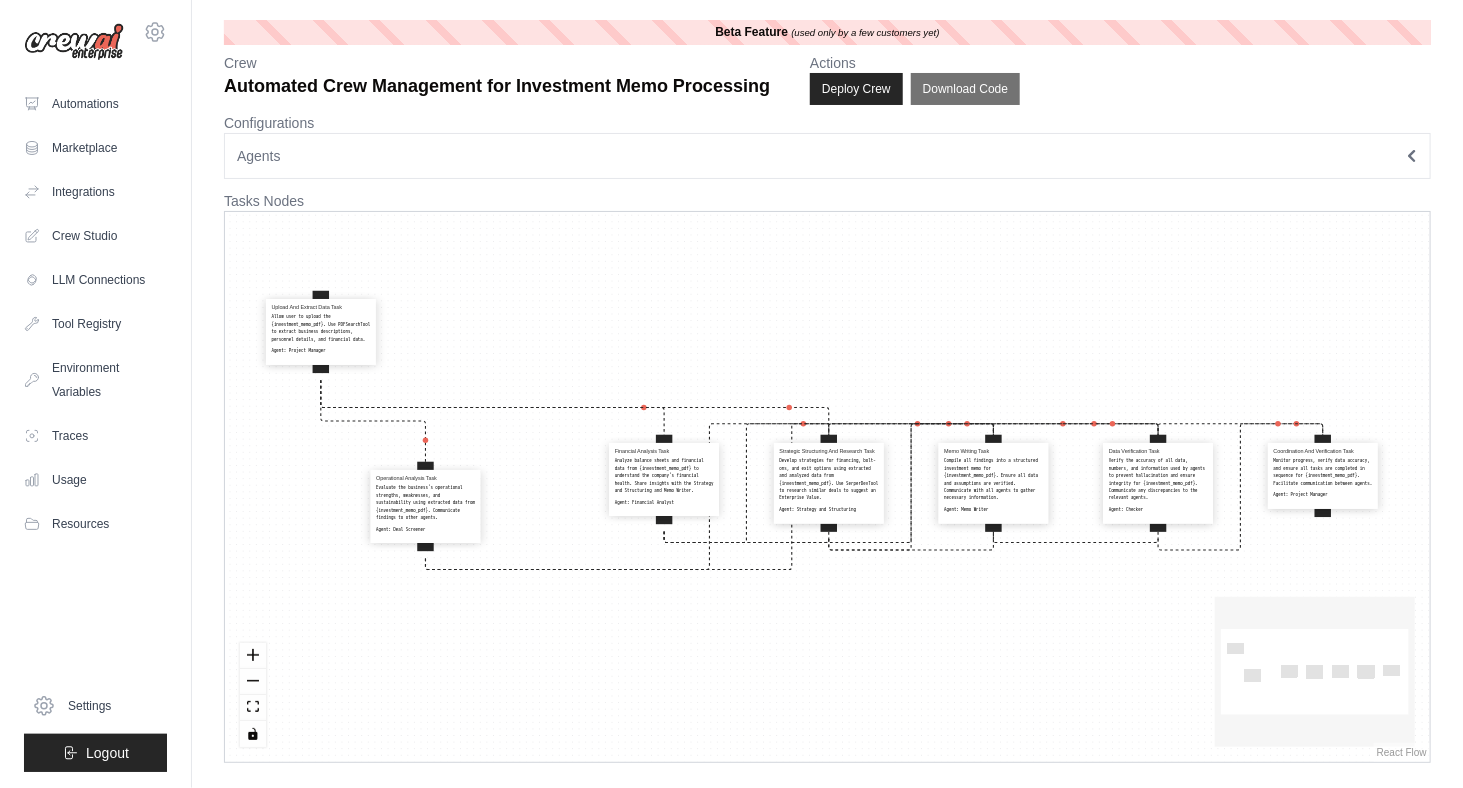 click on "Evaluate the business's operational strengths, weaknesses, and sustainability using extracted data from {investment_memo_pdf}. Communicate findings to other agents." at bounding box center [425, 502] 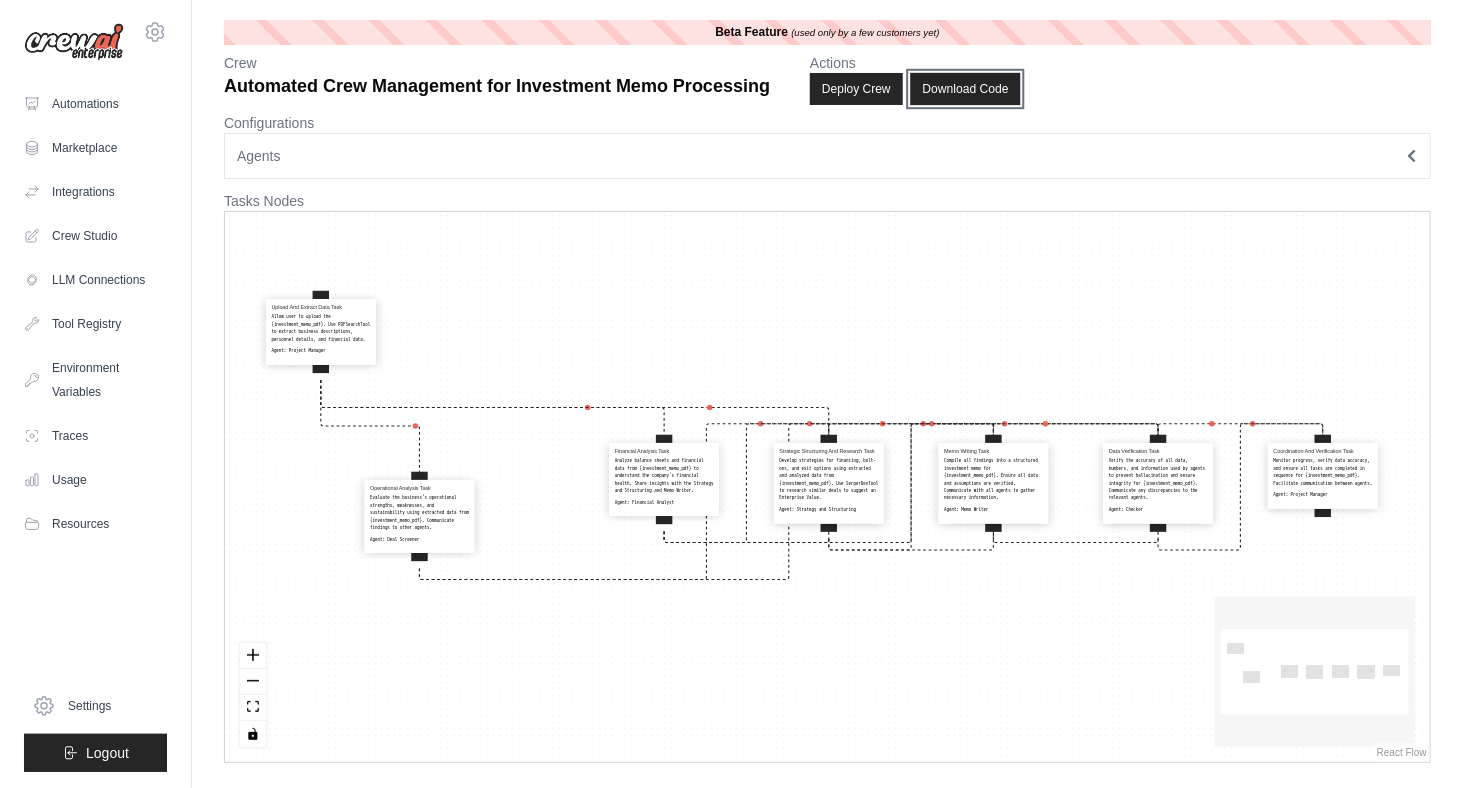 click on "Download Code" at bounding box center [965, 89] 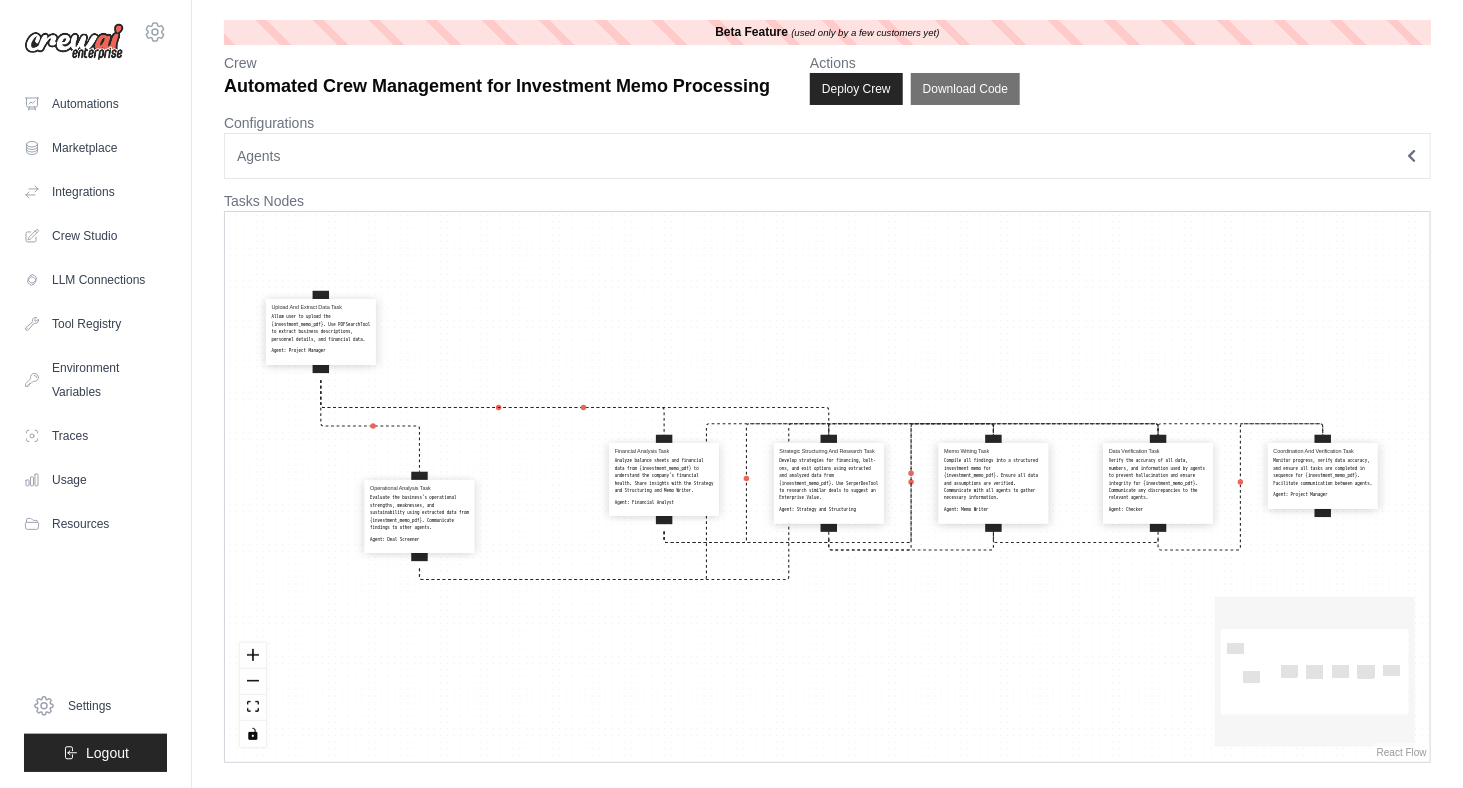 click on "Upload And Extract Data Task Allow user to upload the {investment_memo_pdf}. Use PDFSearchTool to extract business descriptions, personnel details, and financial data. Agent:   Project Manager Operational Analysis Task Evaluate the business's operational strengths, weaknesses, and sustainability using extracted data from {investment_memo_pdf}. Communicate findings to other agents. Agent:   Deal Screener Financial Analysis Task Analyze balance sheets and financial data from {investment_memo_pdf} to understand the company's financial health. Share insights with the Strategy and Structuring and Memo Writer. Agent:   Financial Analyst Strategic Structuring And Research Task Develop strategies for financing, bolt-ons, and exit options using extracted and analyzed data from {investment_memo_pdf}. Use SerperDevTool to research similar deals to suggest an Enterprise Value. Agent:   Strategy and Structuring Memo Writing Task Agent:   Memo Writer Data Verification Task Agent:   Checker Agent:   Project Manager" at bounding box center [827, 487] 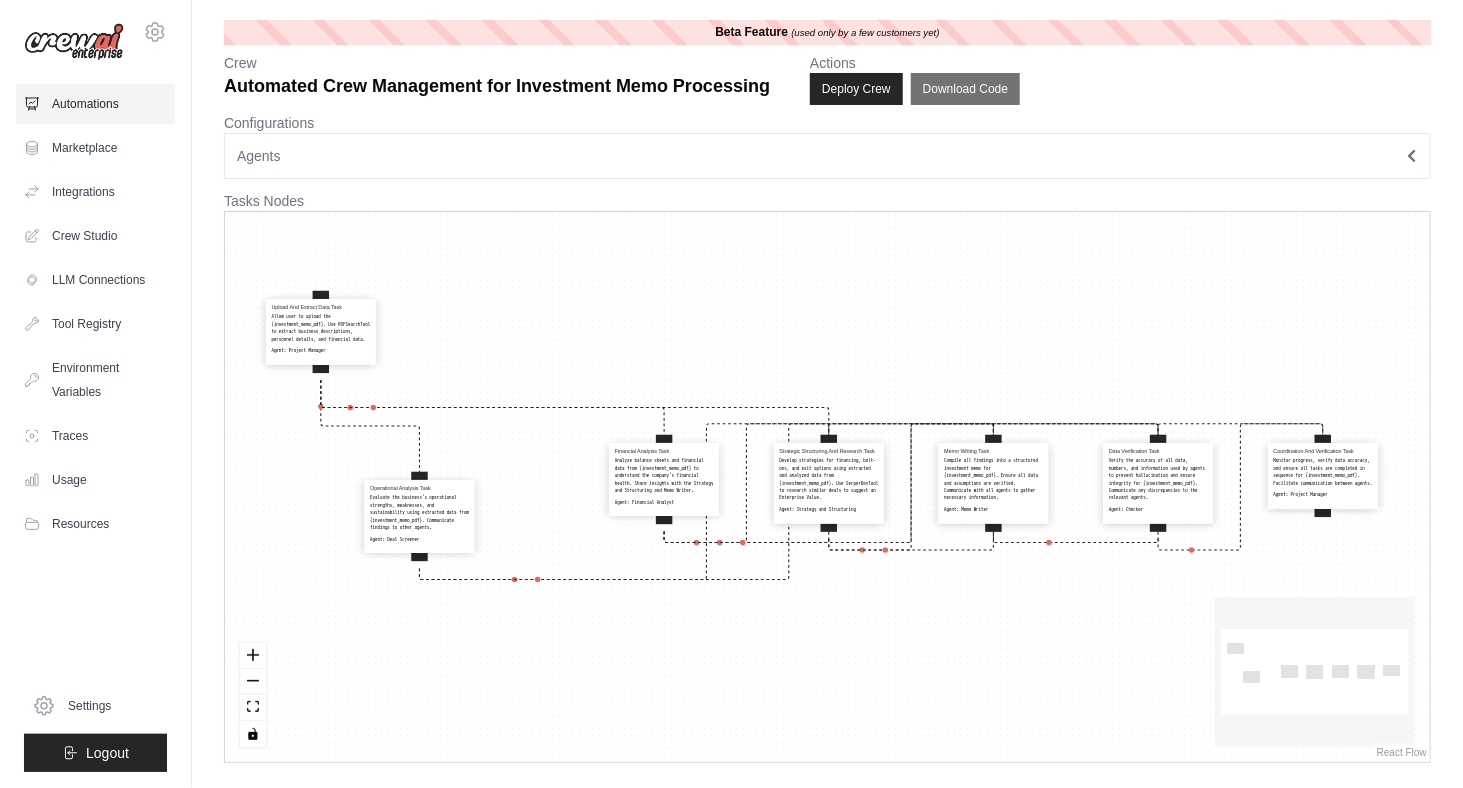 click on "Automations" at bounding box center (95, 104) 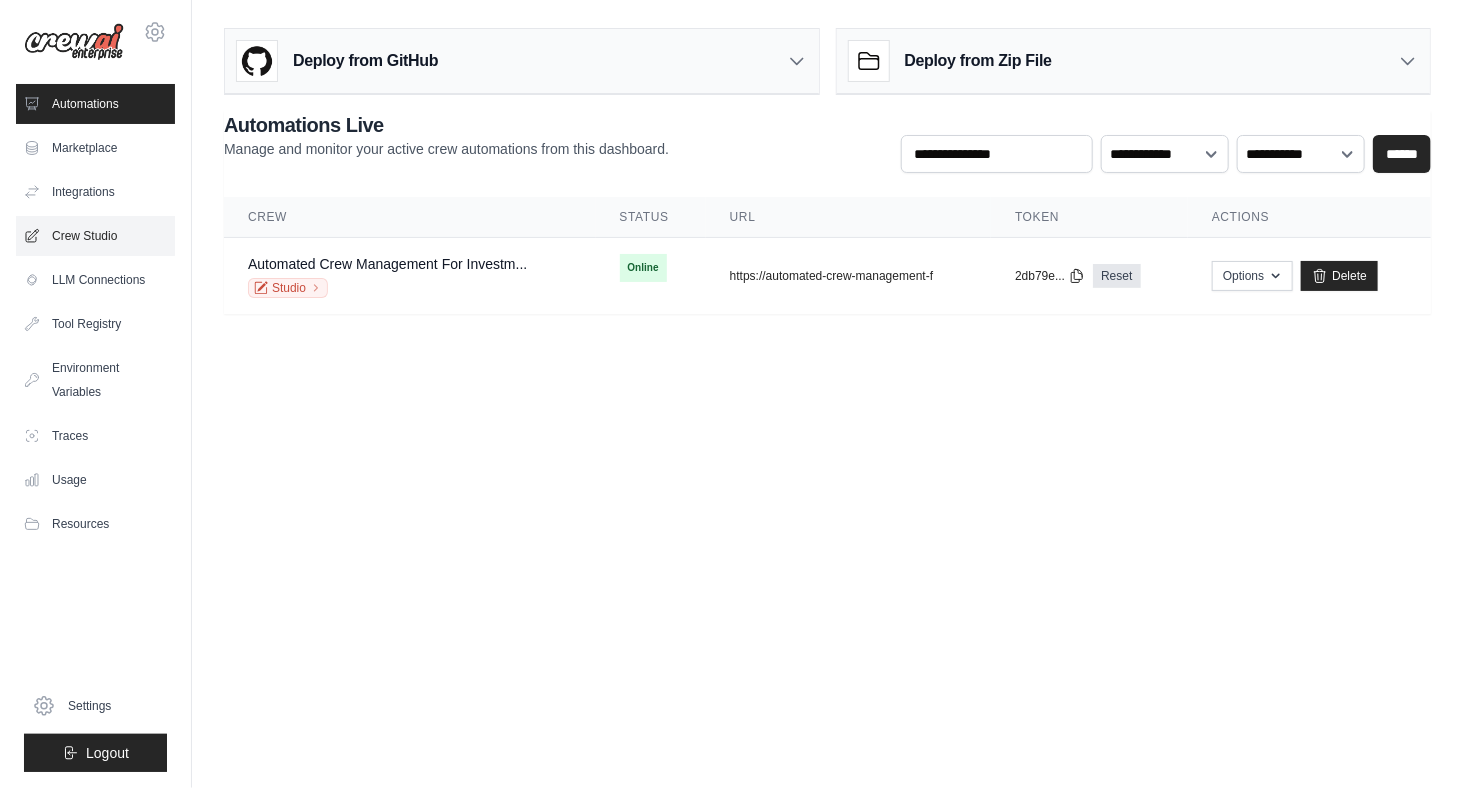 click on "Crew Studio" at bounding box center (95, 236) 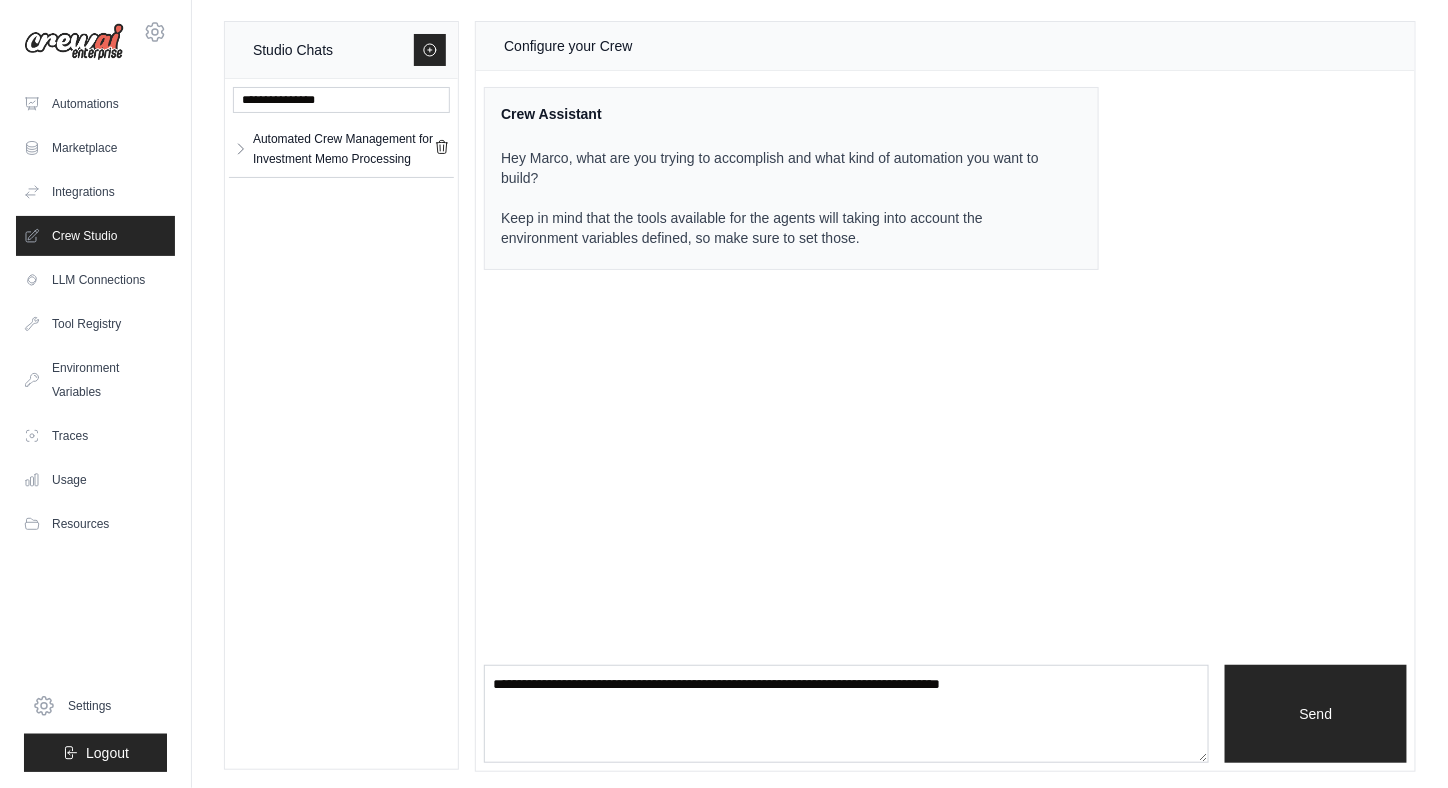 scroll, scrollTop: 9, scrollLeft: 0, axis: vertical 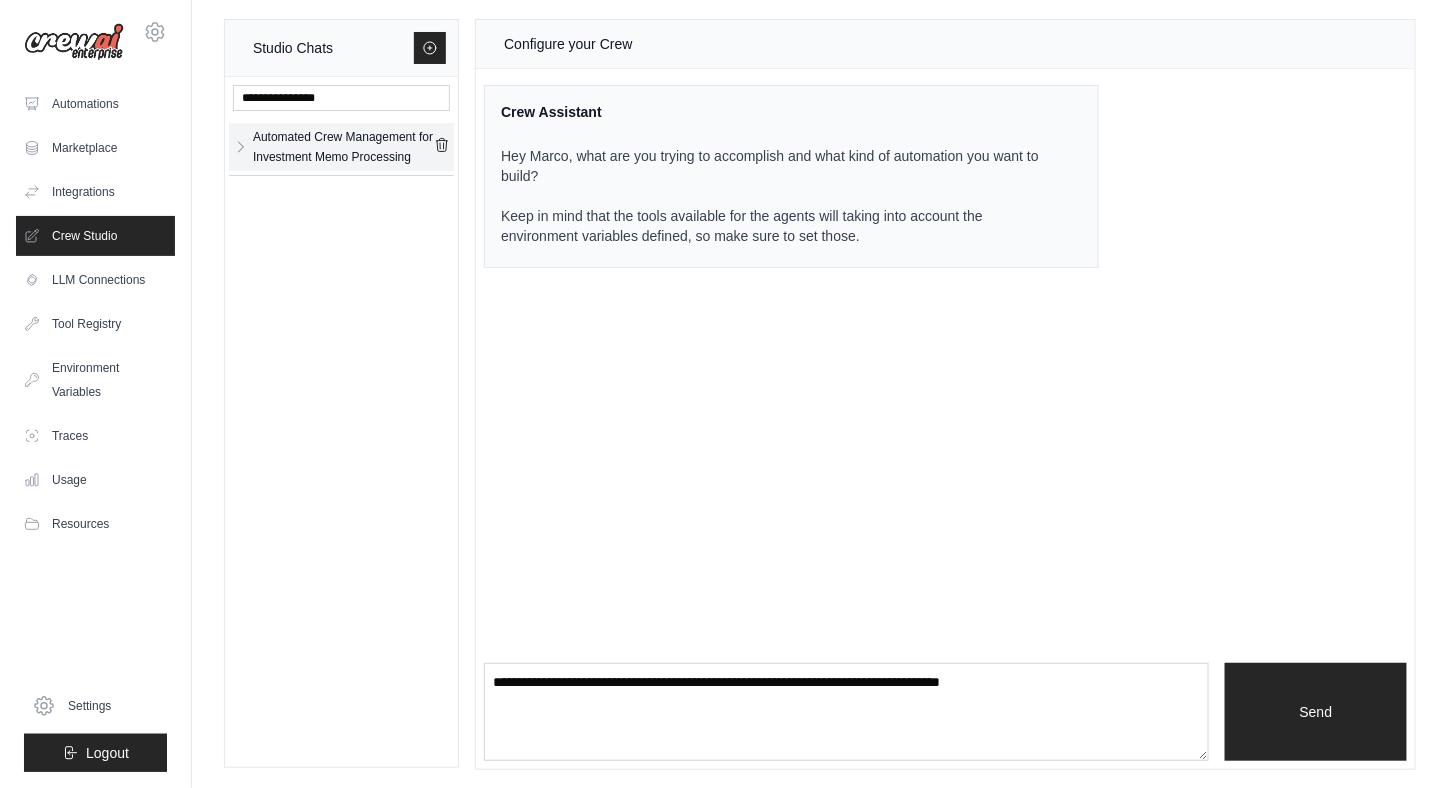 click on "Automated Crew Management for Investment Memo Processing" at bounding box center (341, 147) 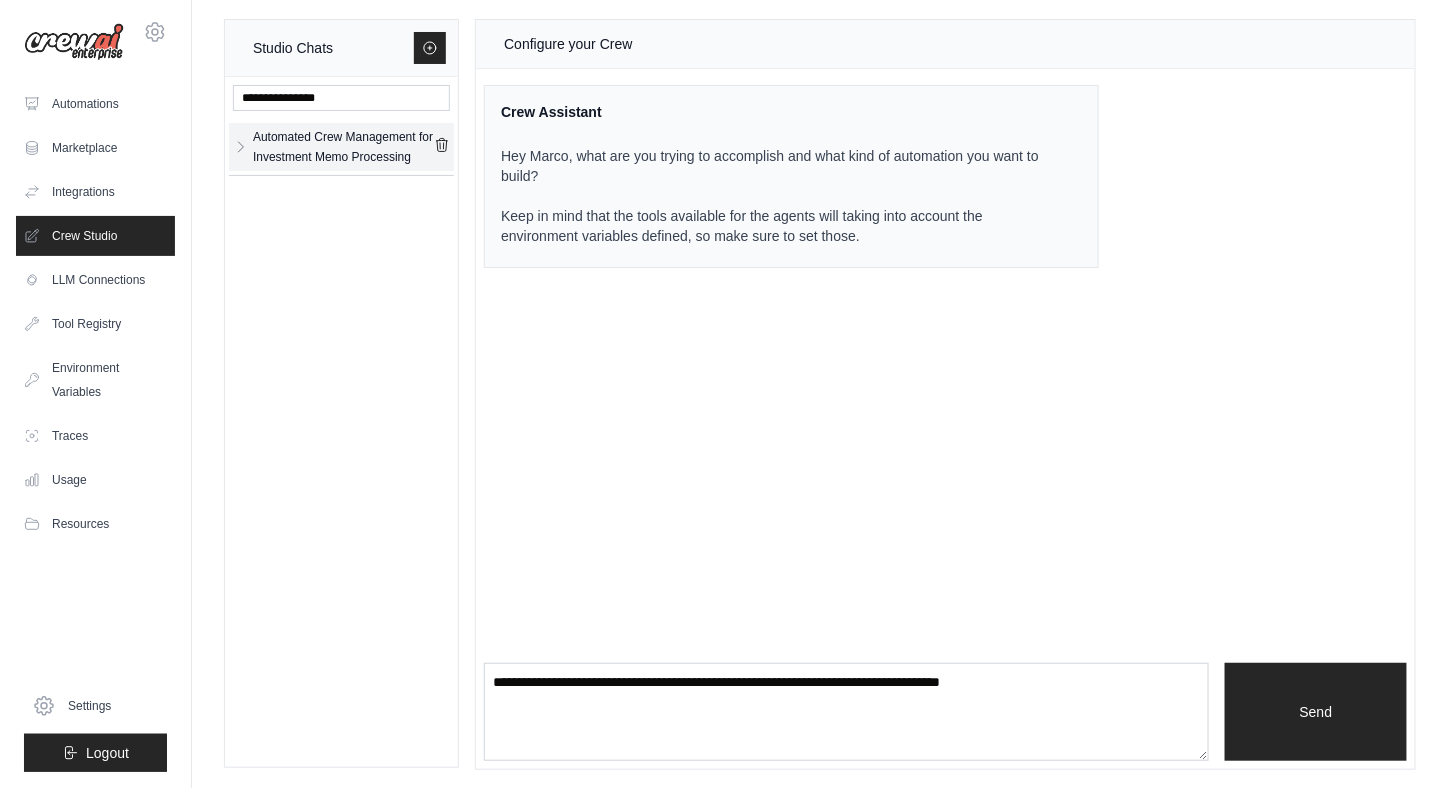 click on "Automated Crew Management for Investment Memo Processing" at bounding box center (343, 147) 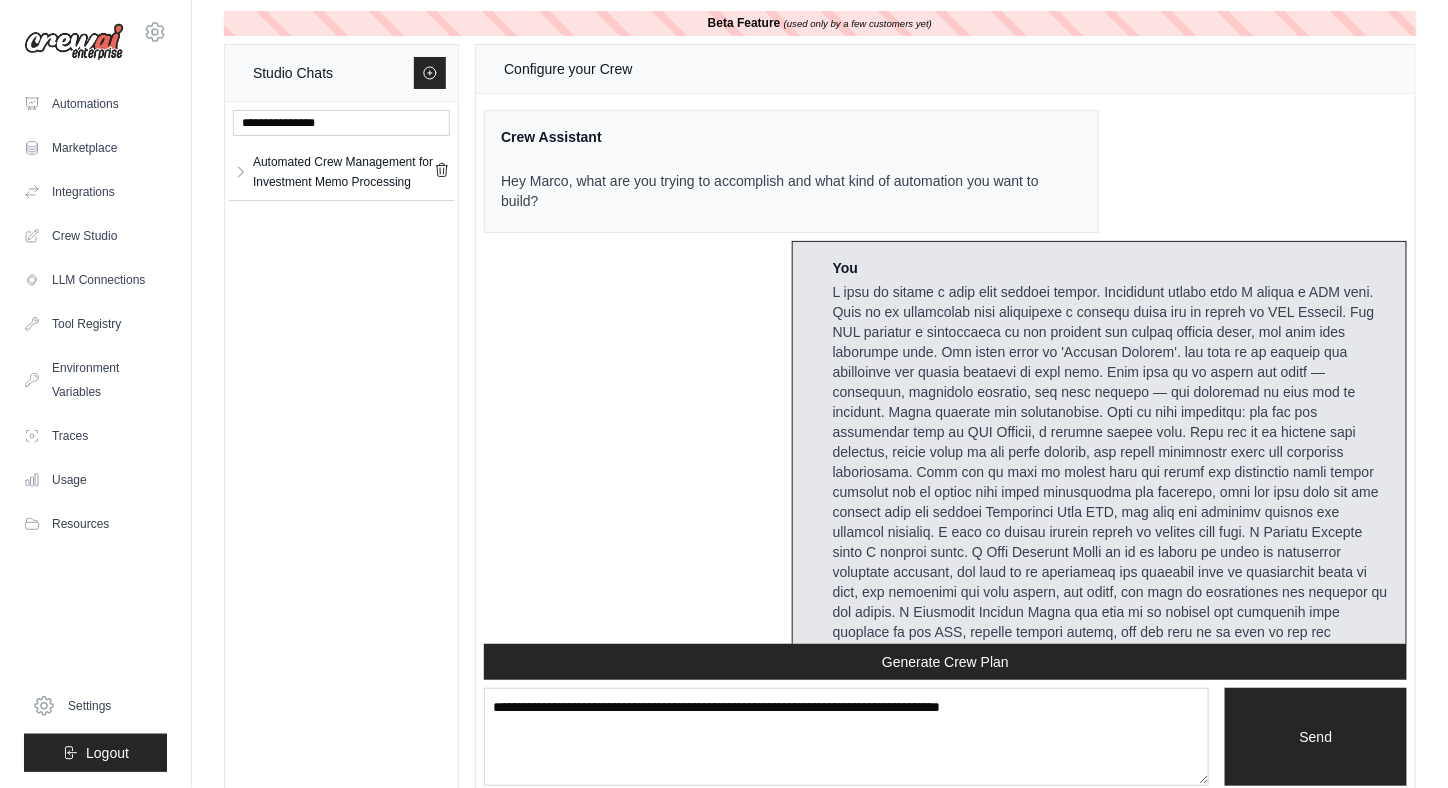 scroll, scrollTop: 0, scrollLeft: 0, axis: both 